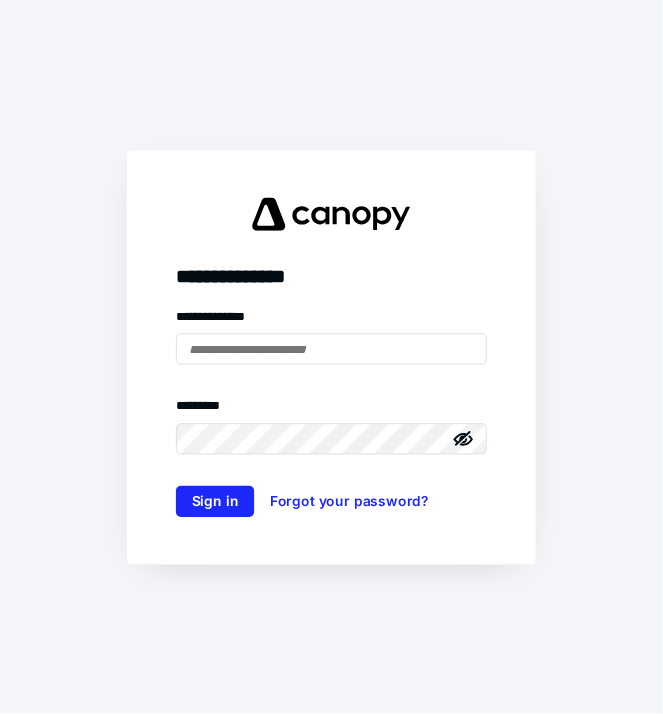 scroll, scrollTop: 0, scrollLeft: 0, axis: both 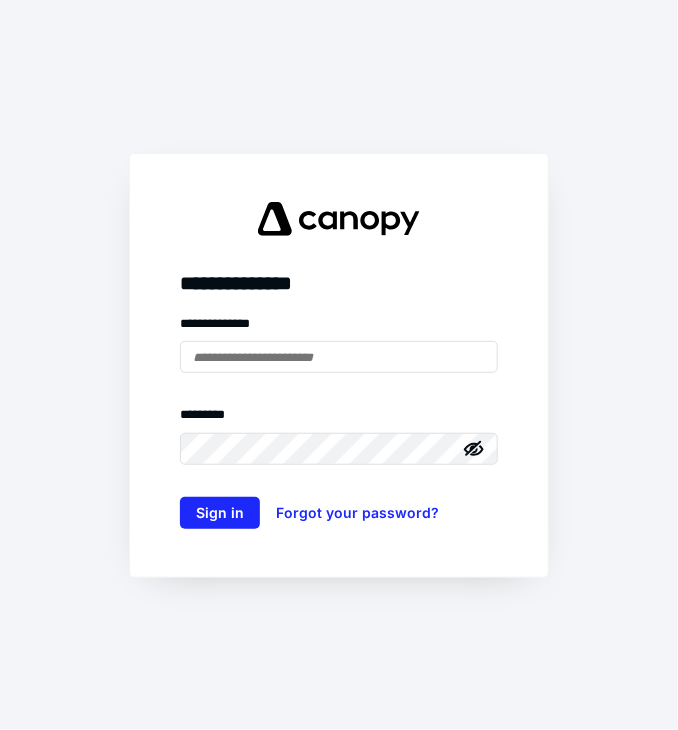 type on "**********" 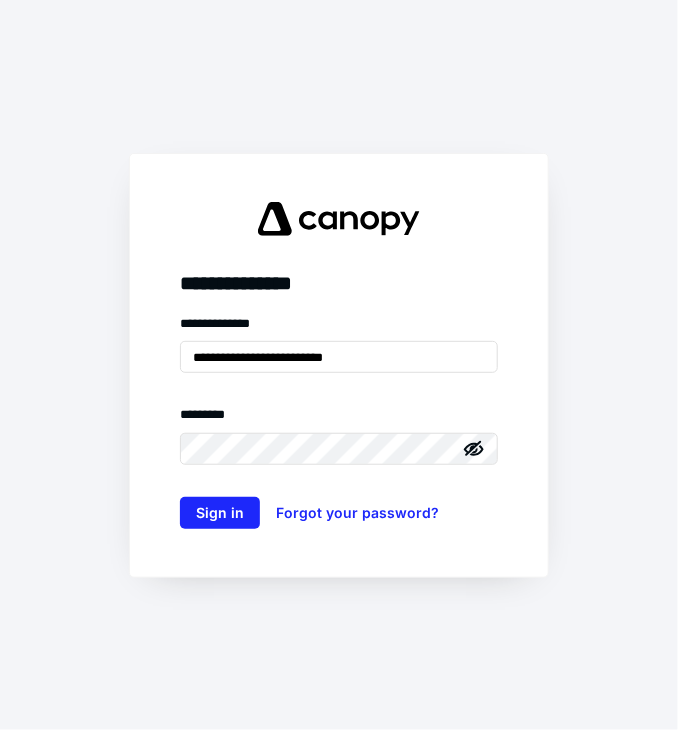 click on "**********" at bounding box center (339, 421) 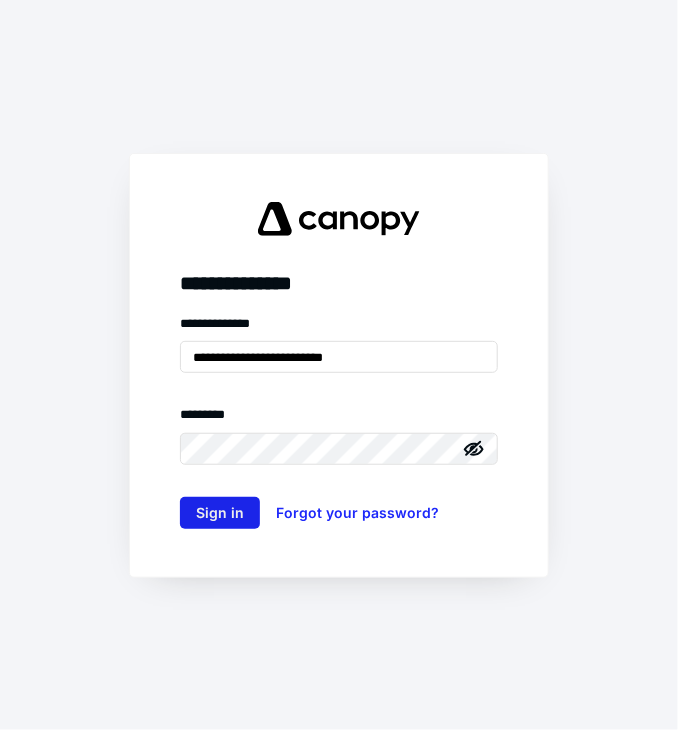 click on "Sign in" at bounding box center (220, 513) 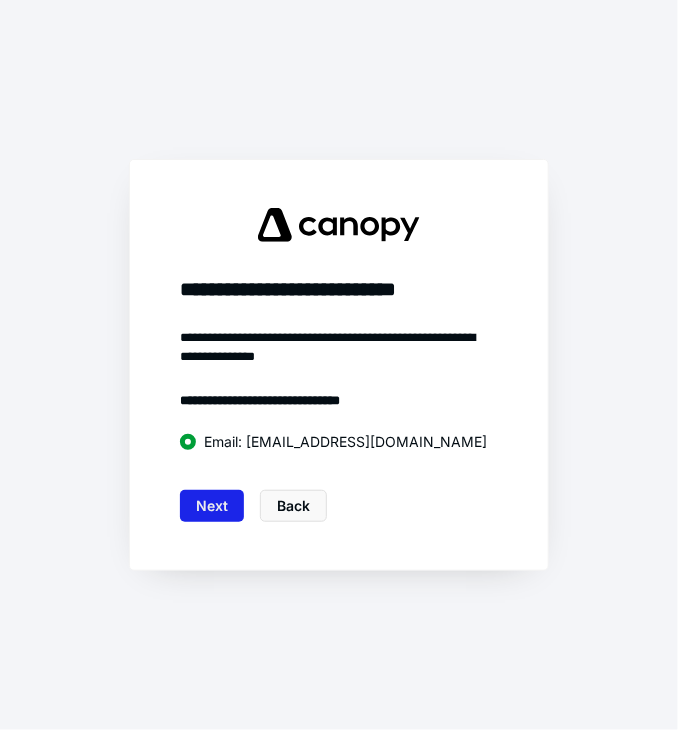 click on "Next" at bounding box center [212, 506] 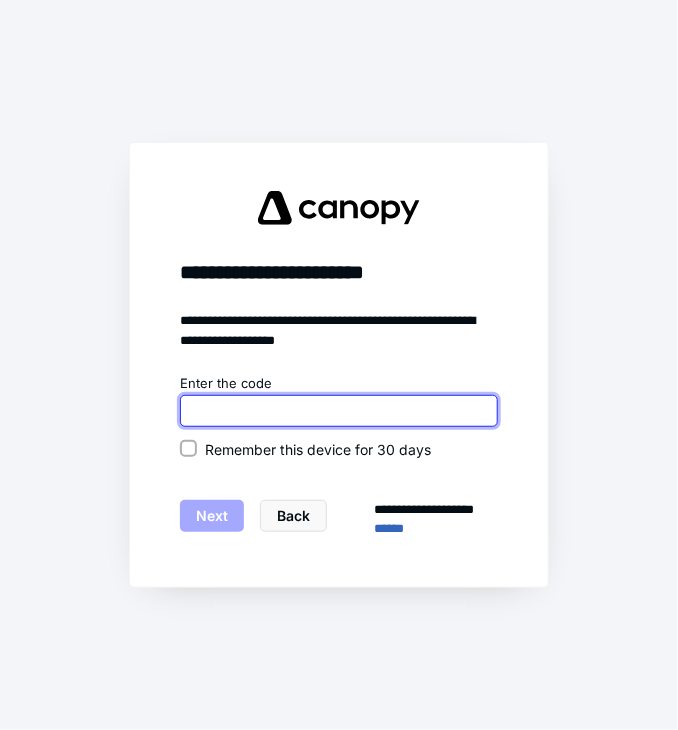 click at bounding box center [339, 411] 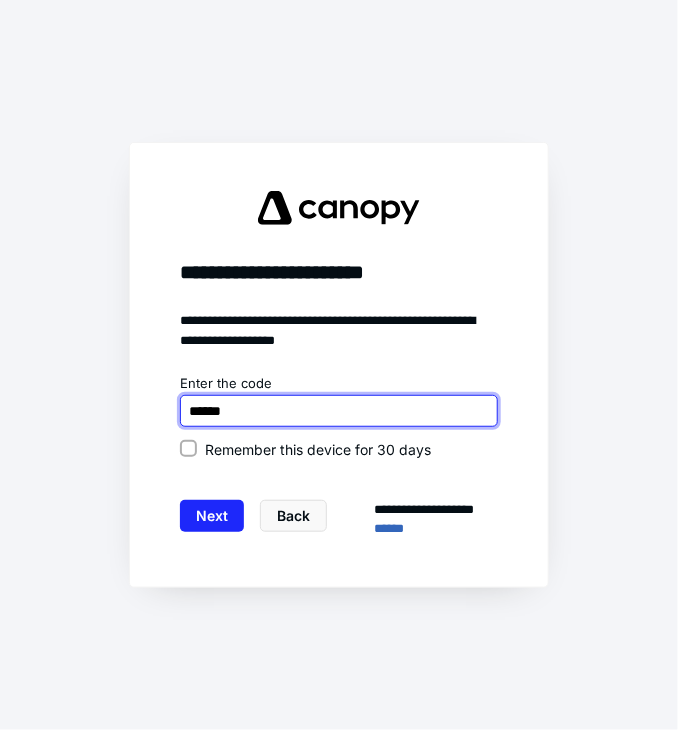 type on "******" 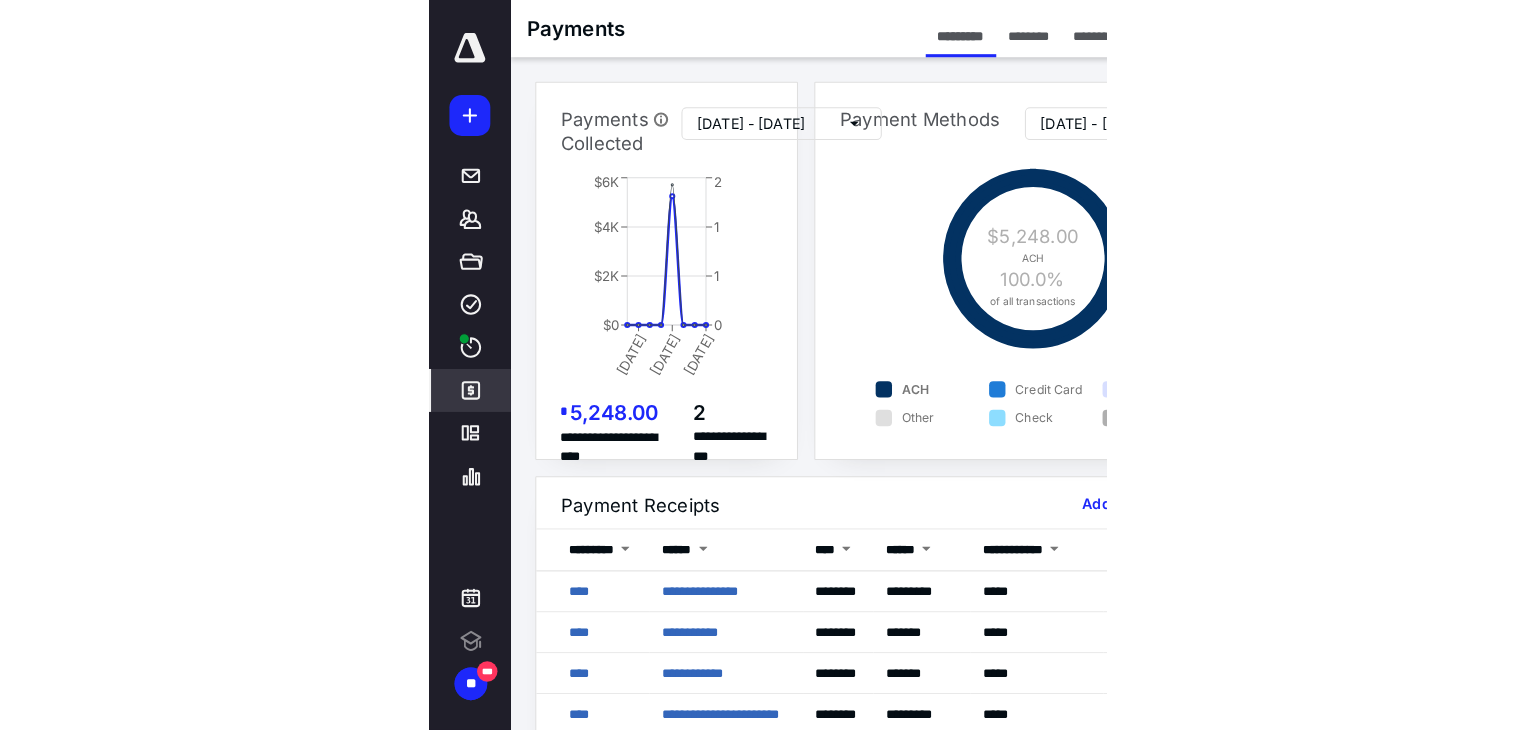 scroll, scrollTop: 0, scrollLeft: 0, axis: both 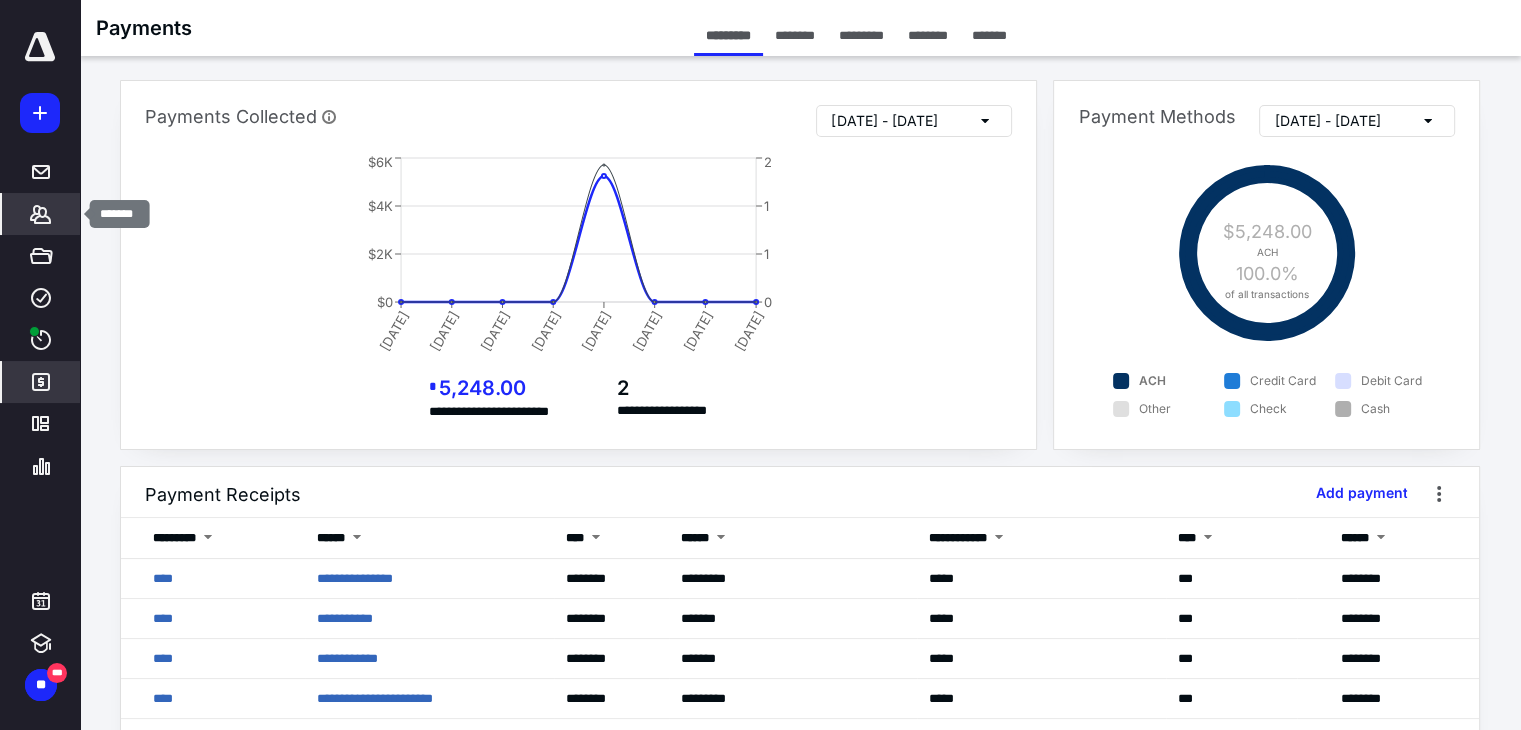 click 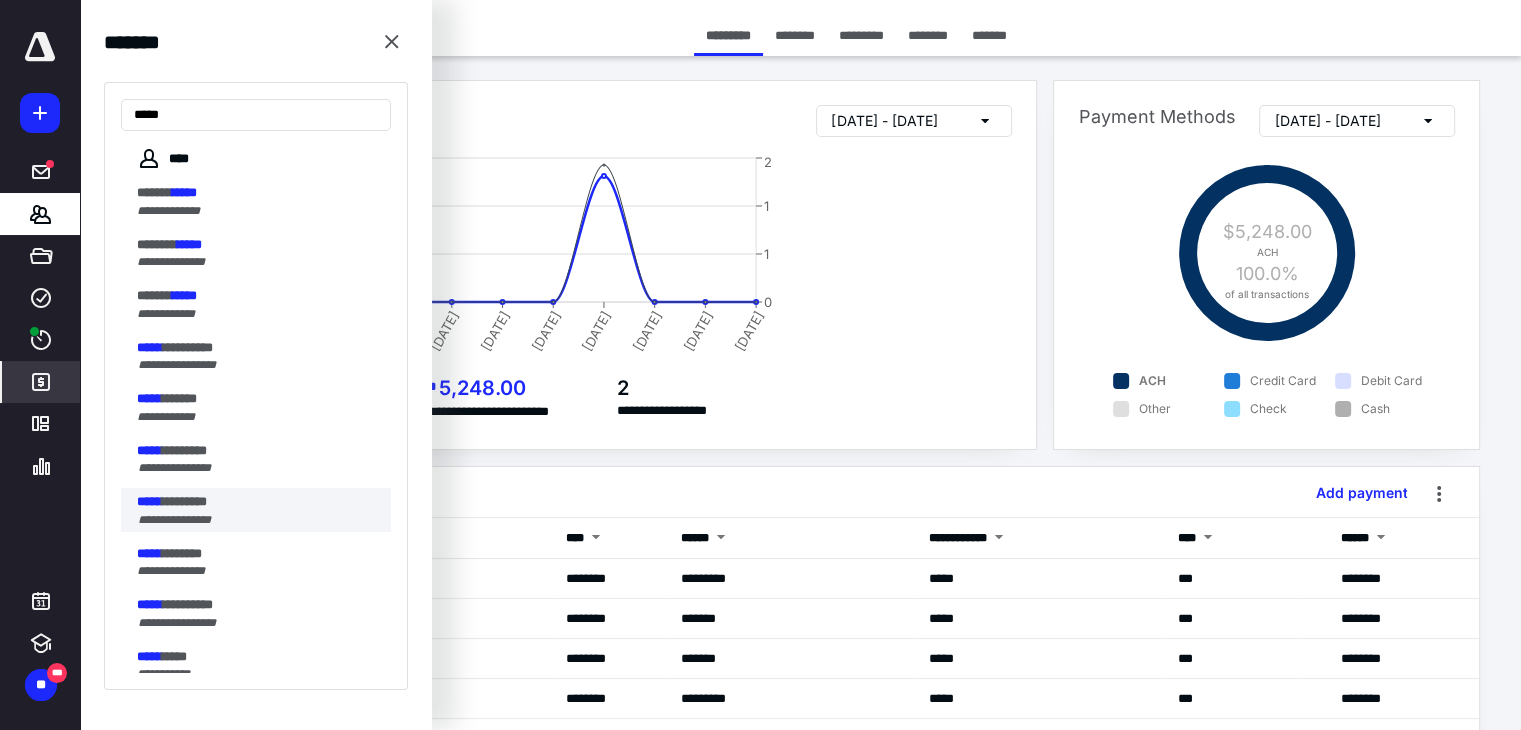type on "*****" 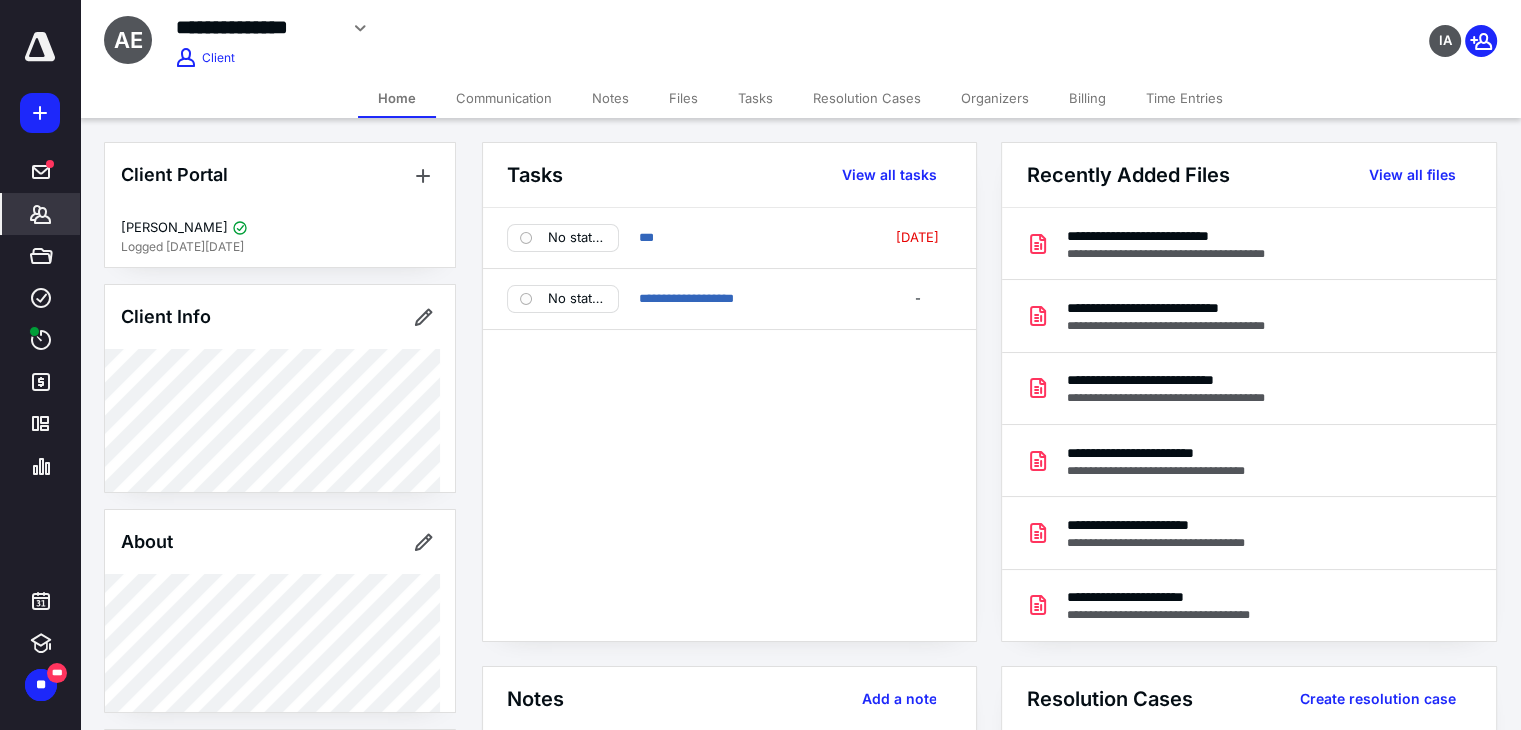 click on "Files" at bounding box center [683, 98] 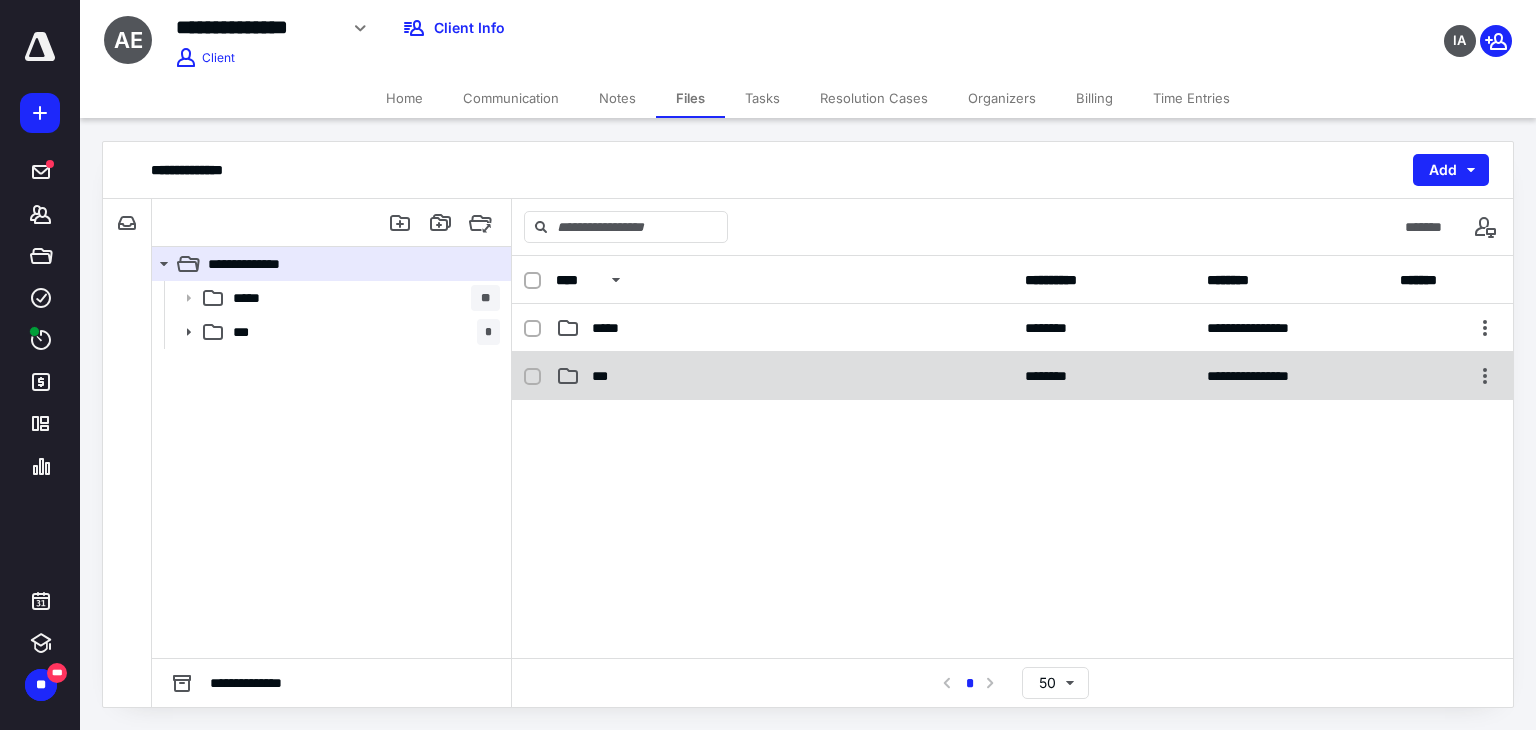 click on "***" at bounding box center [784, 376] 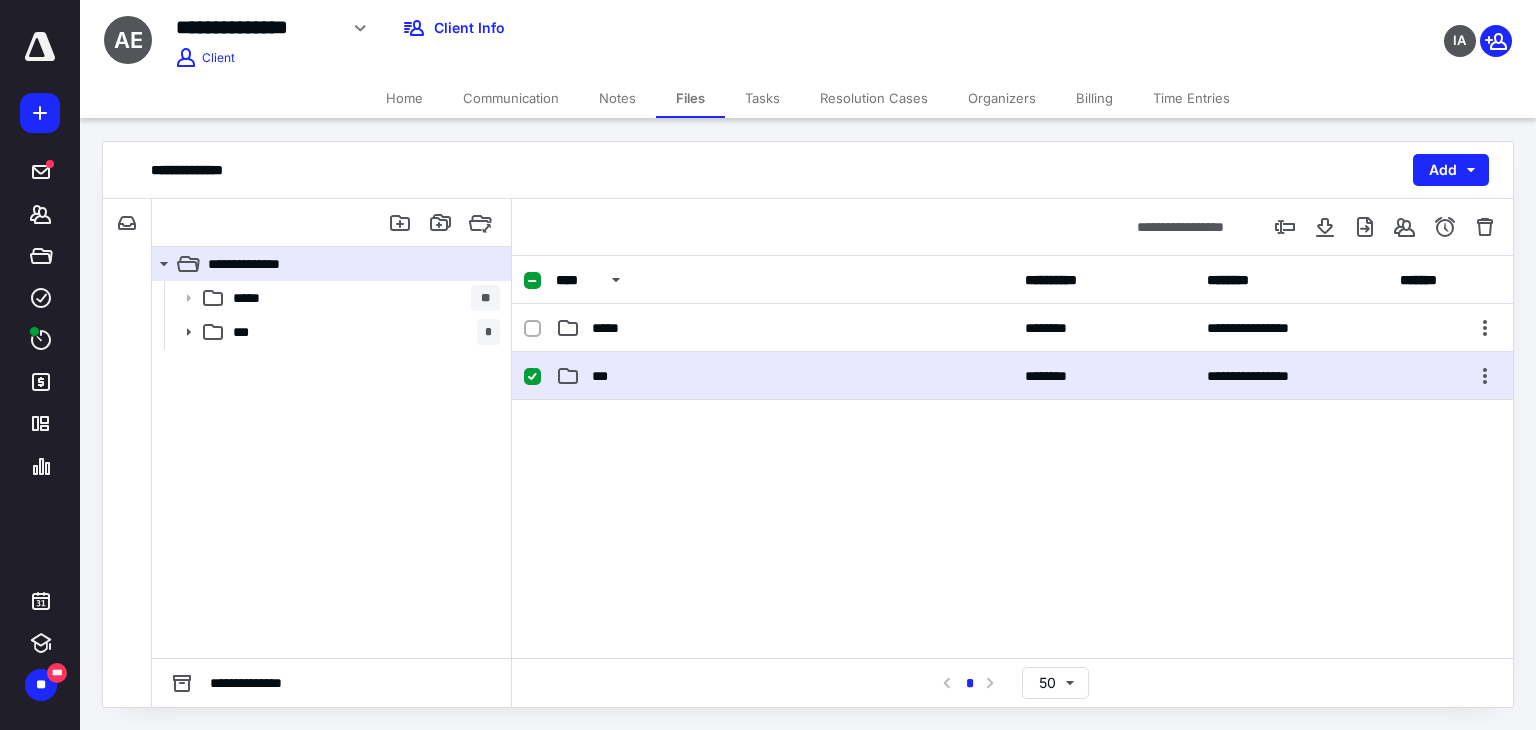 click on "***" at bounding box center [784, 376] 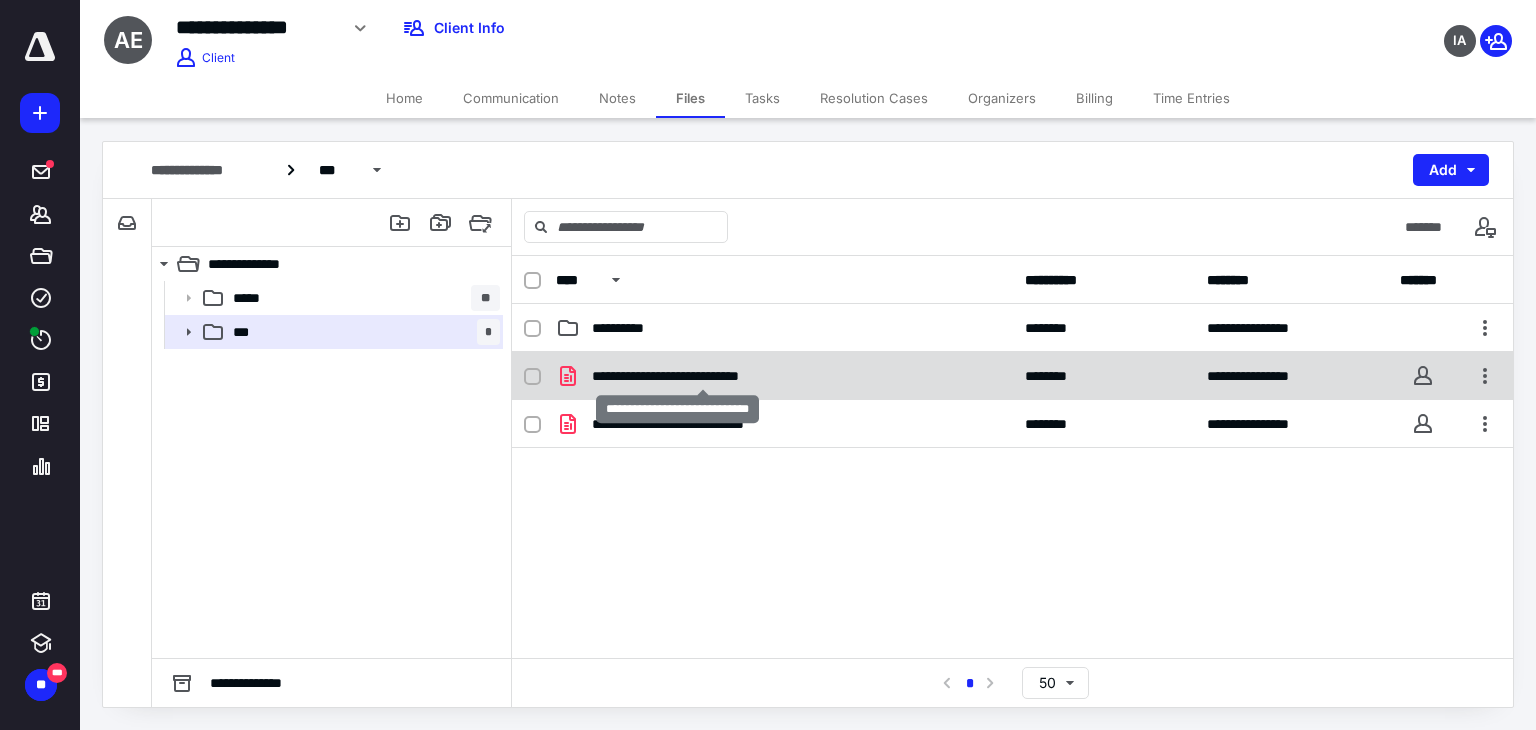 click on "**********" at bounding box center (703, 376) 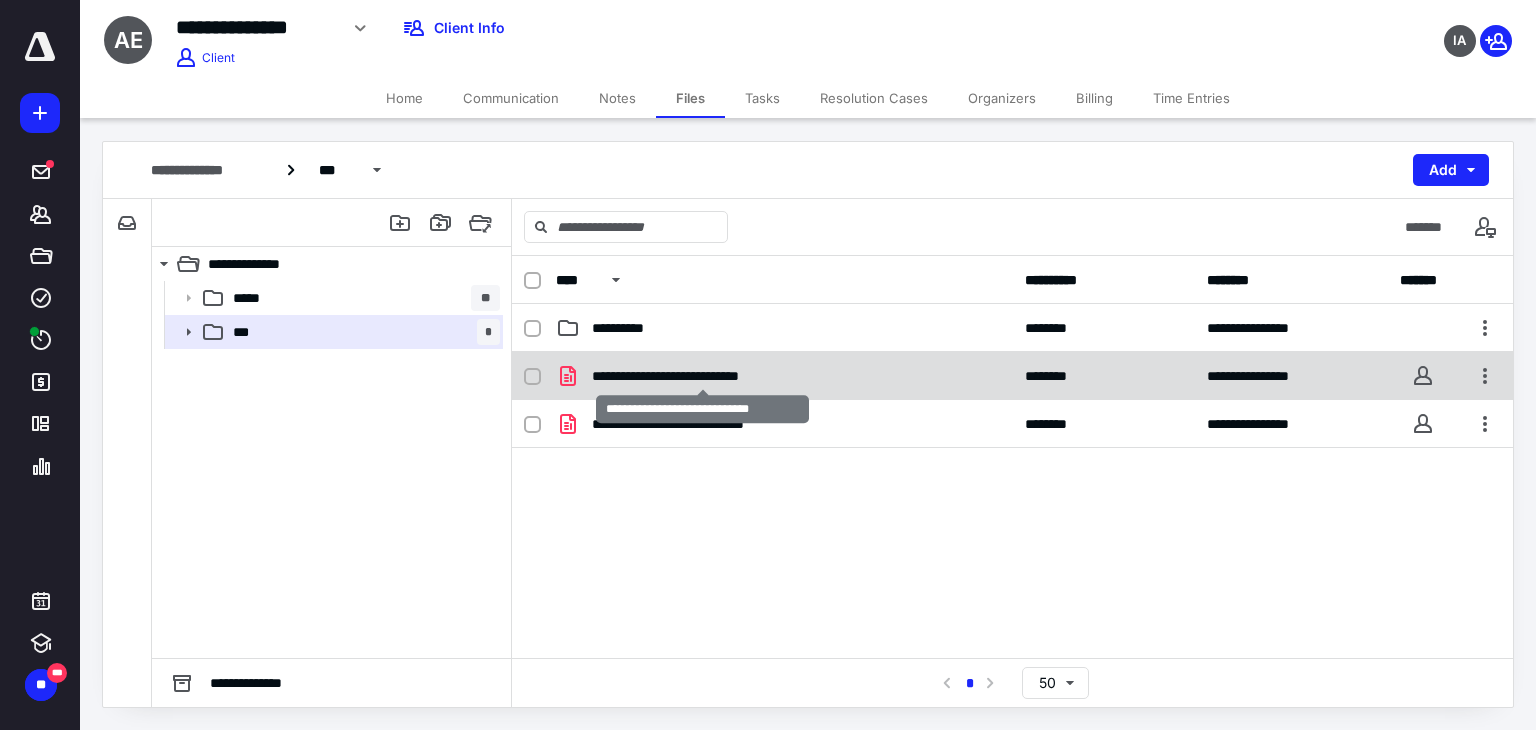 click on "**********" at bounding box center [703, 376] 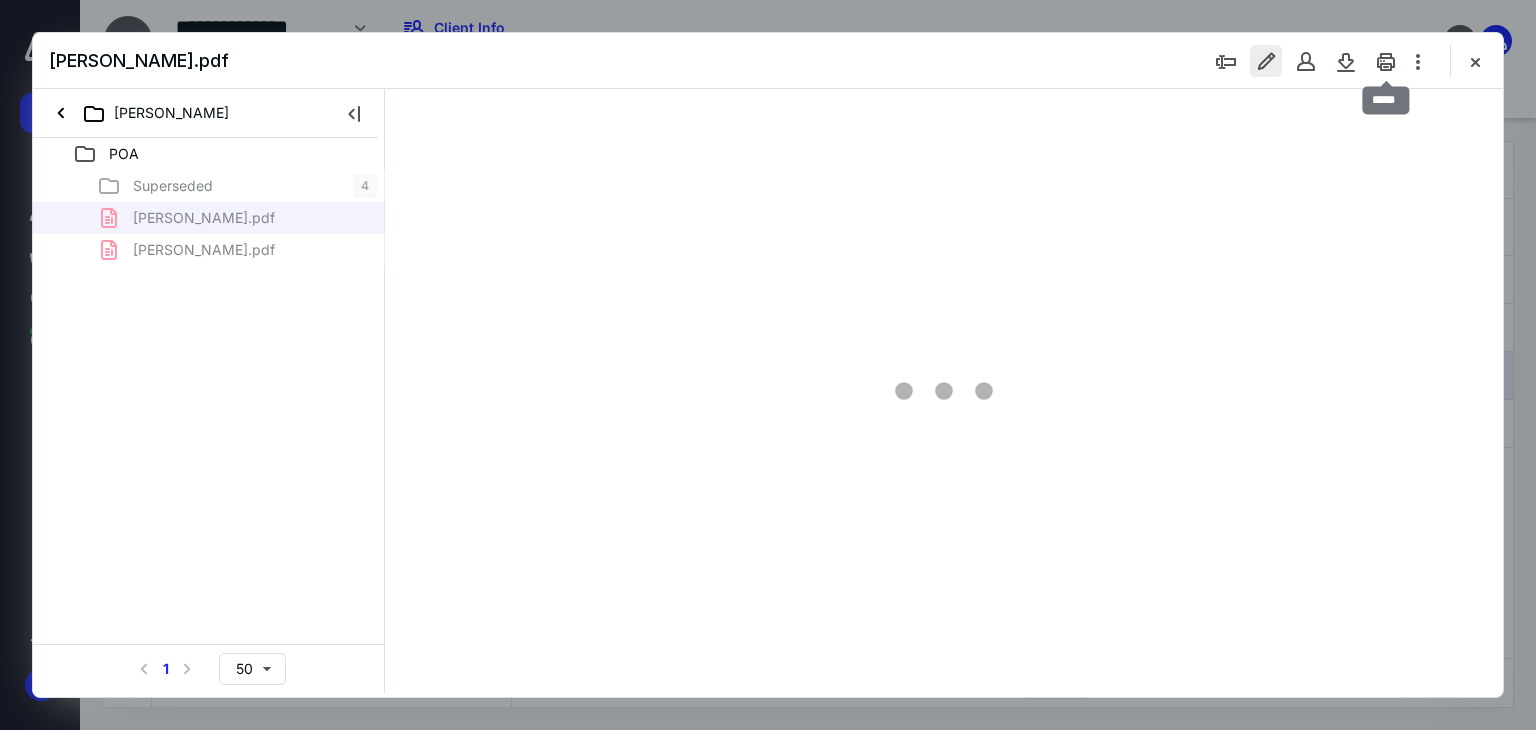 scroll, scrollTop: 0, scrollLeft: 0, axis: both 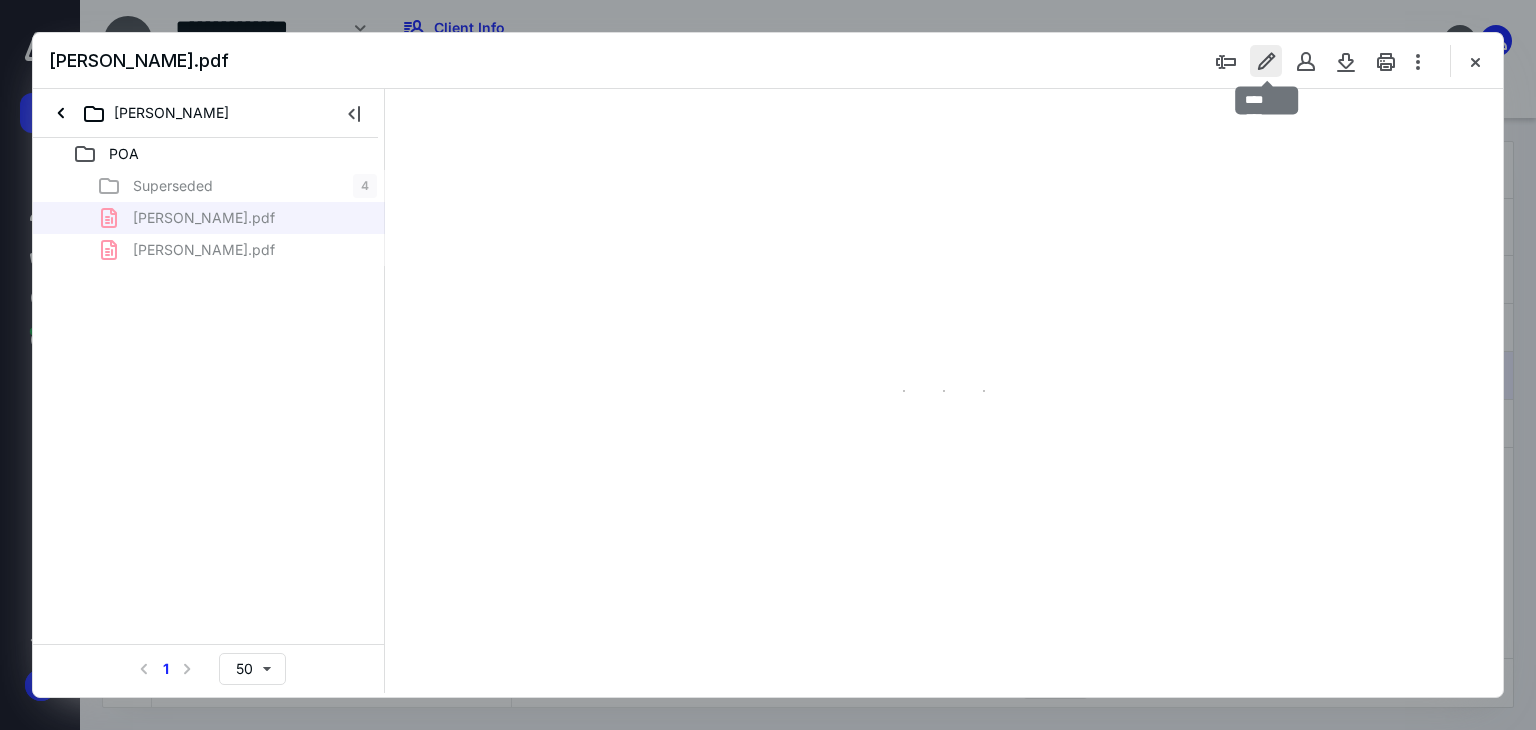 click at bounding box center (1266, 61) 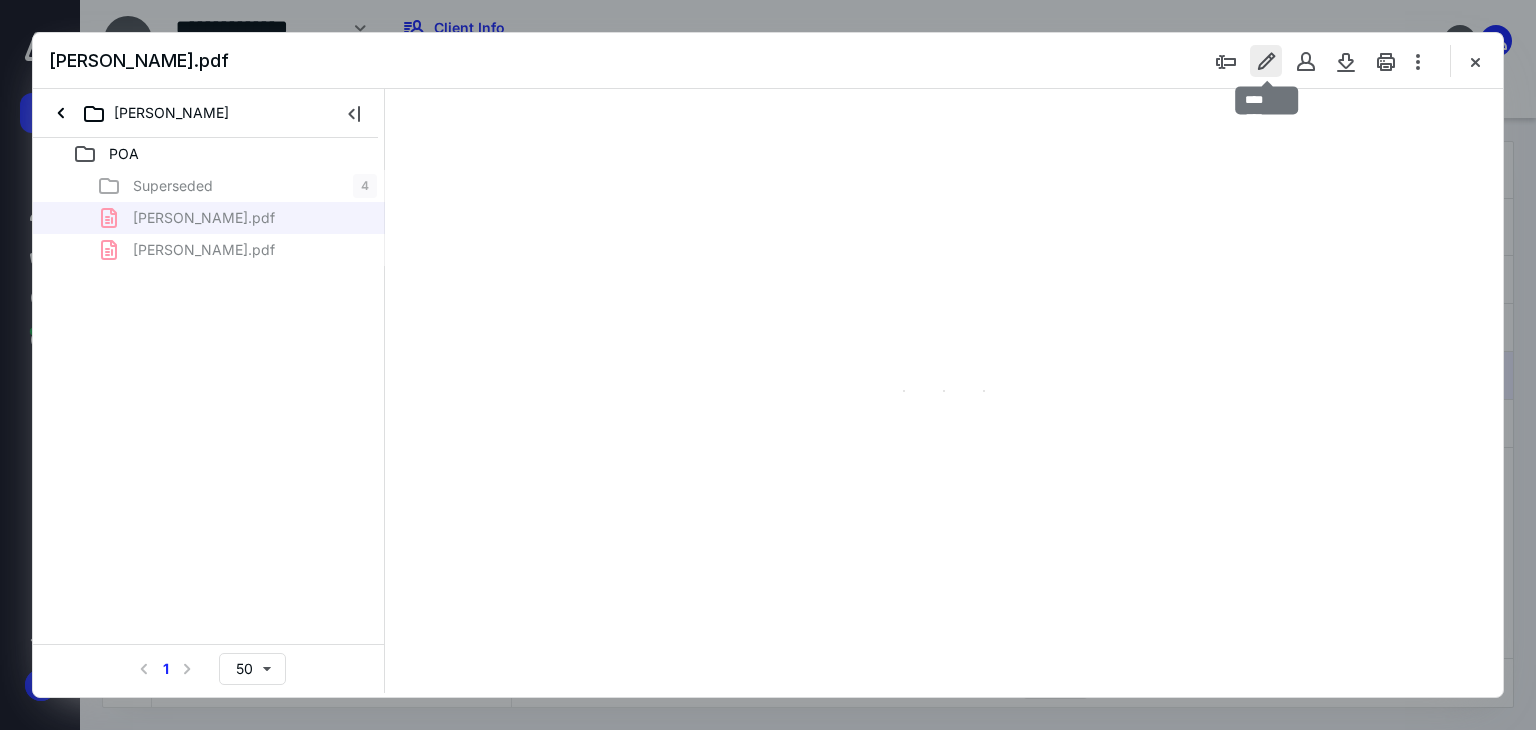 type on "66" 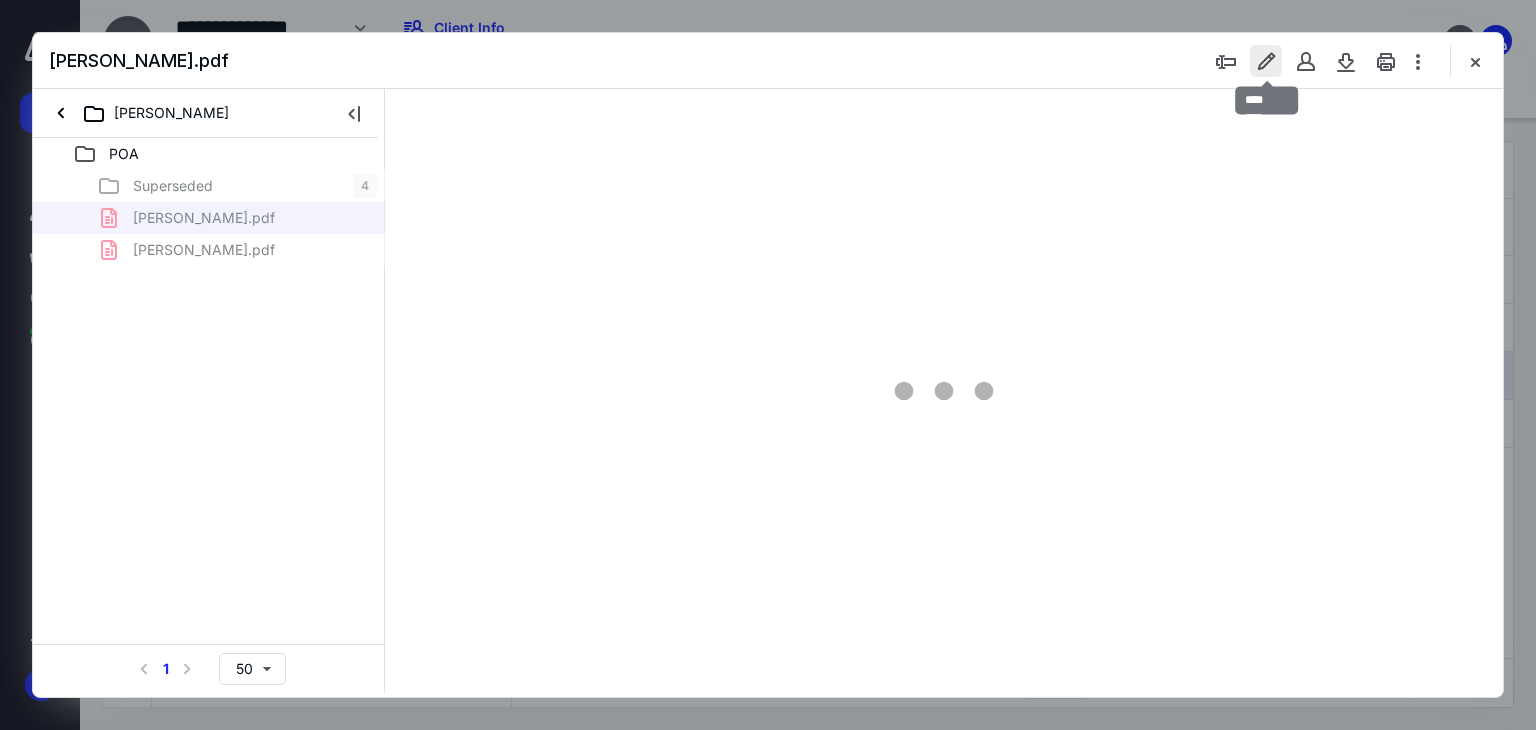 scroll, scrollTop: 79, scrollLeft: 0, axis: vertical 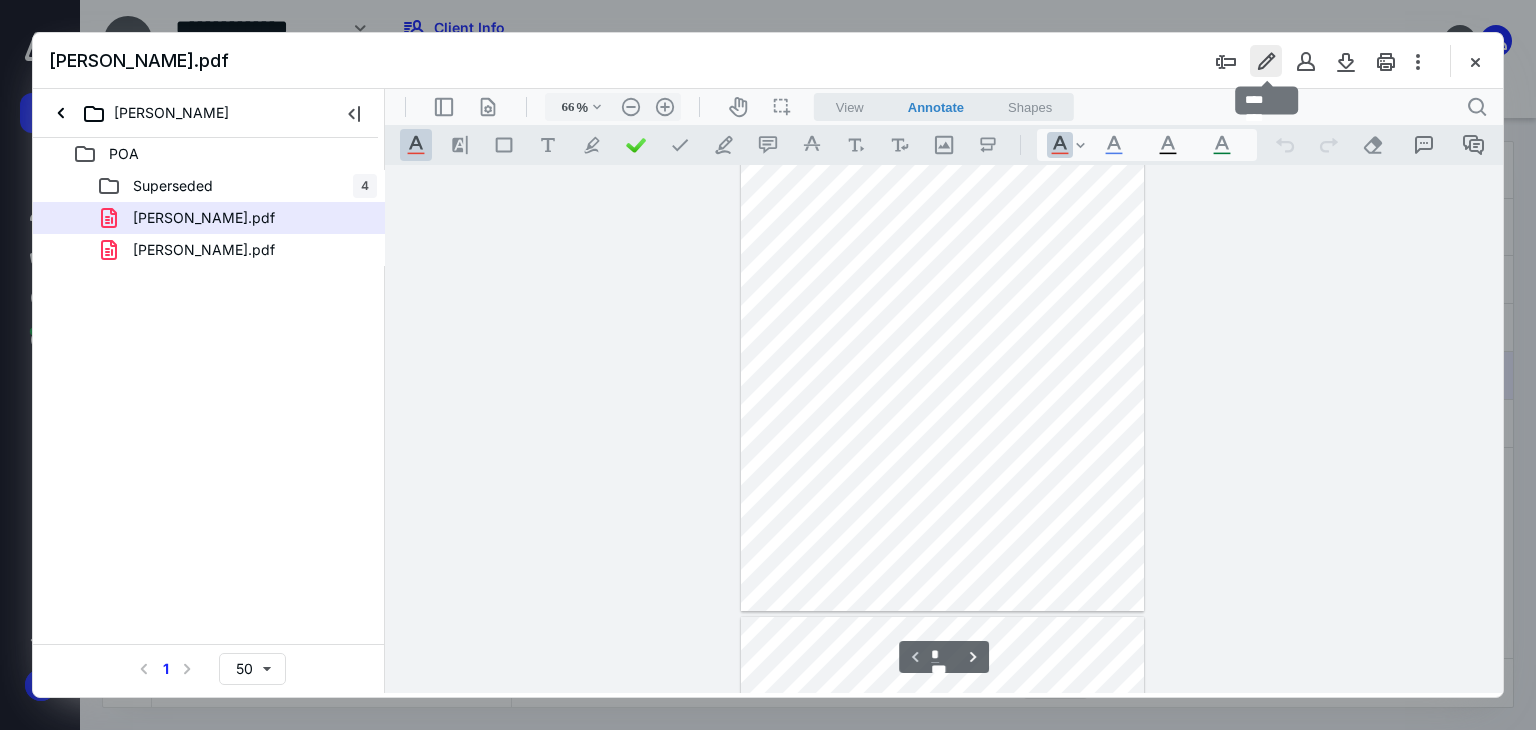 click at bounding box center (1266, 61) 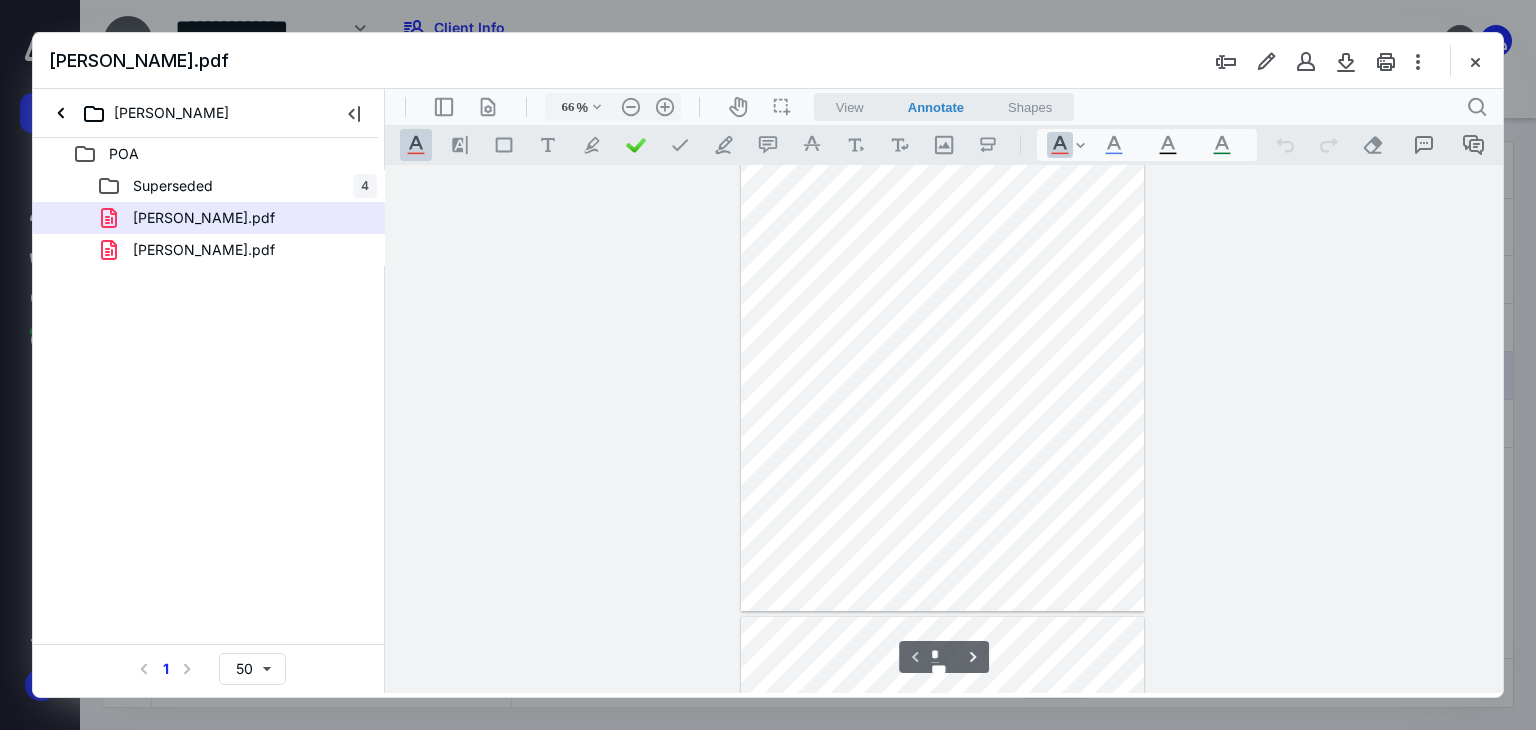 type on "*" 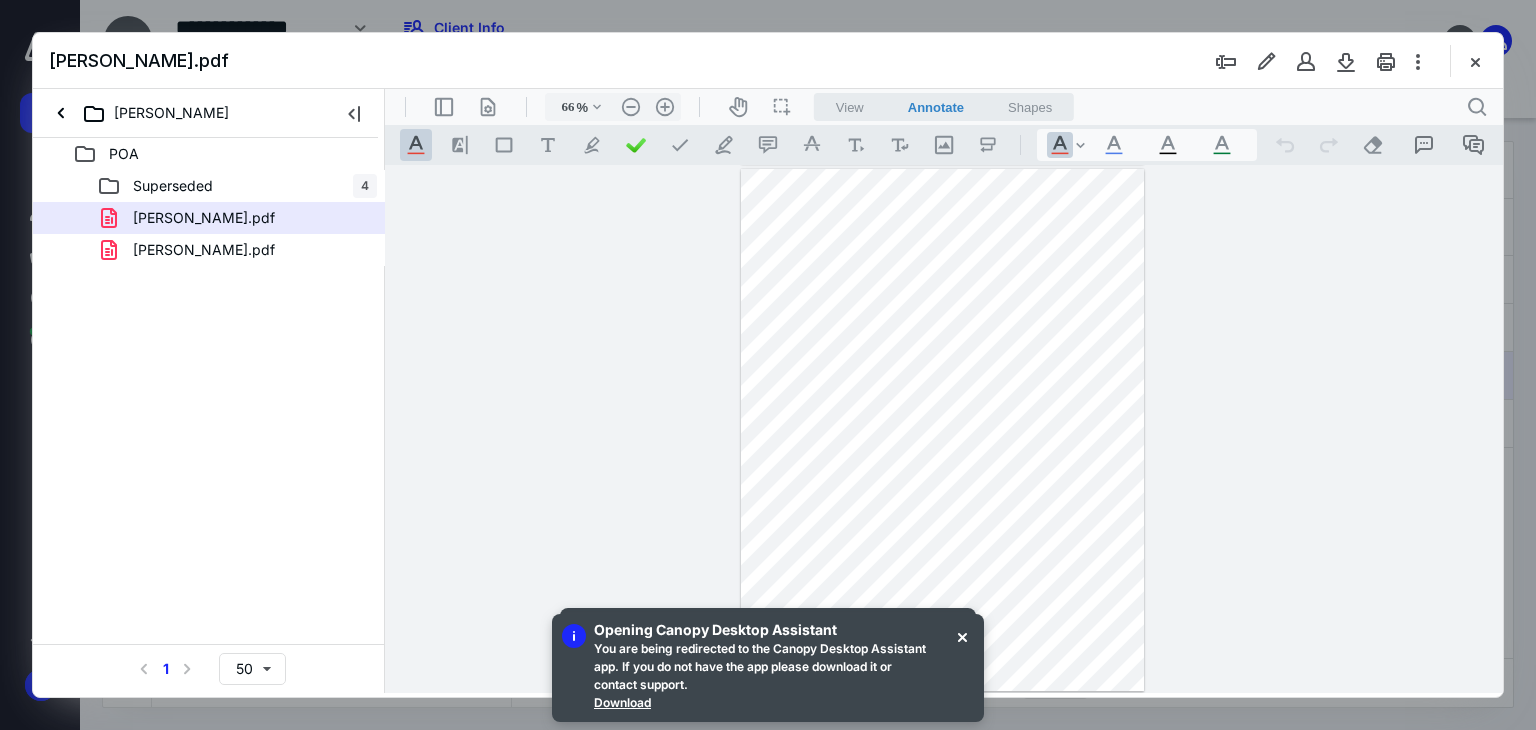 scroll, scrollTop: 527, scrollLeft: 0, axis: vertical 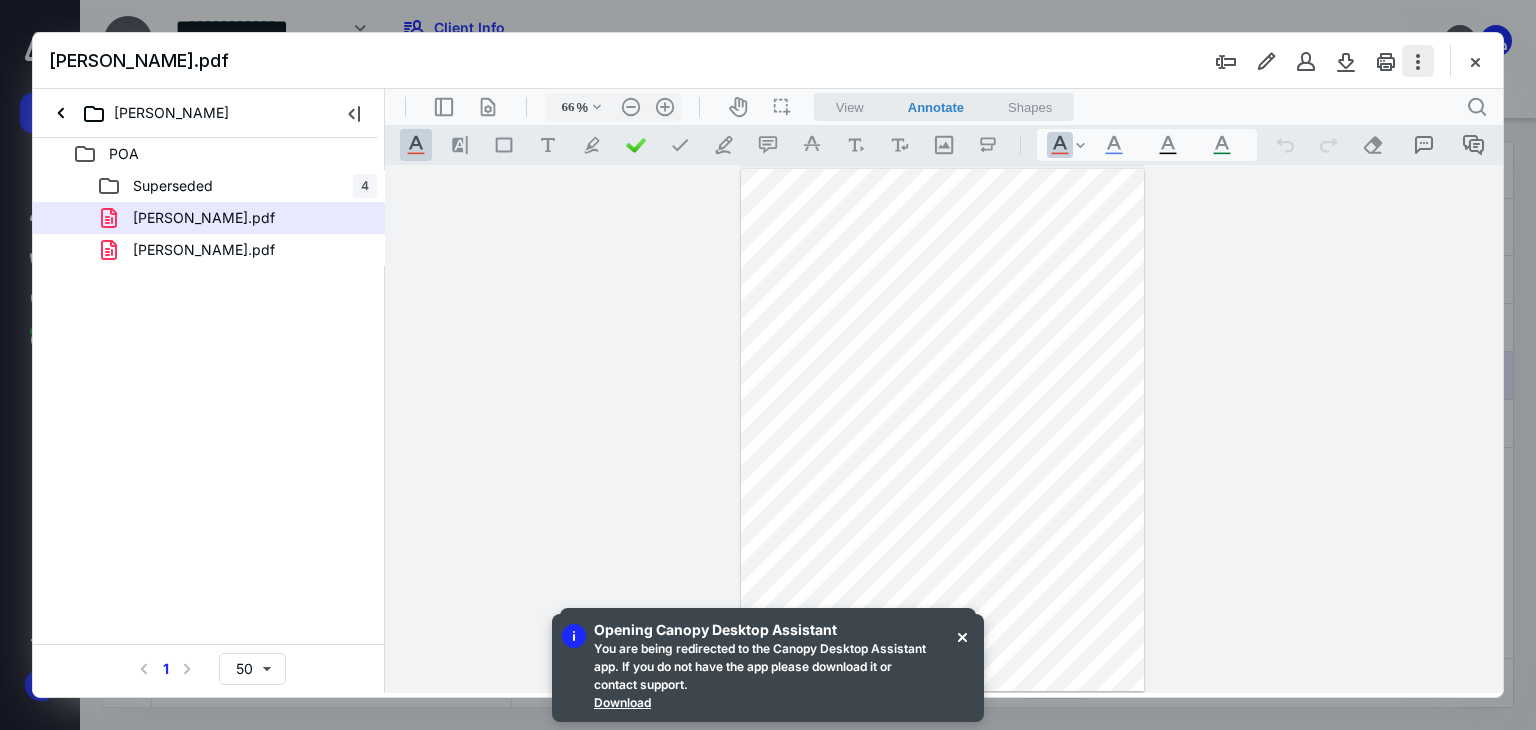click at bounding box center (1418, 61) 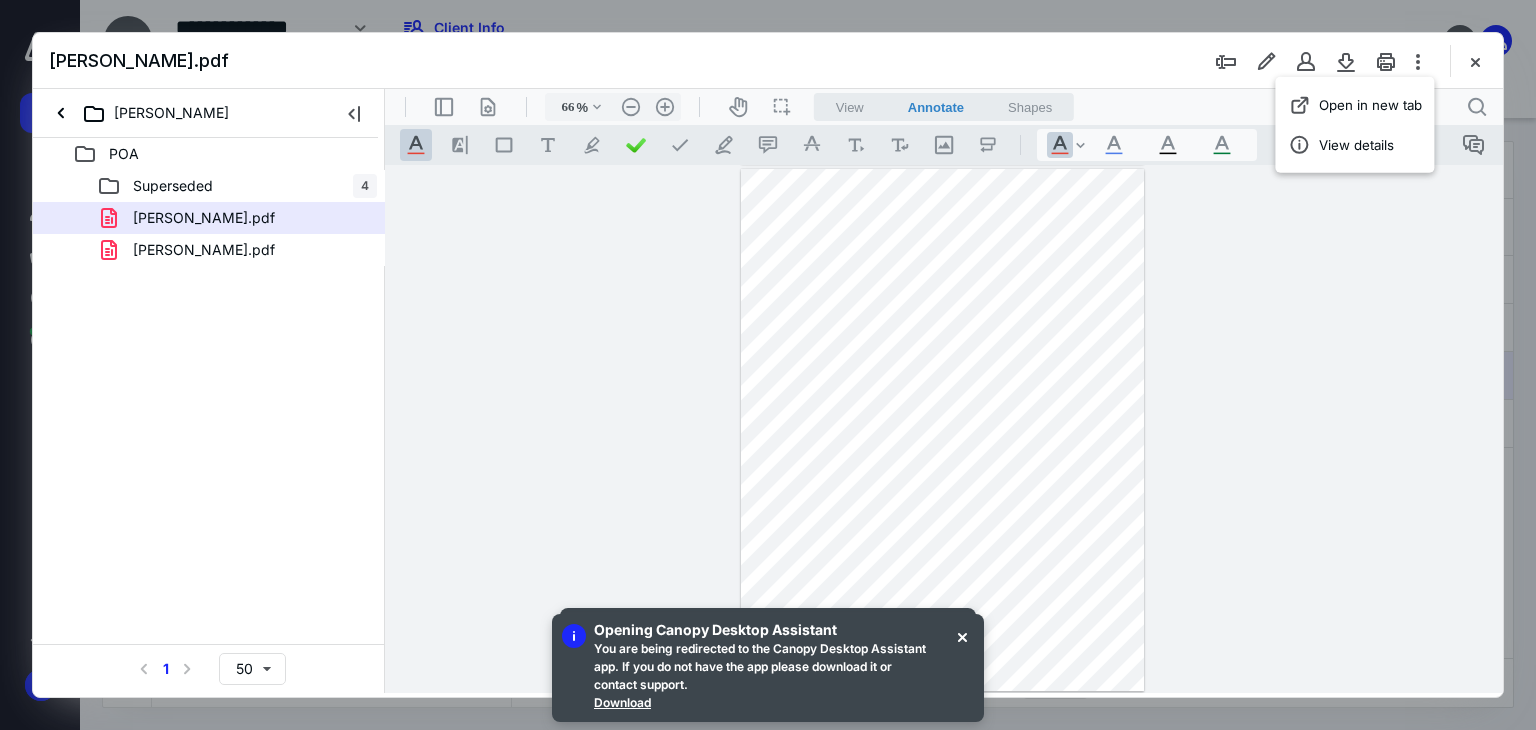 click on "**********" at bounding box center (944, 429) 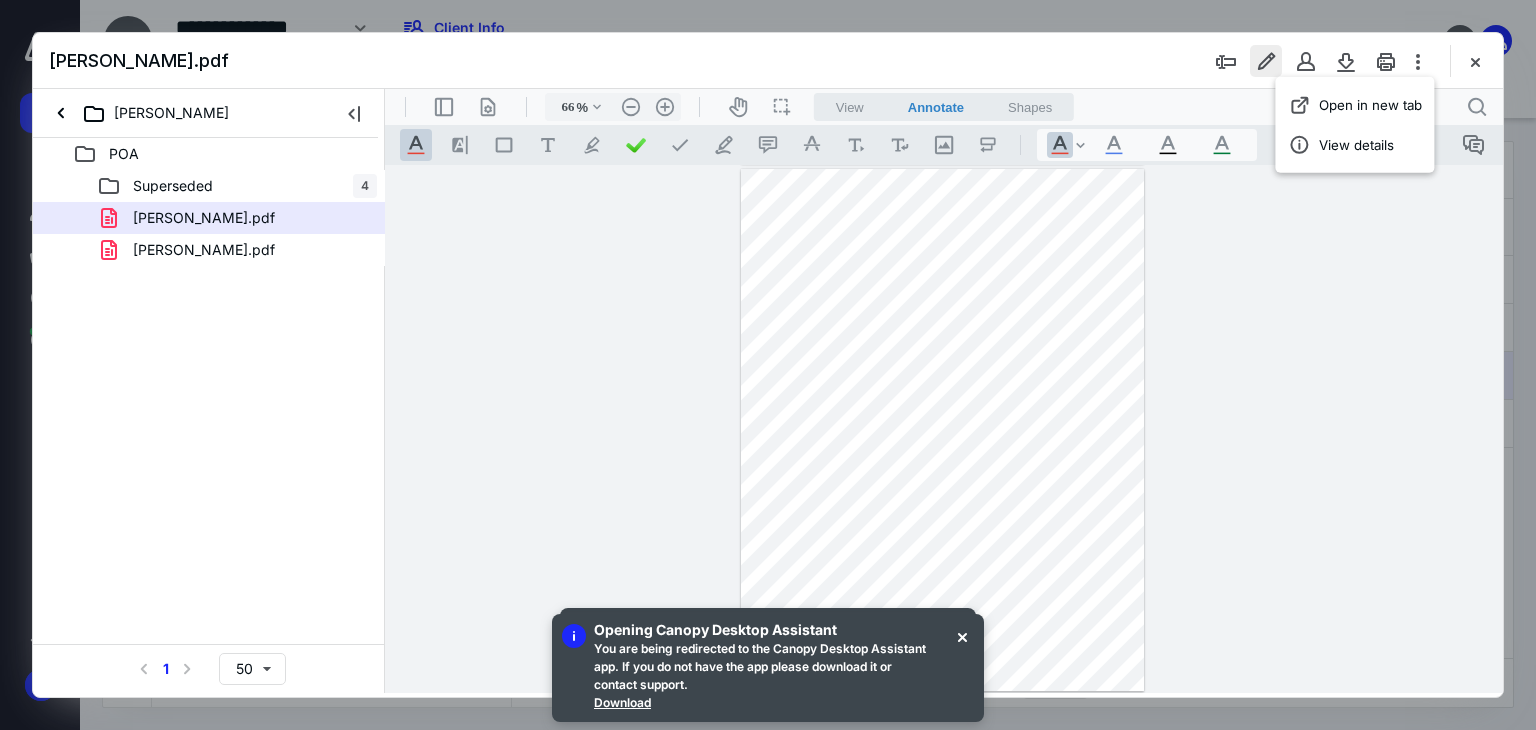 click at bounding box center (1266, 61) 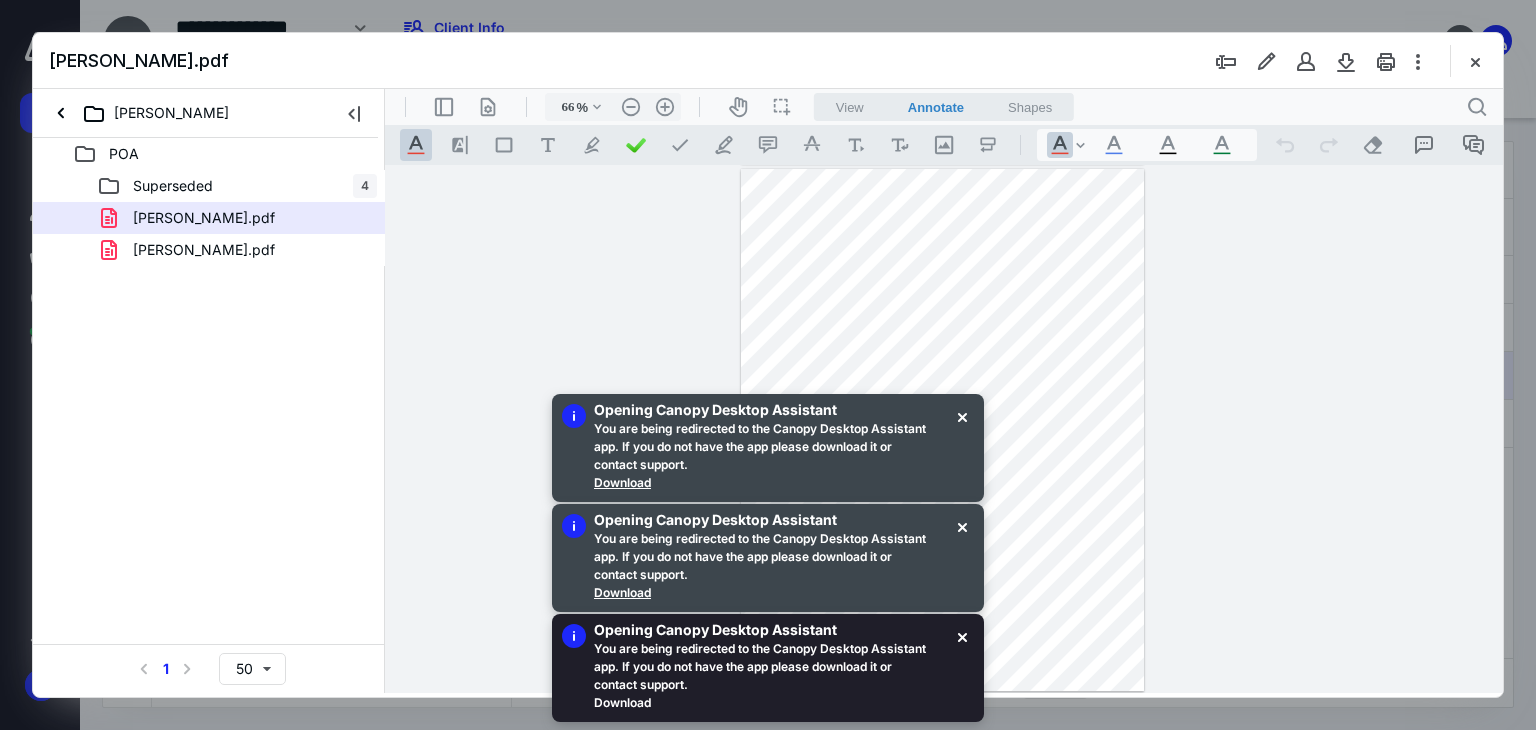 click on "Download" at bounding box center [760, 703] 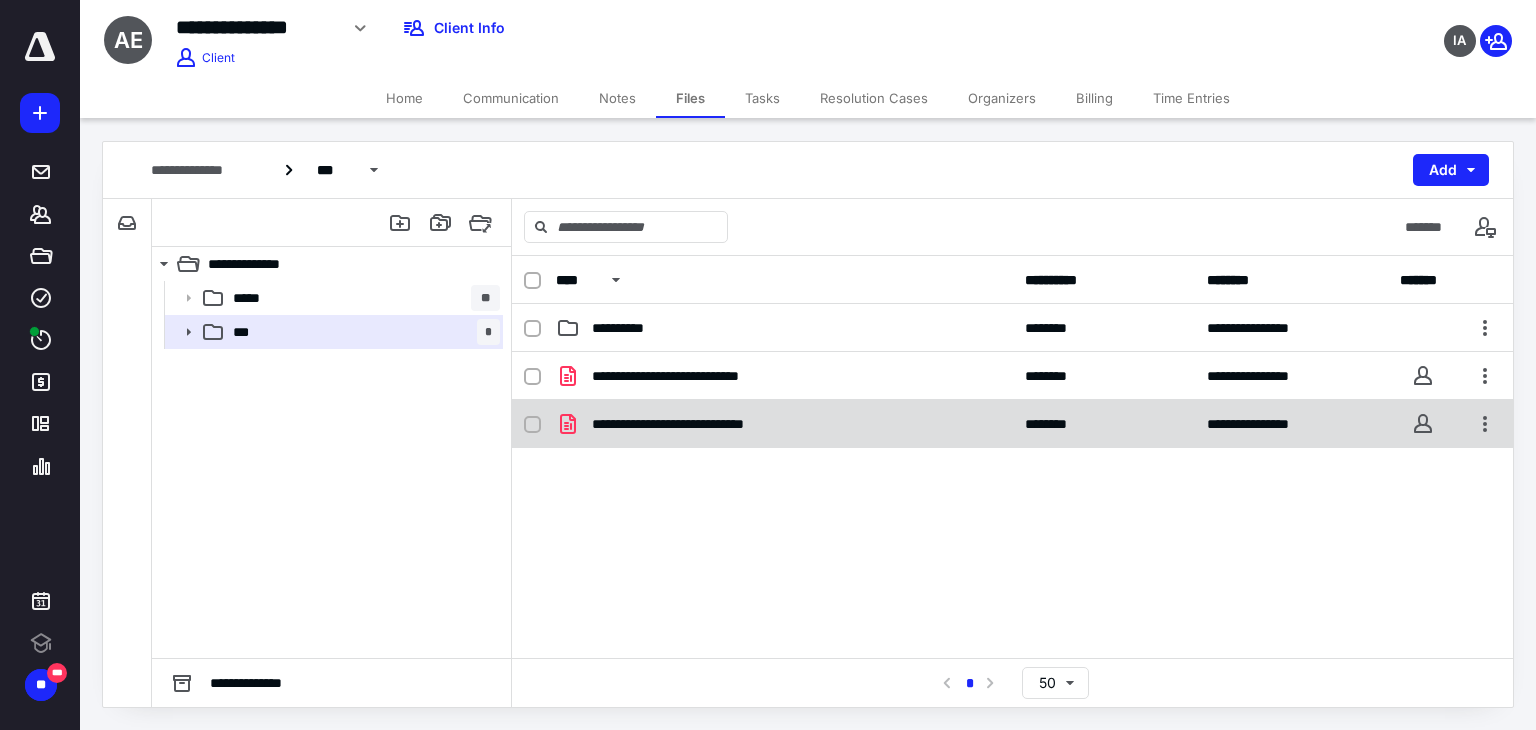 scroll, scrollTop: 0, scrollLeft: 0, axis: both 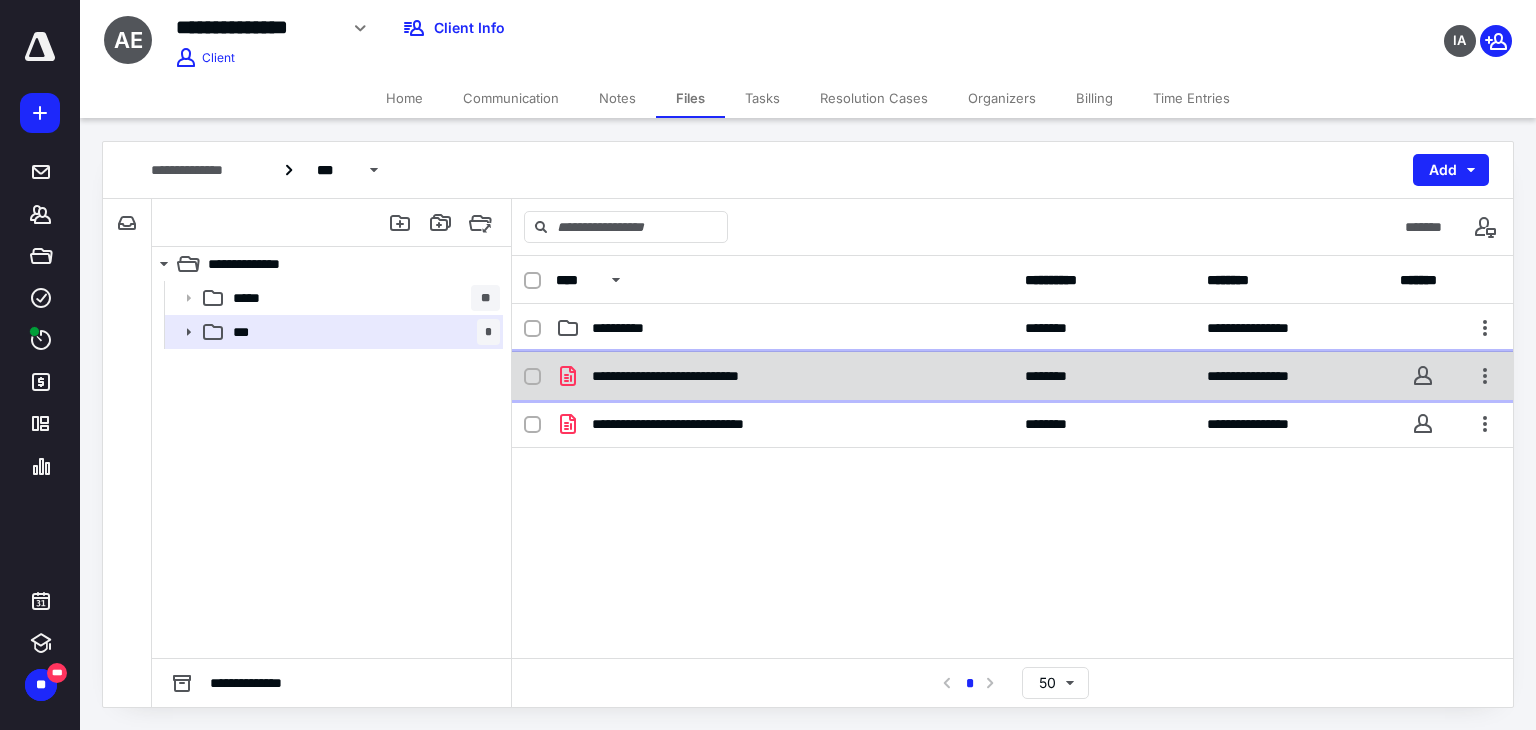 click on "**********" at bounding box center [703, 376] 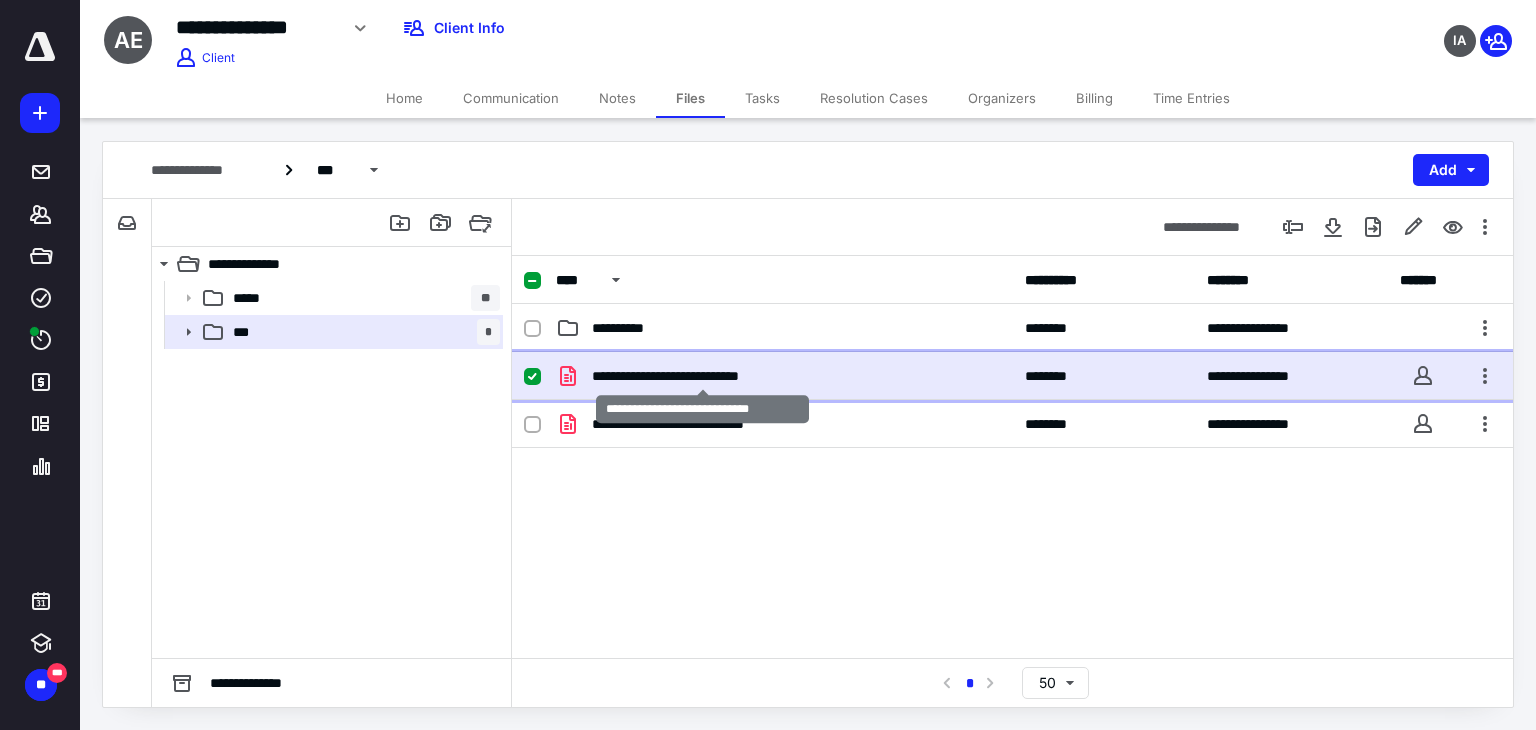 click on "**********" at bounding box center [703, 376] 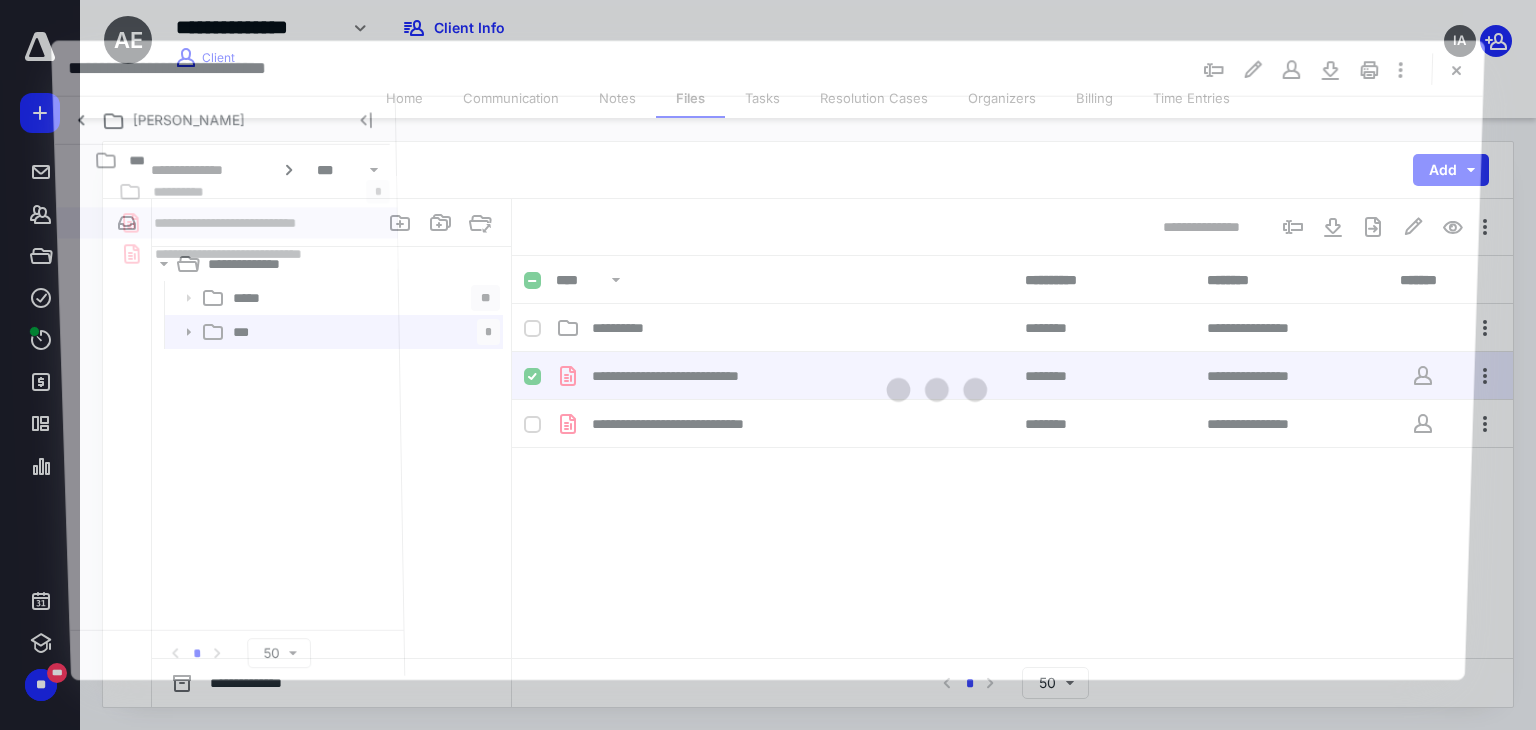scroll, scrollTop: 0, scrollLeft: 0, axis: both 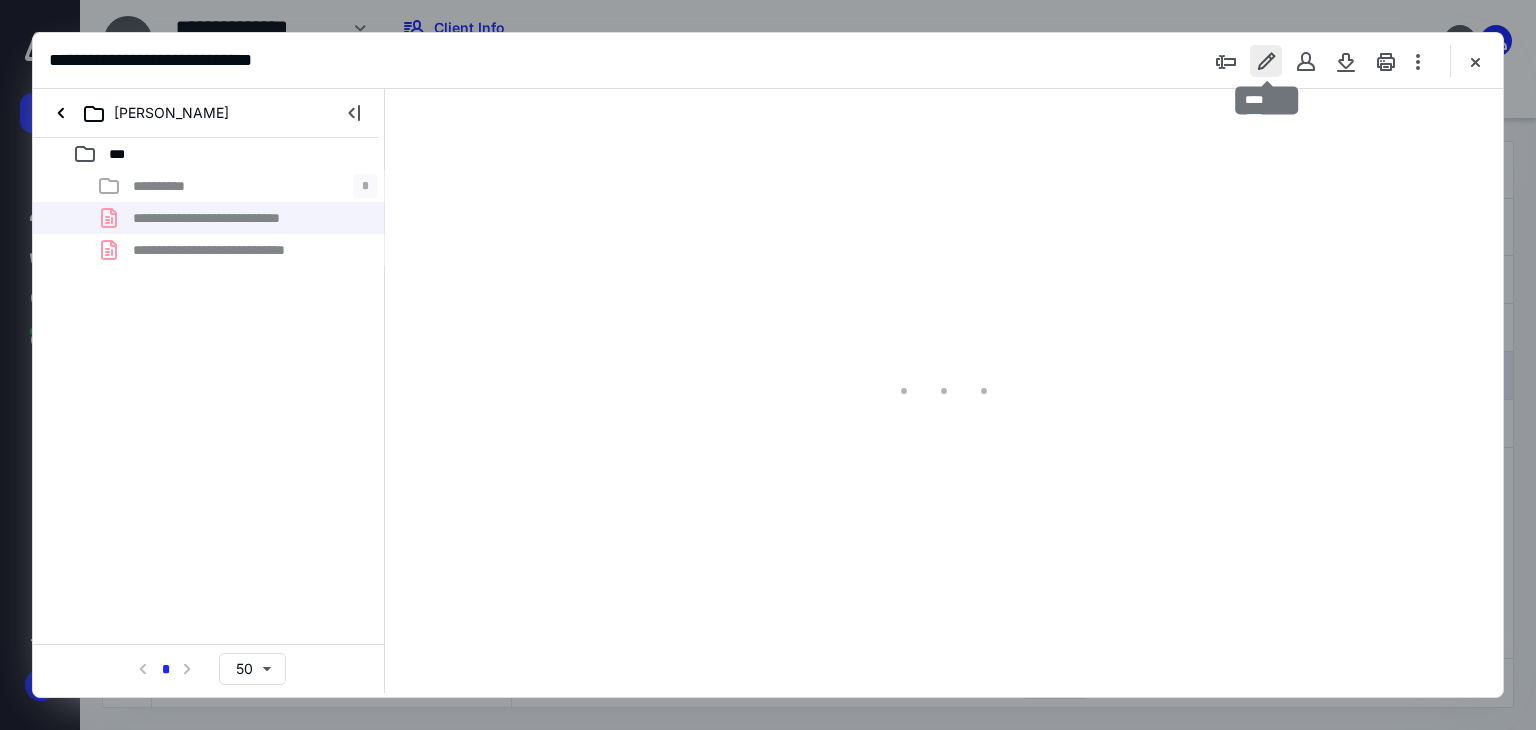 type on "66" 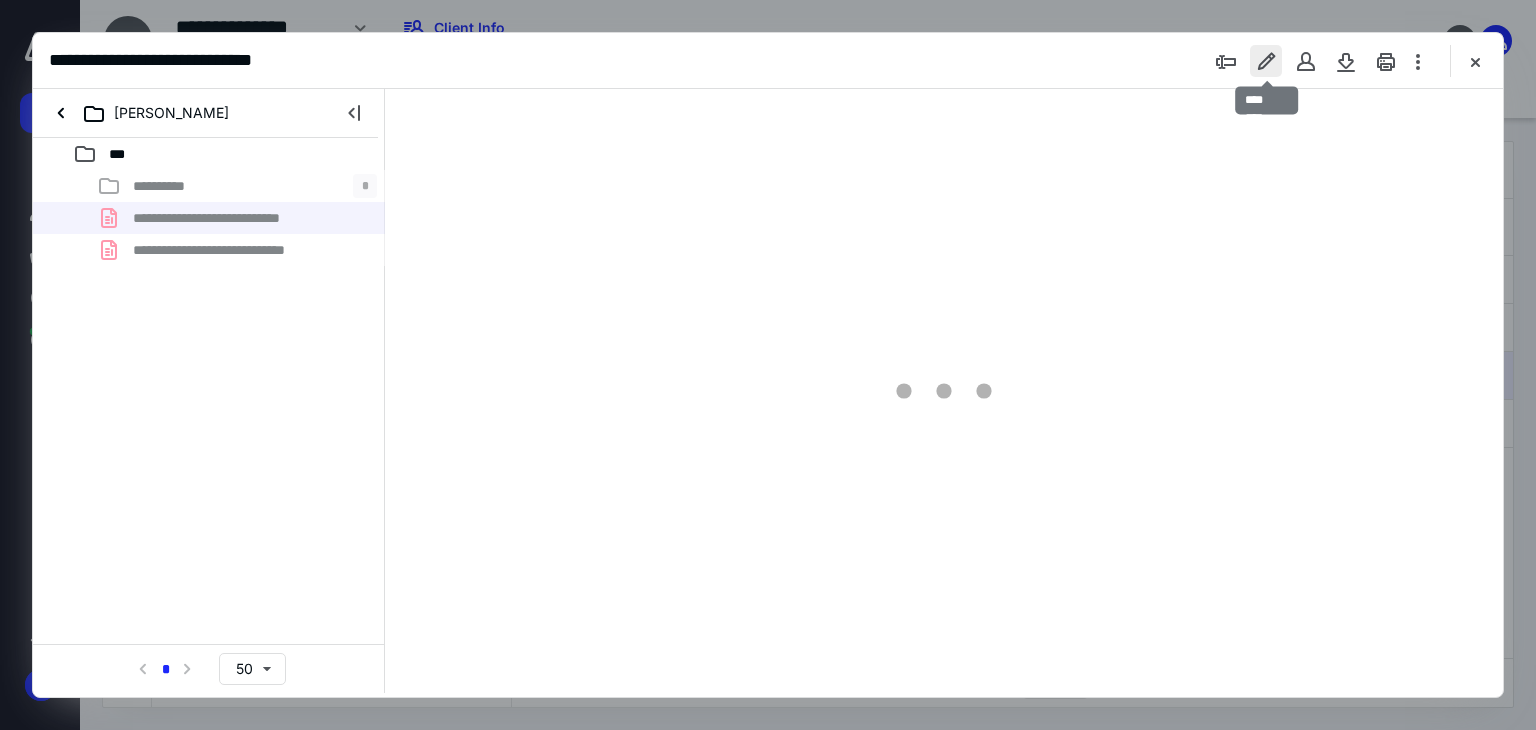 scroll, scrollTop: 79, scrollLeft: 0, axis: vertical 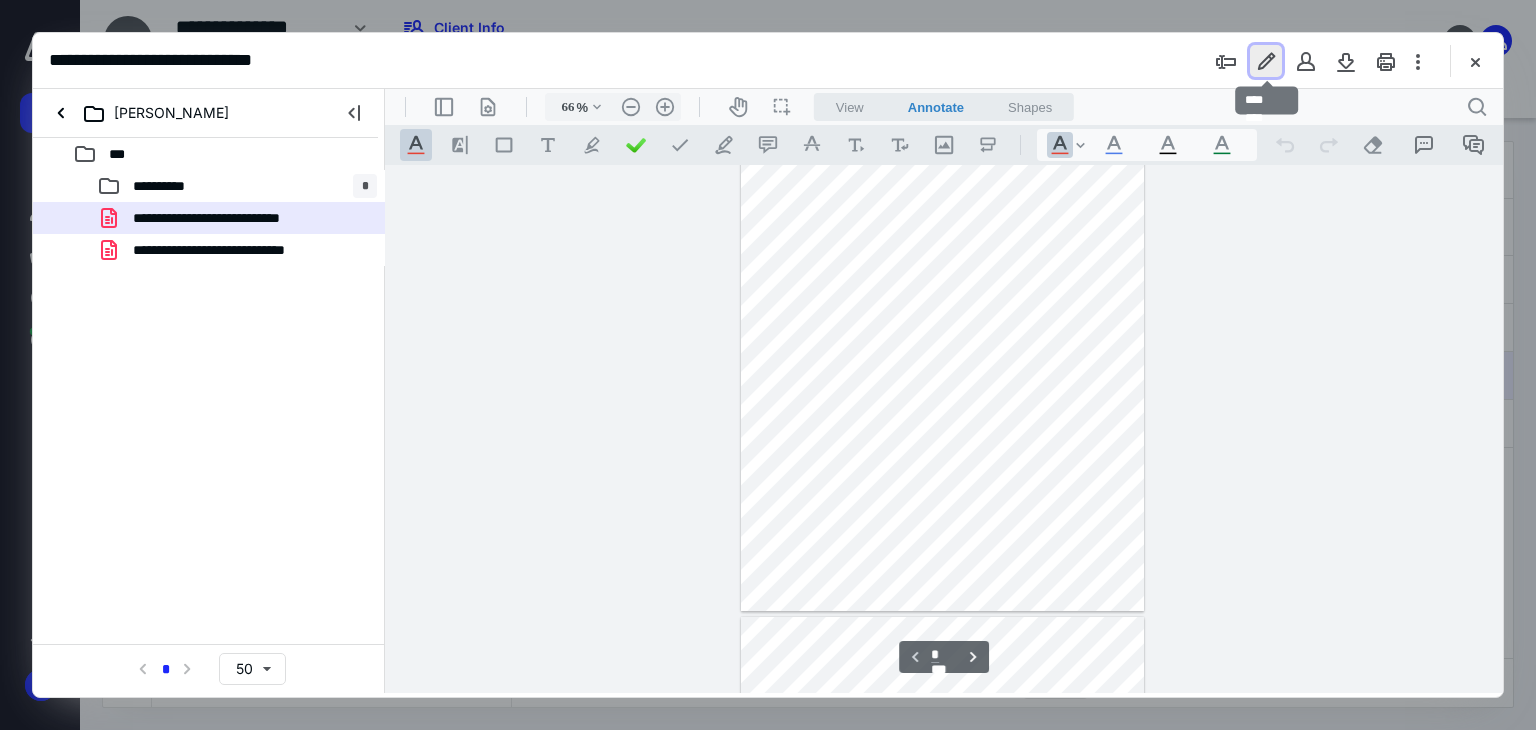 click at bounding box center [1266, 61] 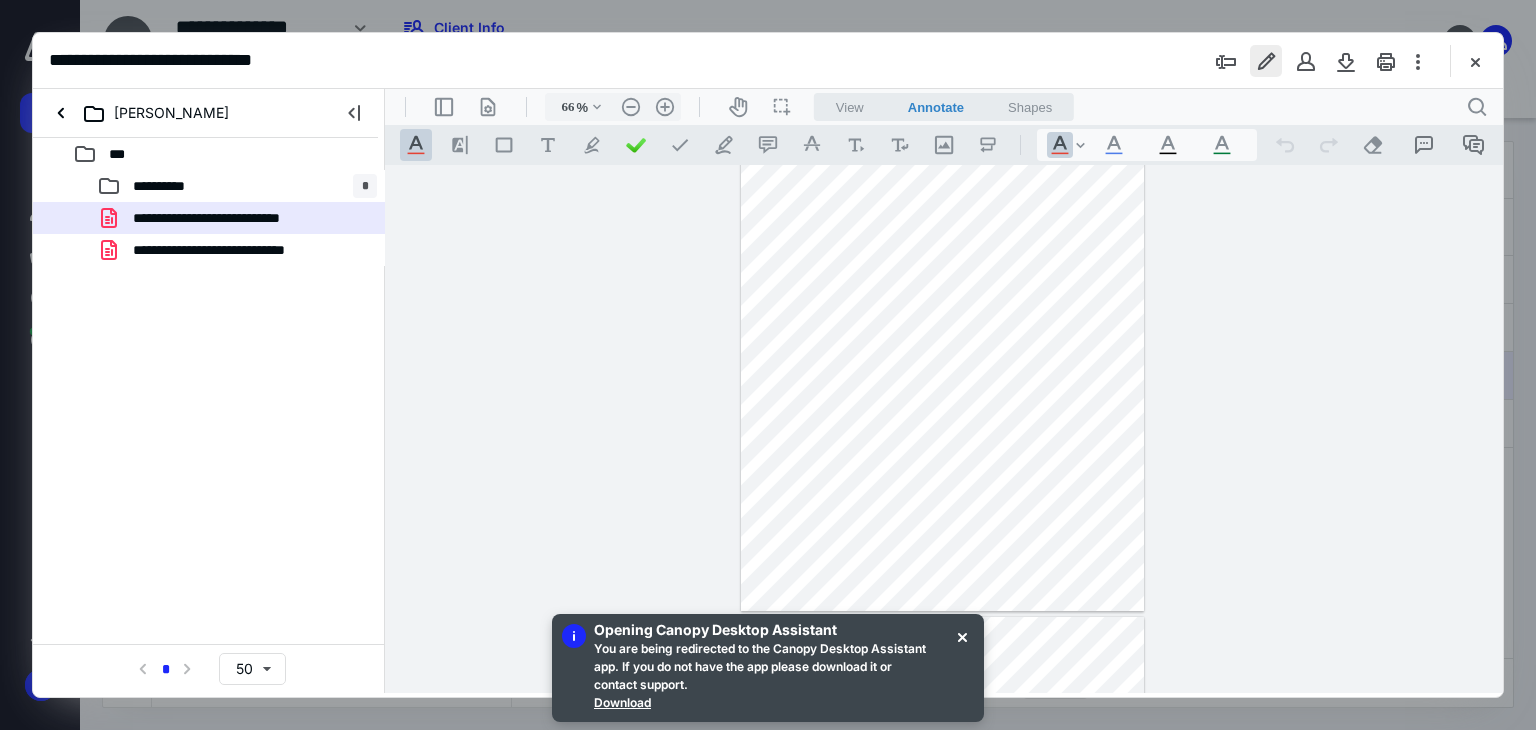 click at bounding box center (1266, 61) 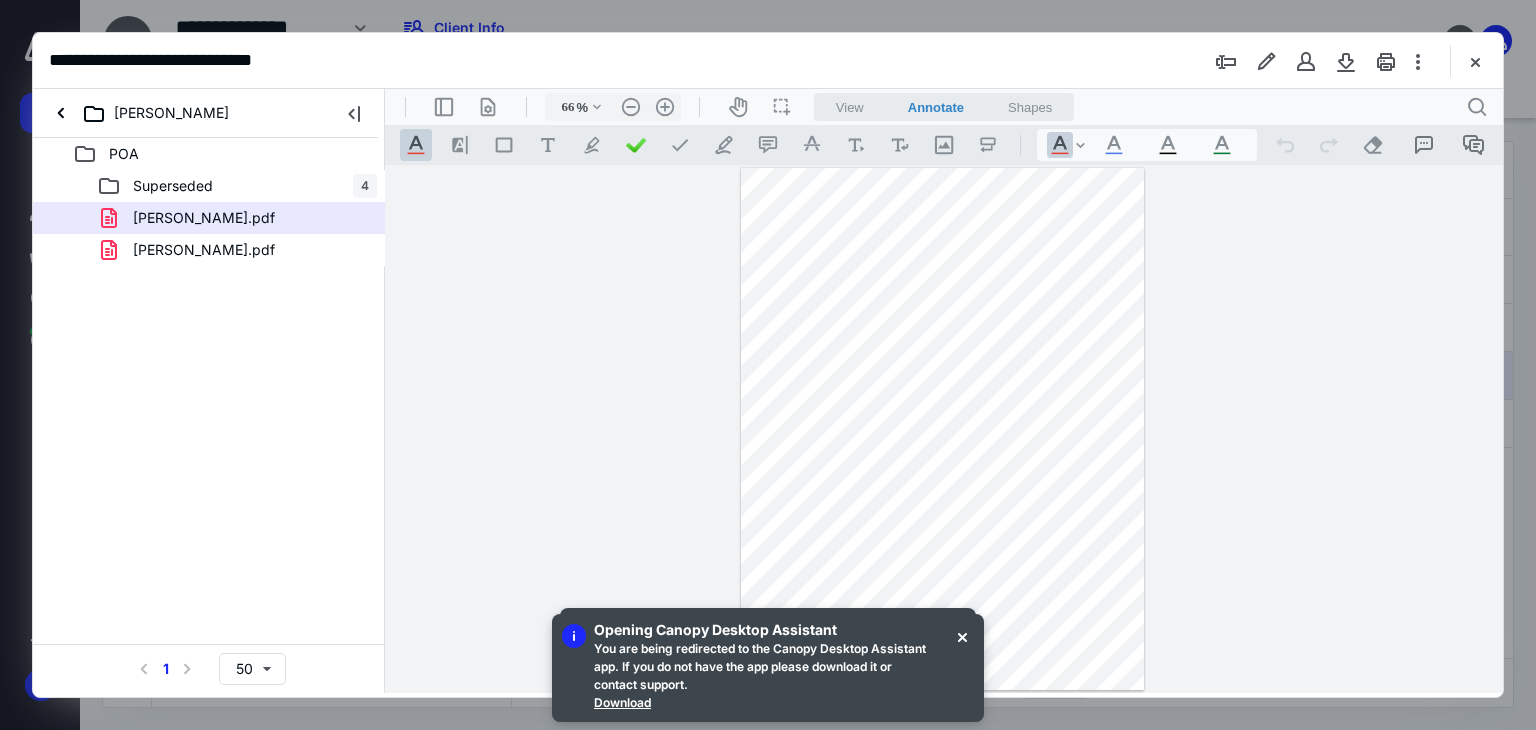 scroll, scrollTop: 0, scrollLeft: 0, axis: both 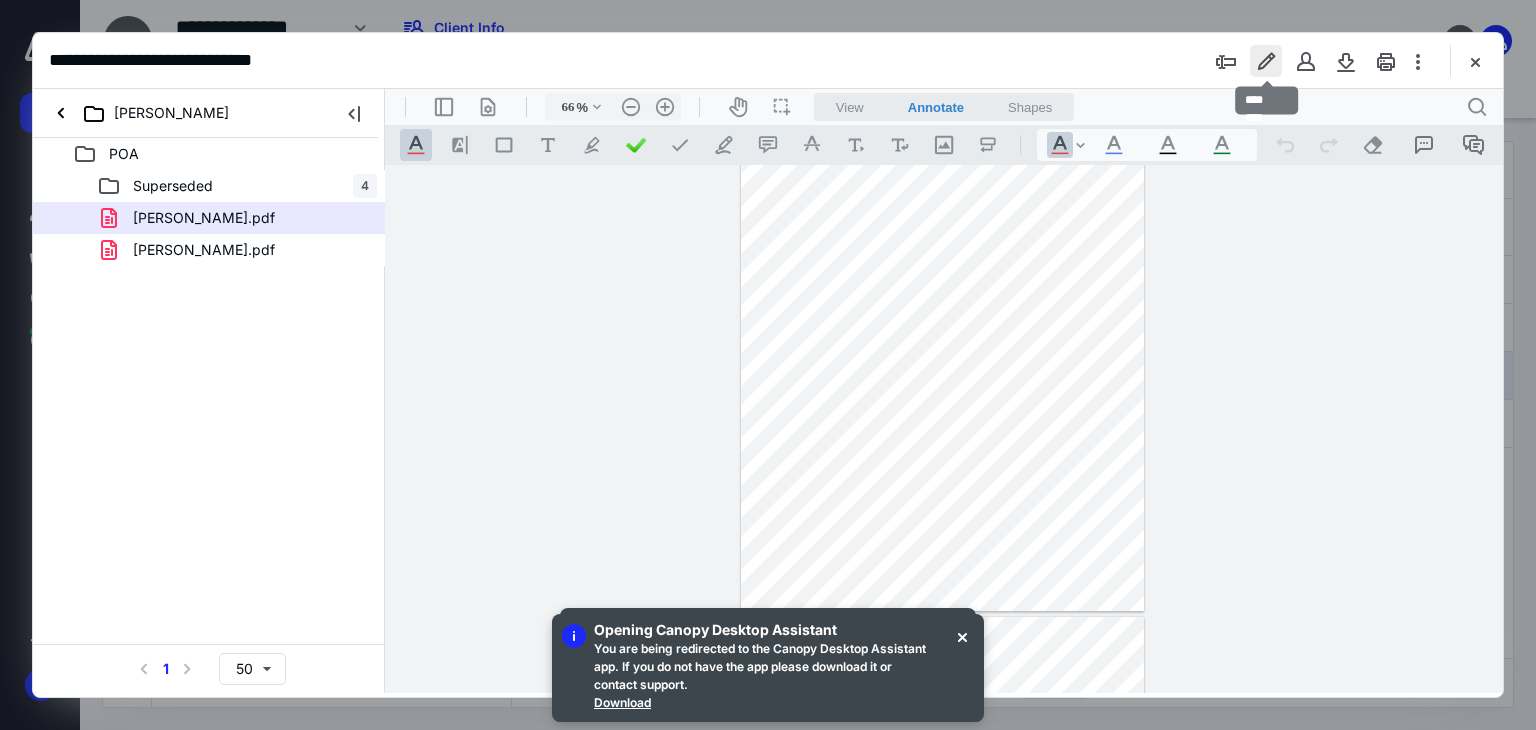 click at bounding box center (1266, 61) 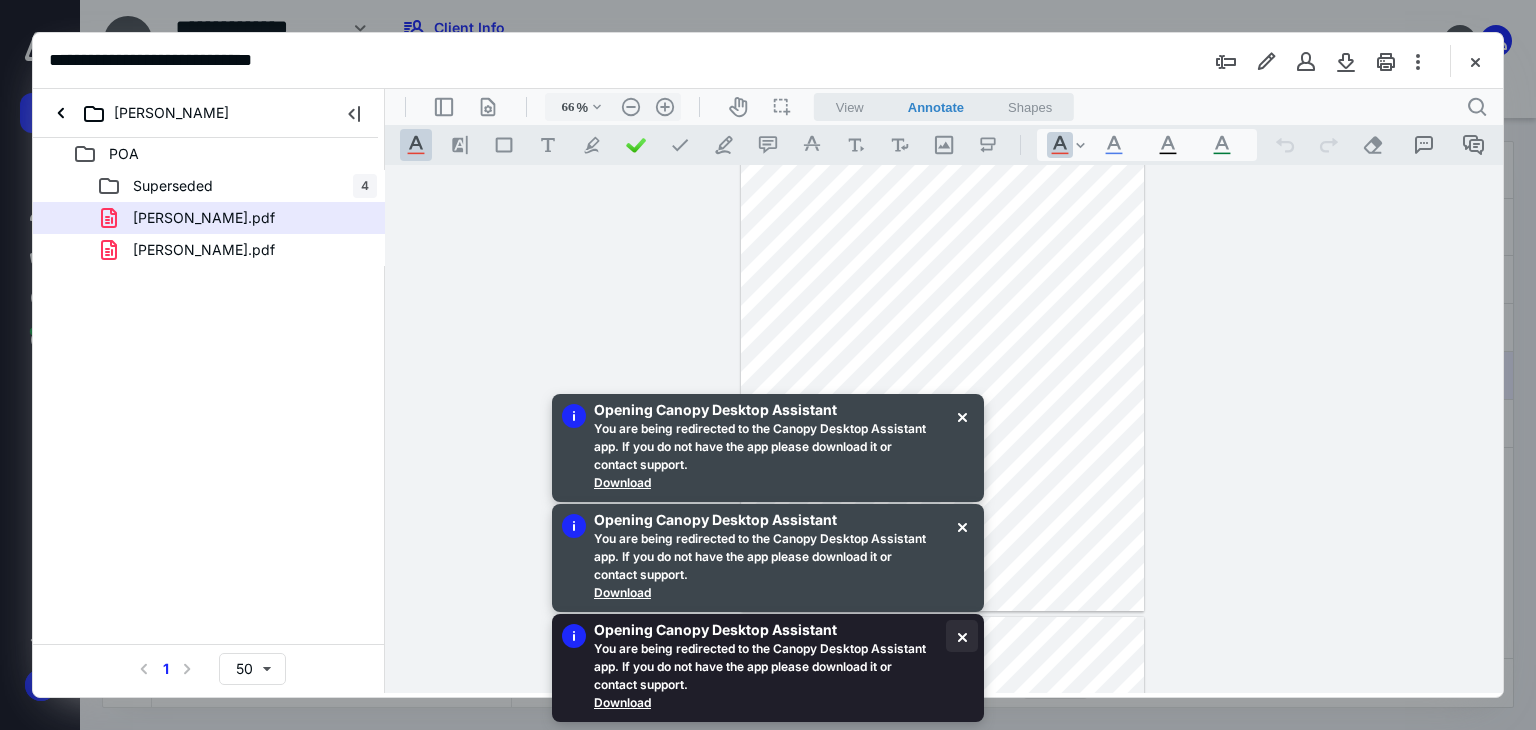 click at bounding box center [962, 636] 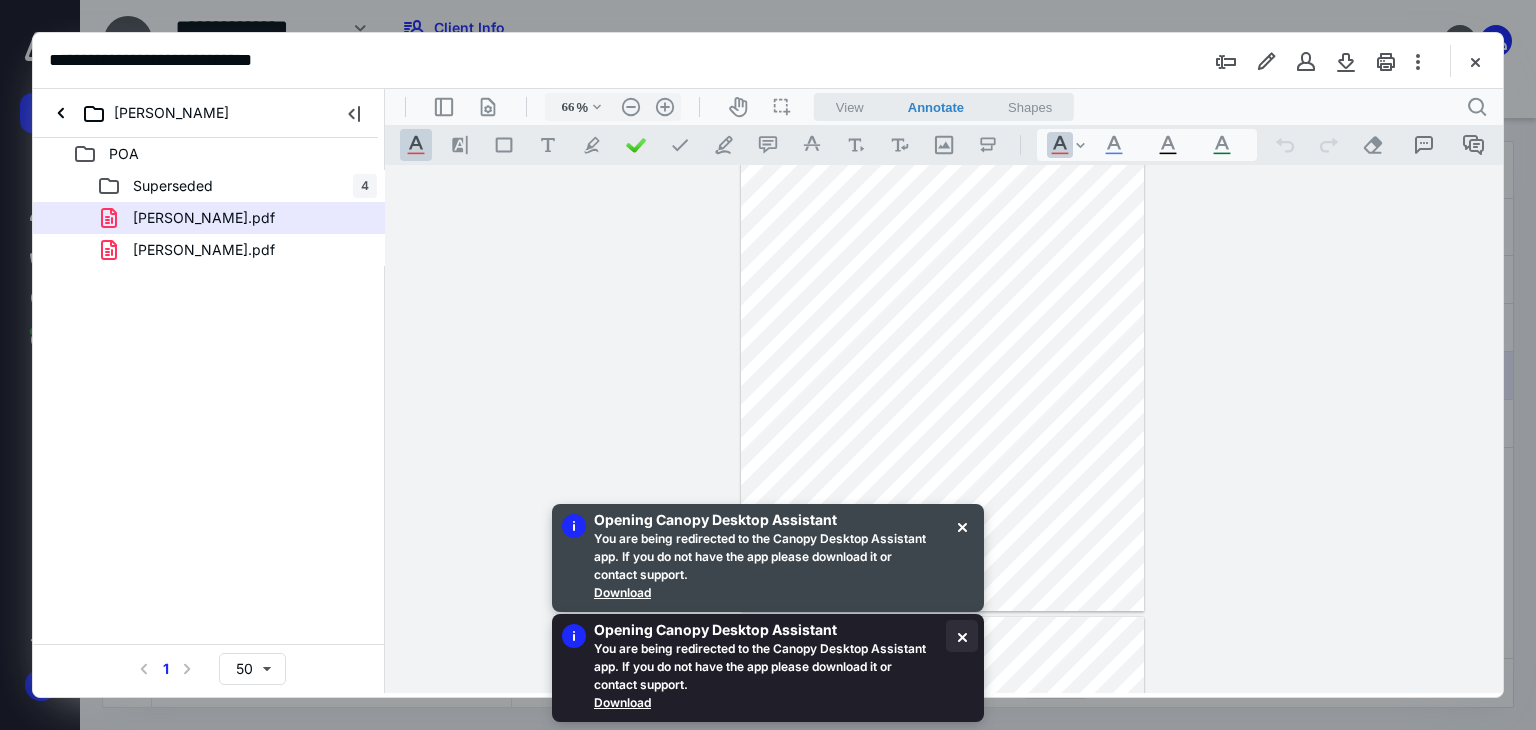 click at bounding box center (962, 636) 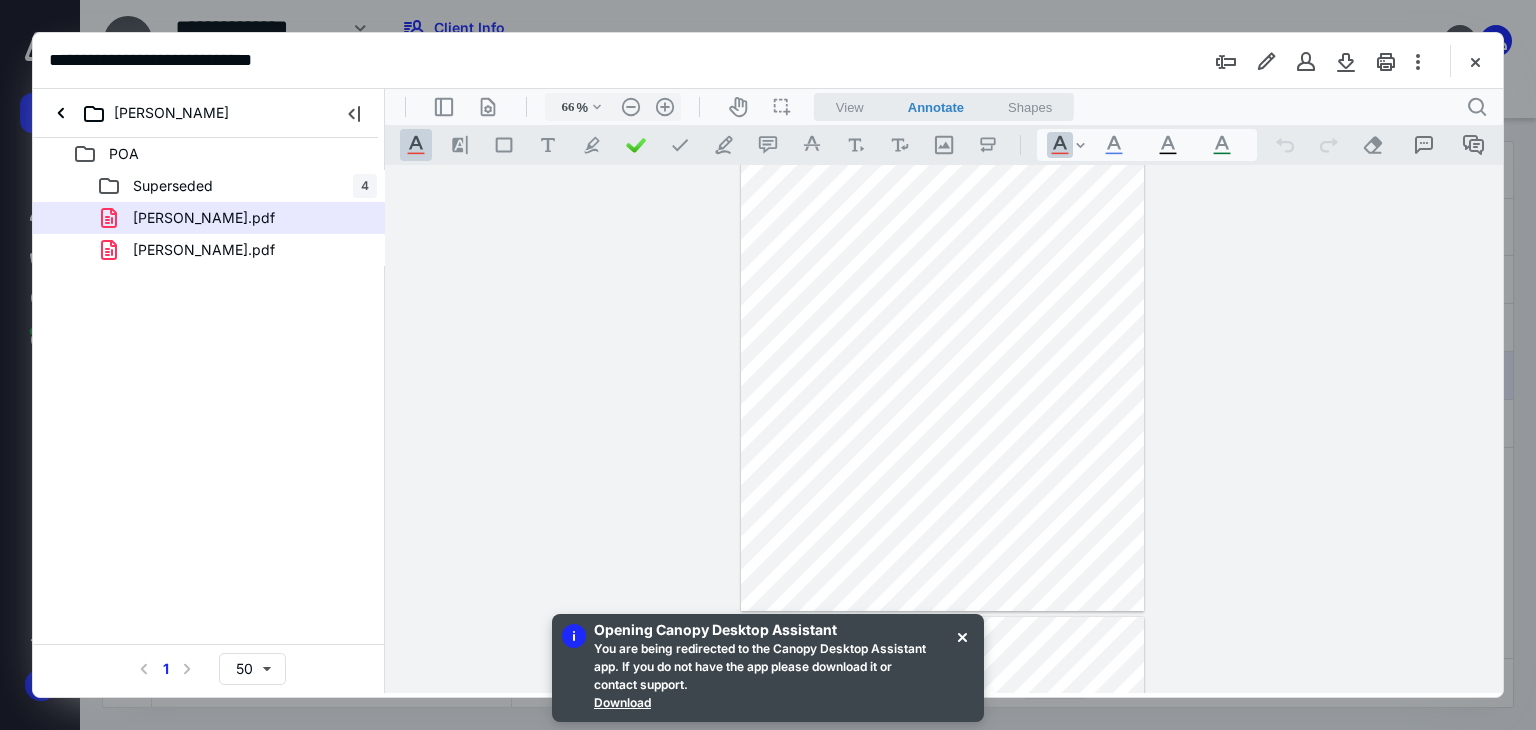 click at bounding box center (962, 636) 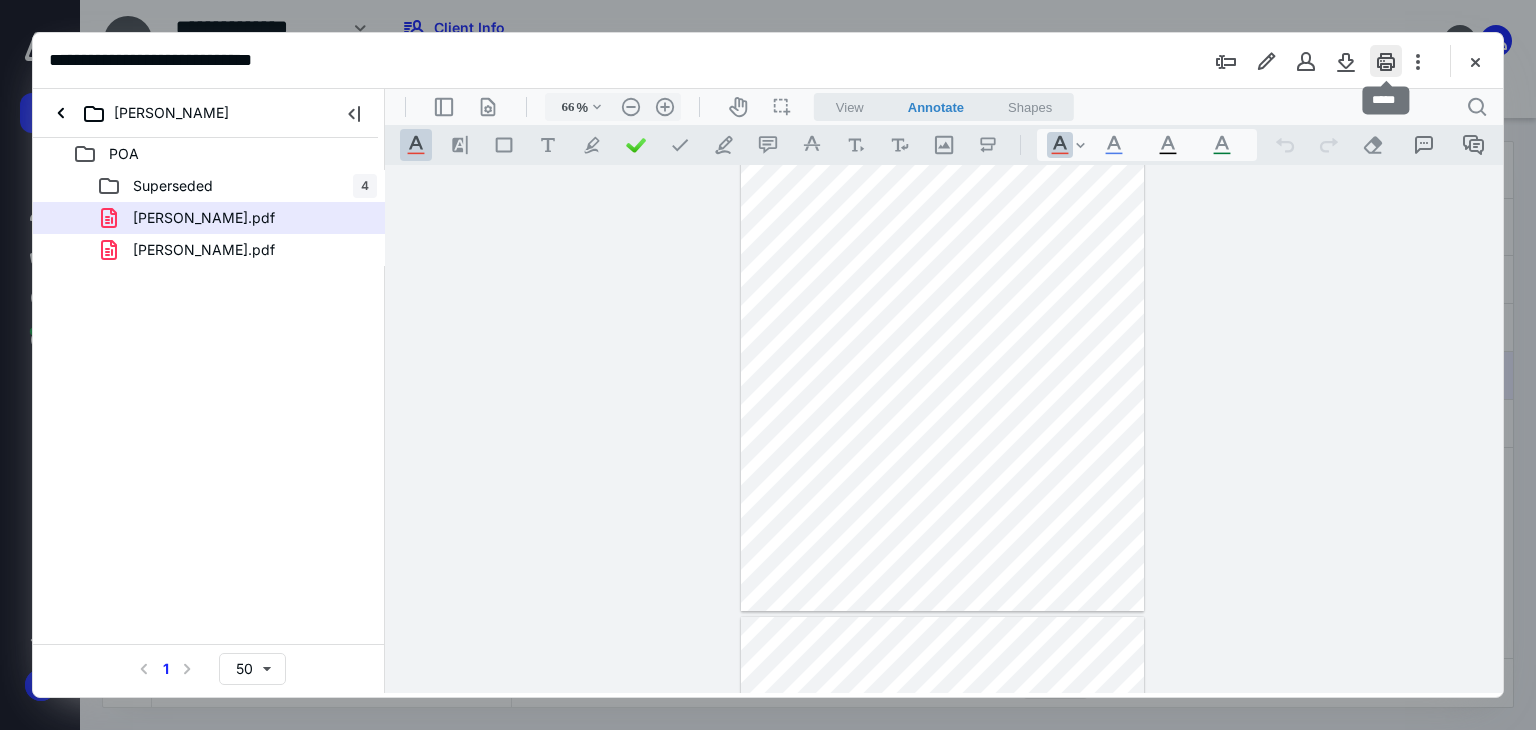click at bounding box center (1386, 61) 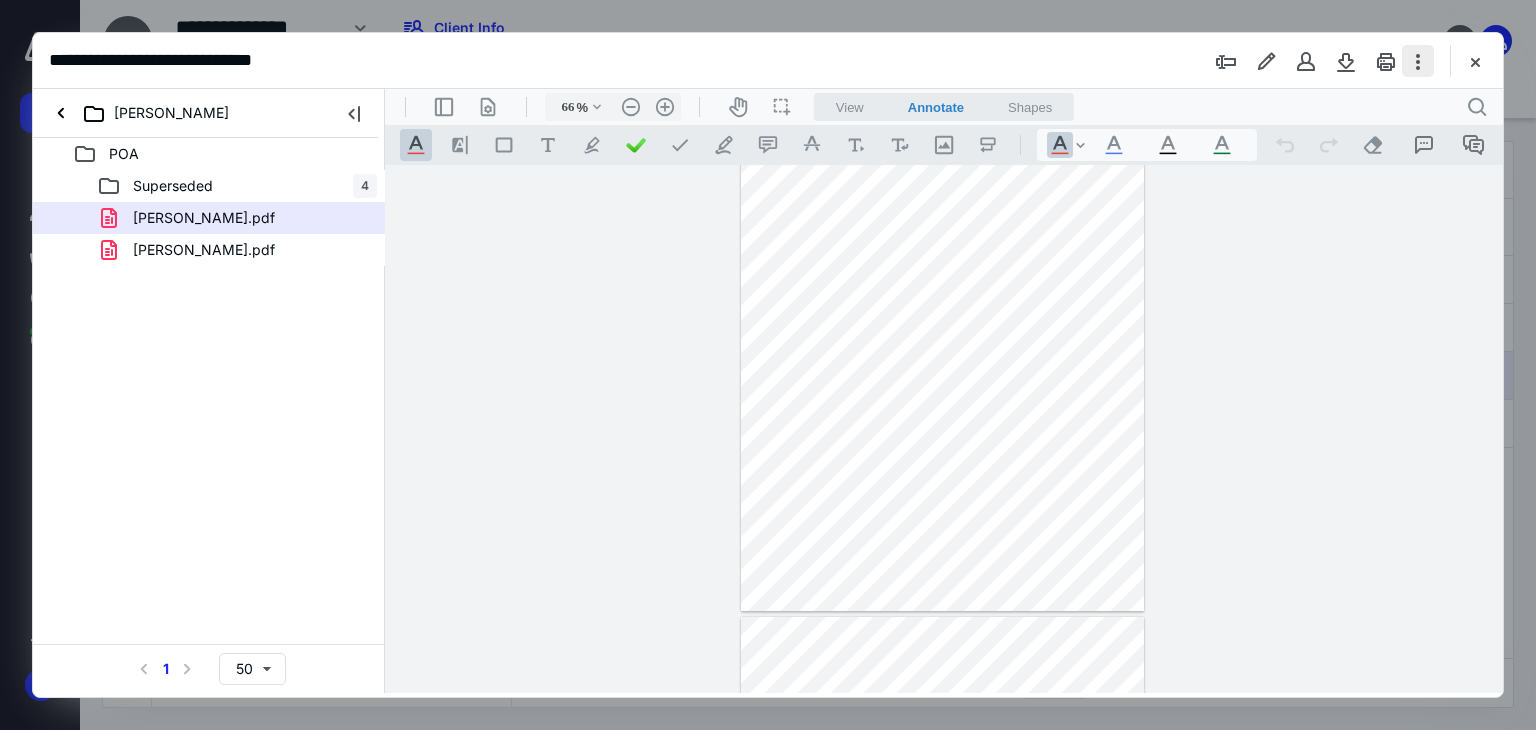 click at bounding box center [1418, 61] 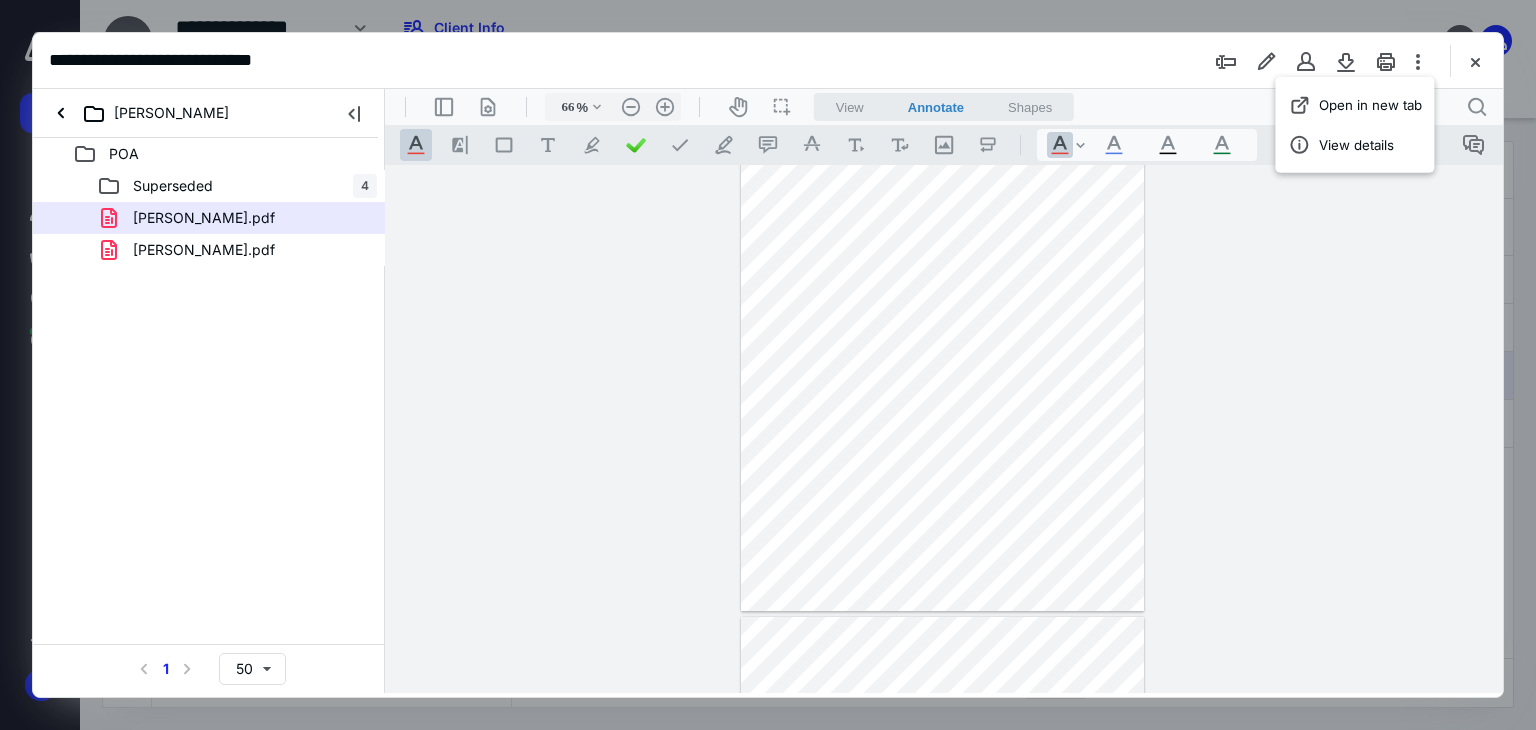 type on "*" 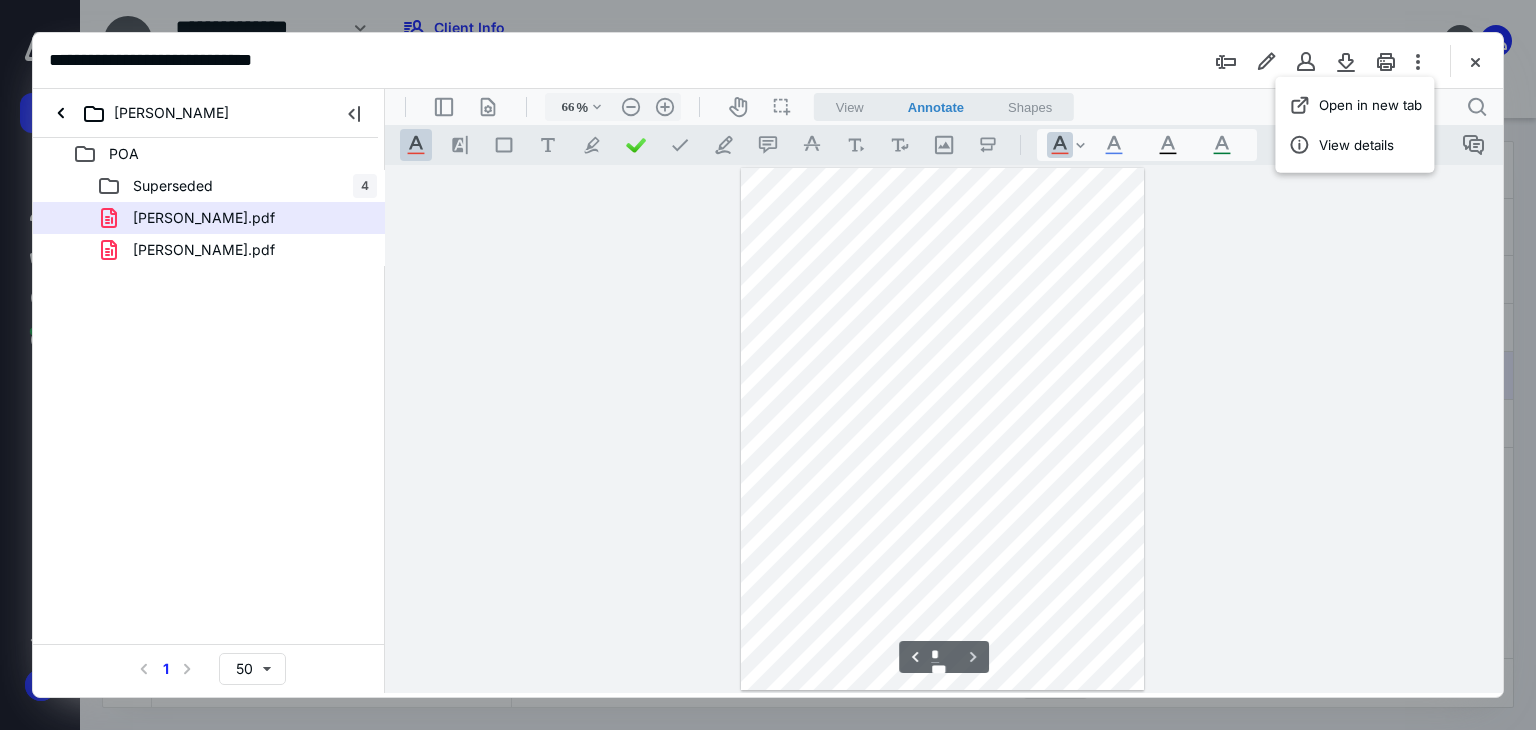 scroll, scrollTop: 526, scrollLeft: 0, axis: vertical 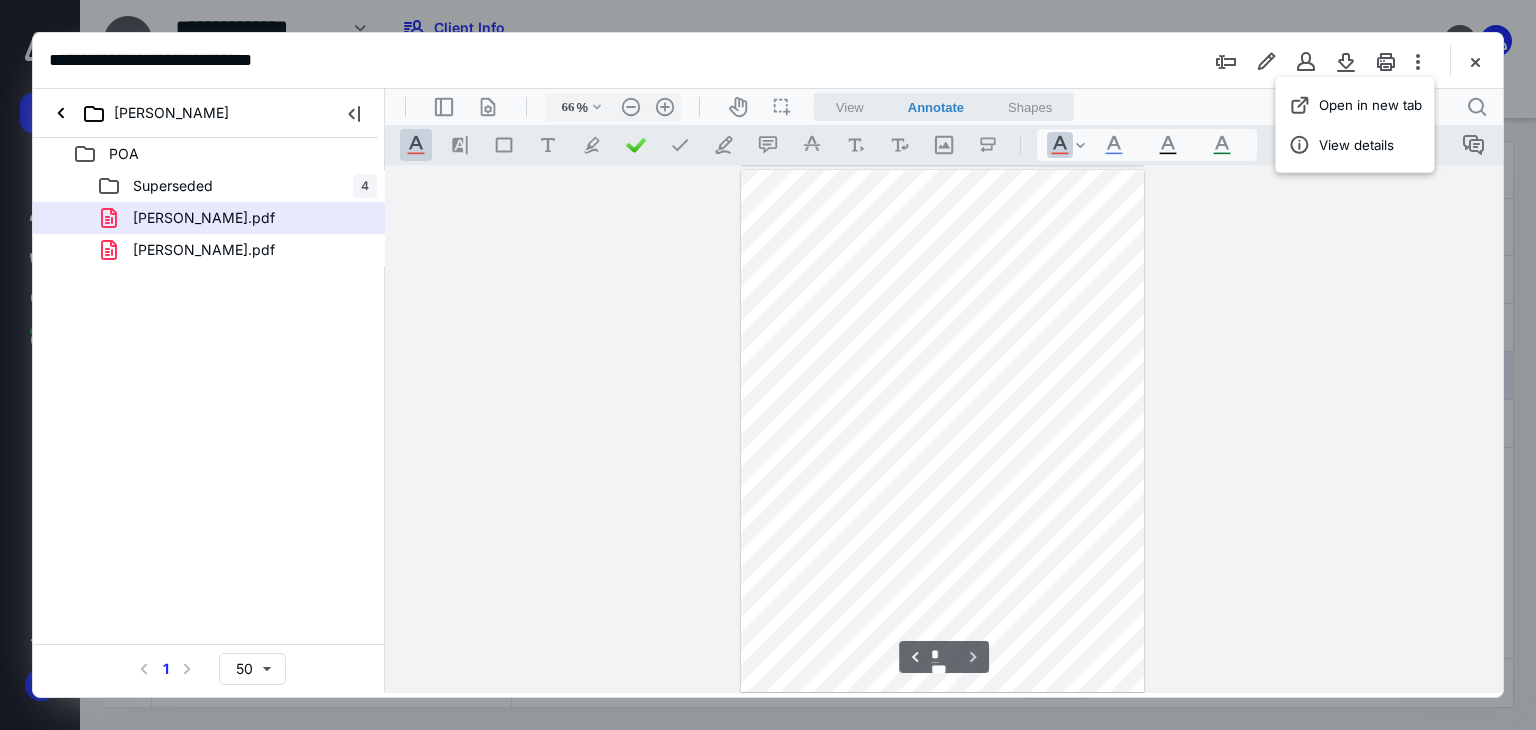 click on "**********" at bounding box center (944, 429) 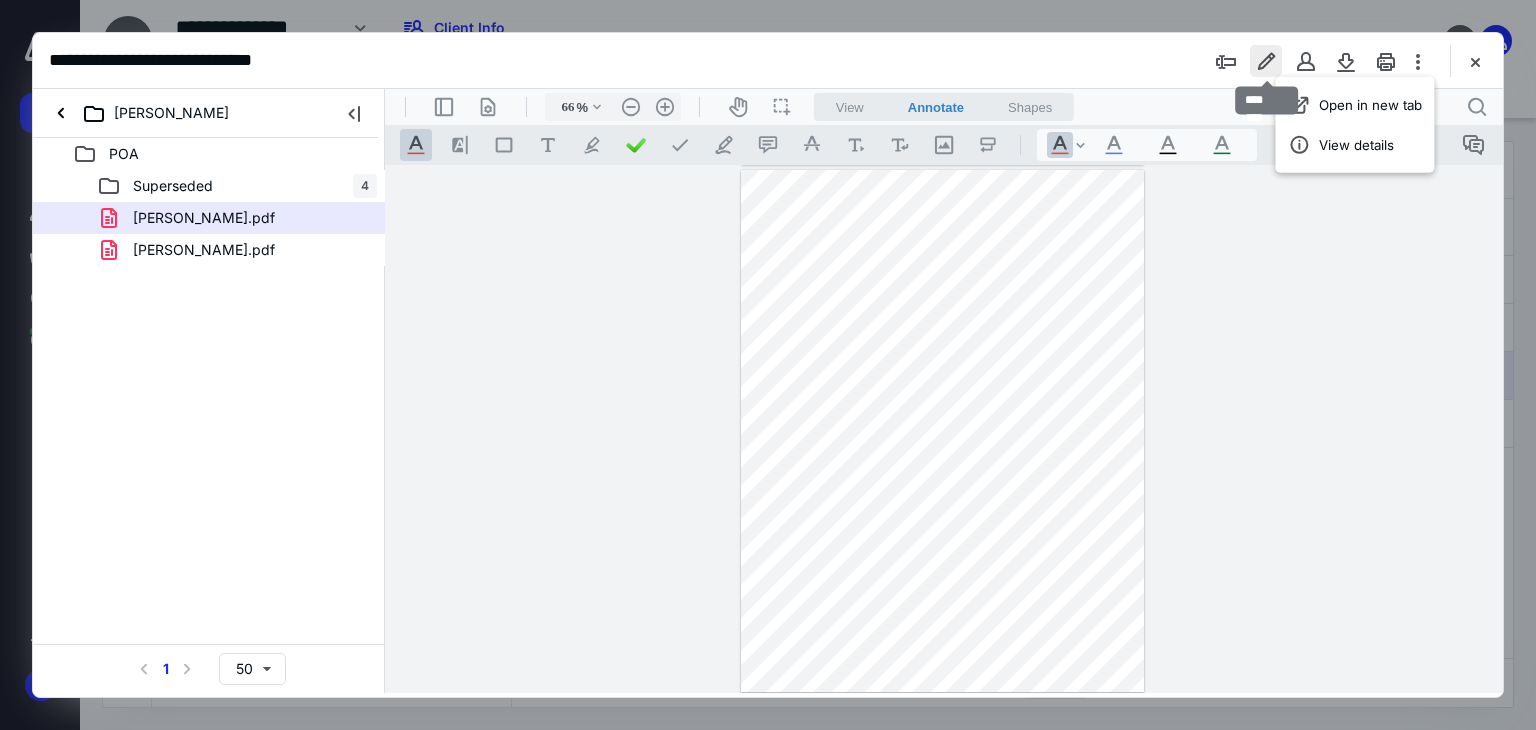 click at bounding box center (1266, 61) 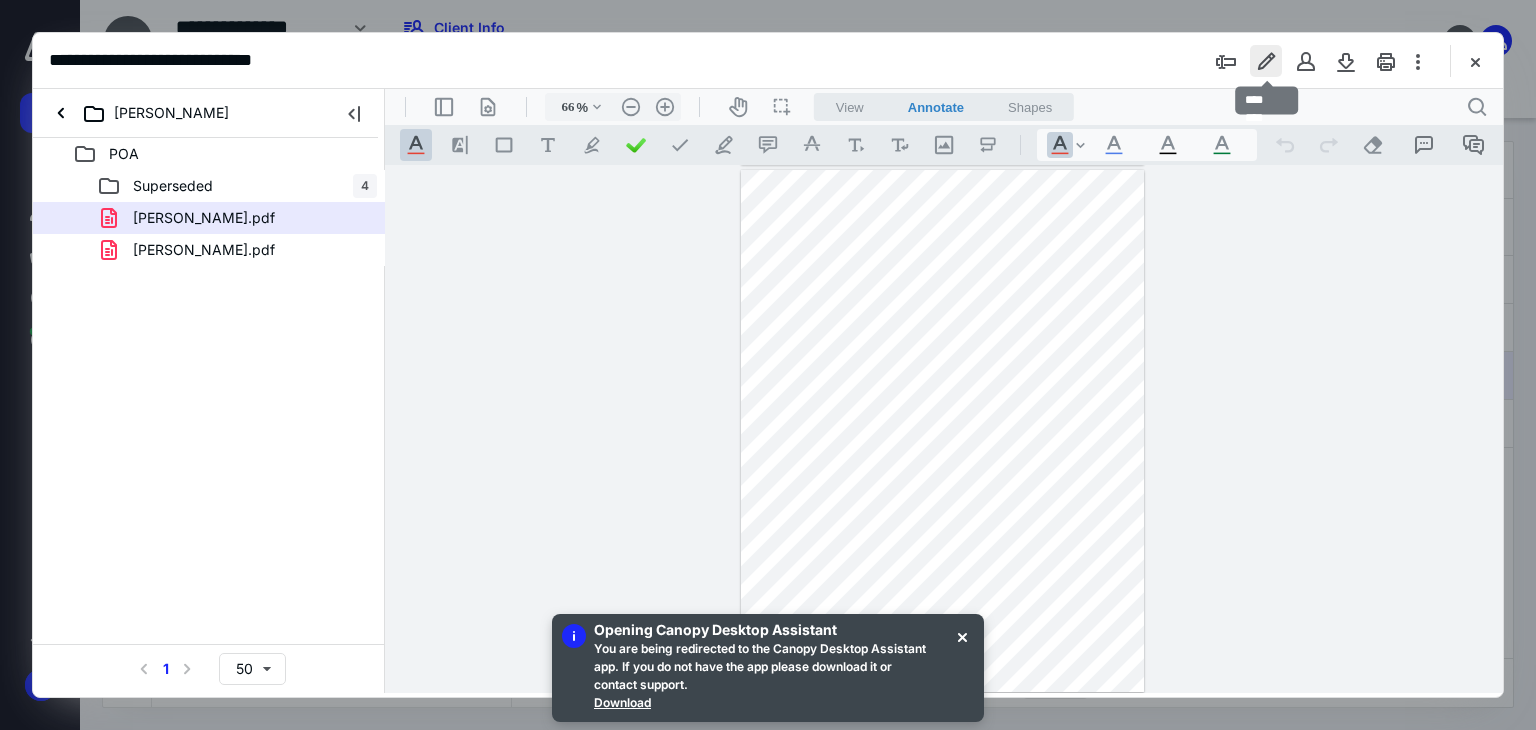 click at bounding box center [1266, 61] 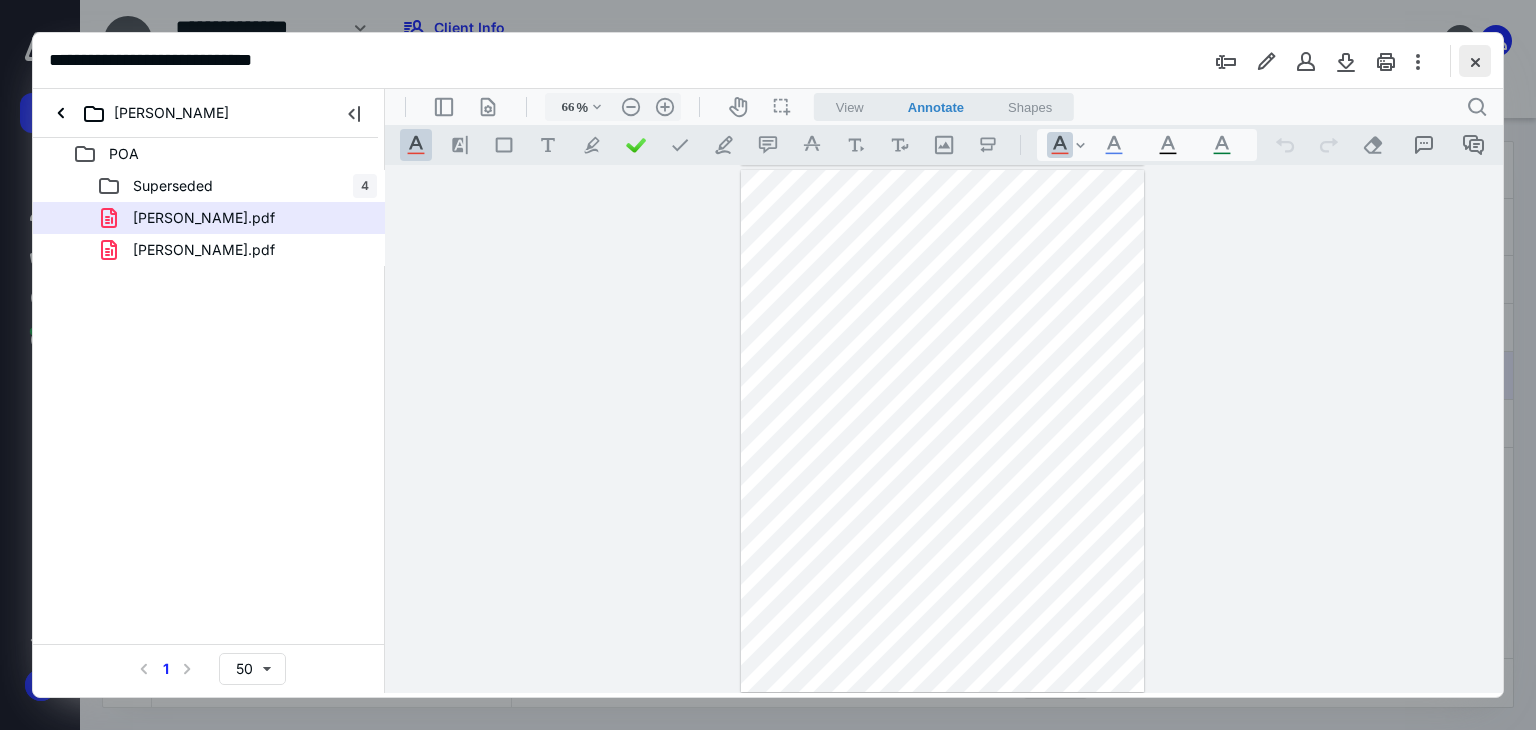 click at bounding box center (1475, 61) 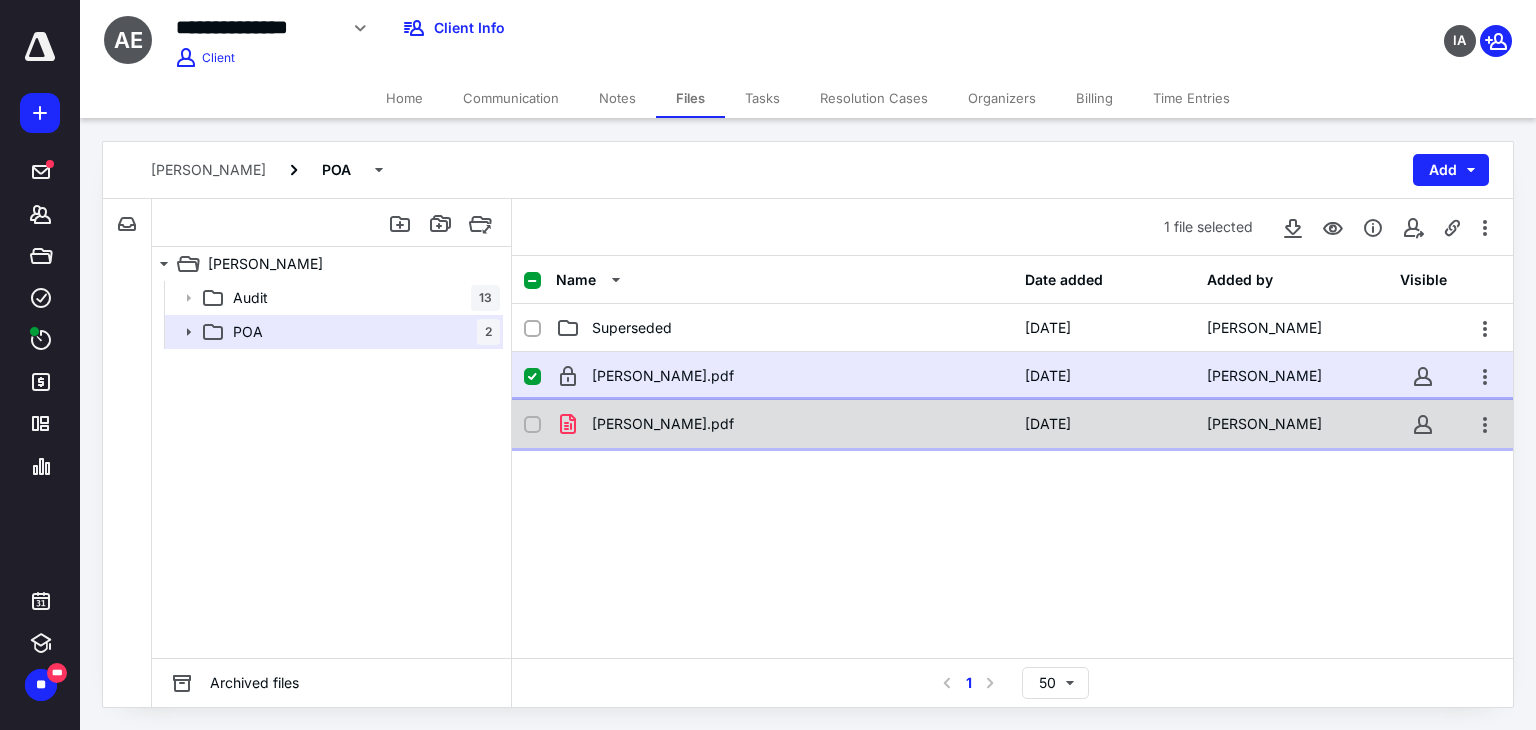 click on "[PERSON_NAME].pdf" at bounding box center [784, 424] 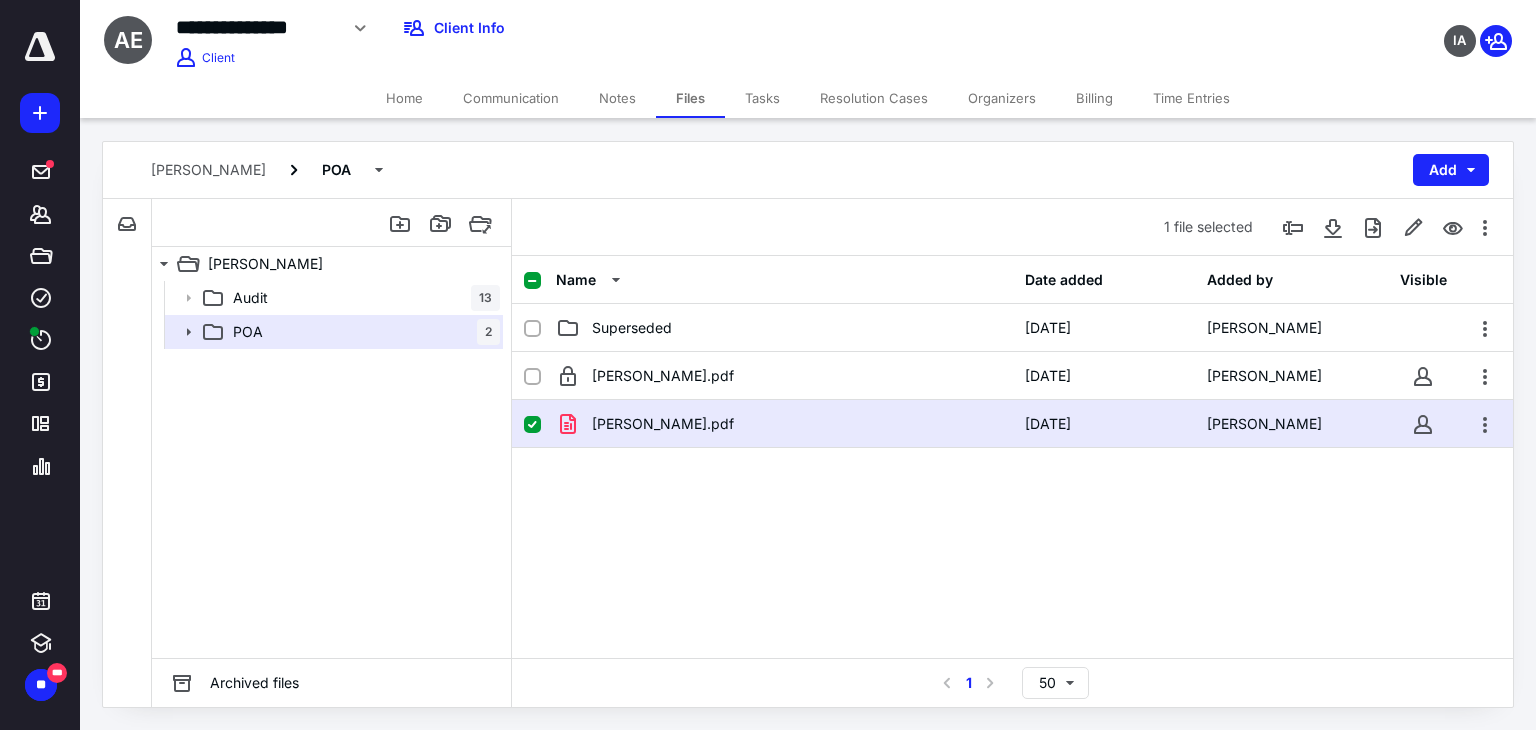 click on "[PERSON_NAME].pdf [DATE] [PERSON_NAME].pdf [DATE] [PERSON_NAME]" at bounding box center [1012, 502] 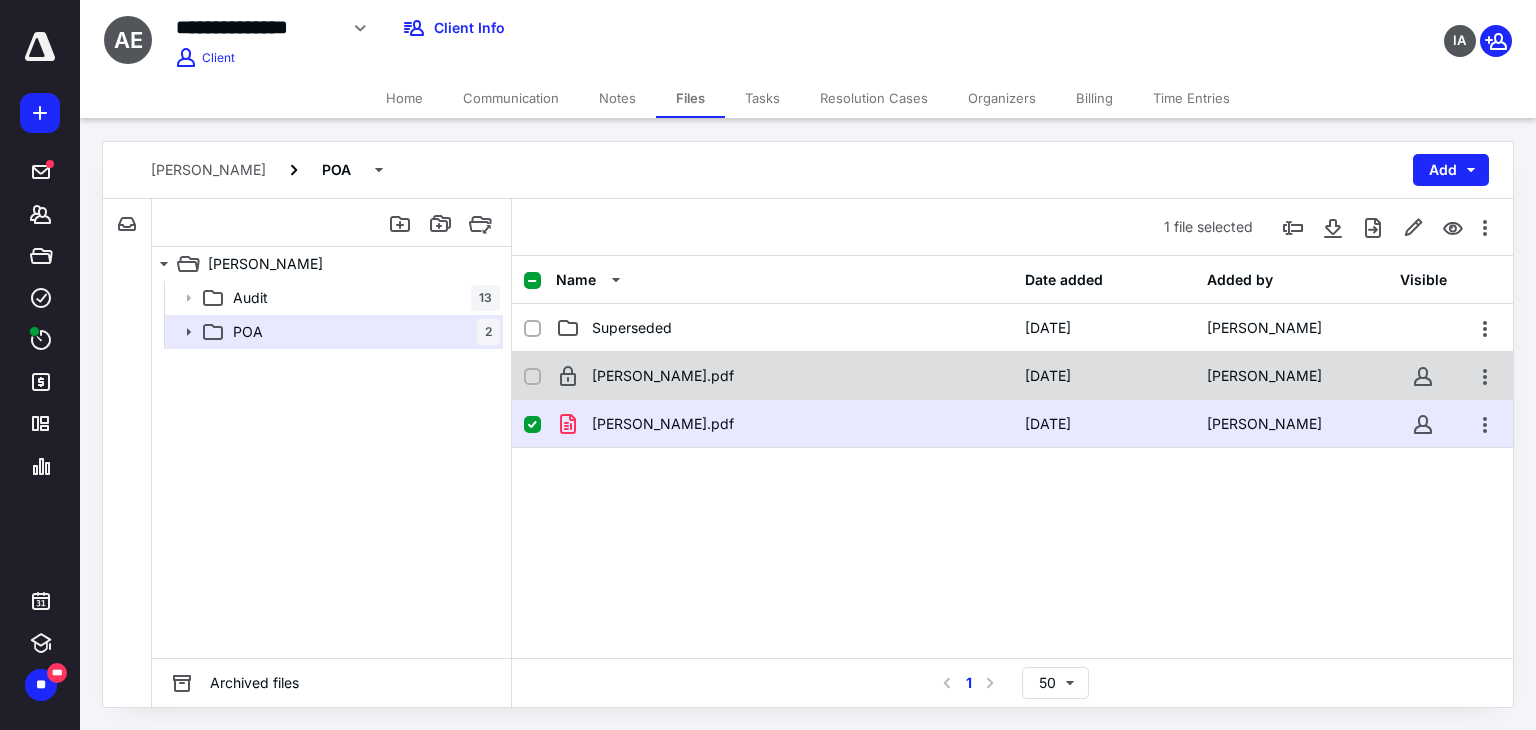 click 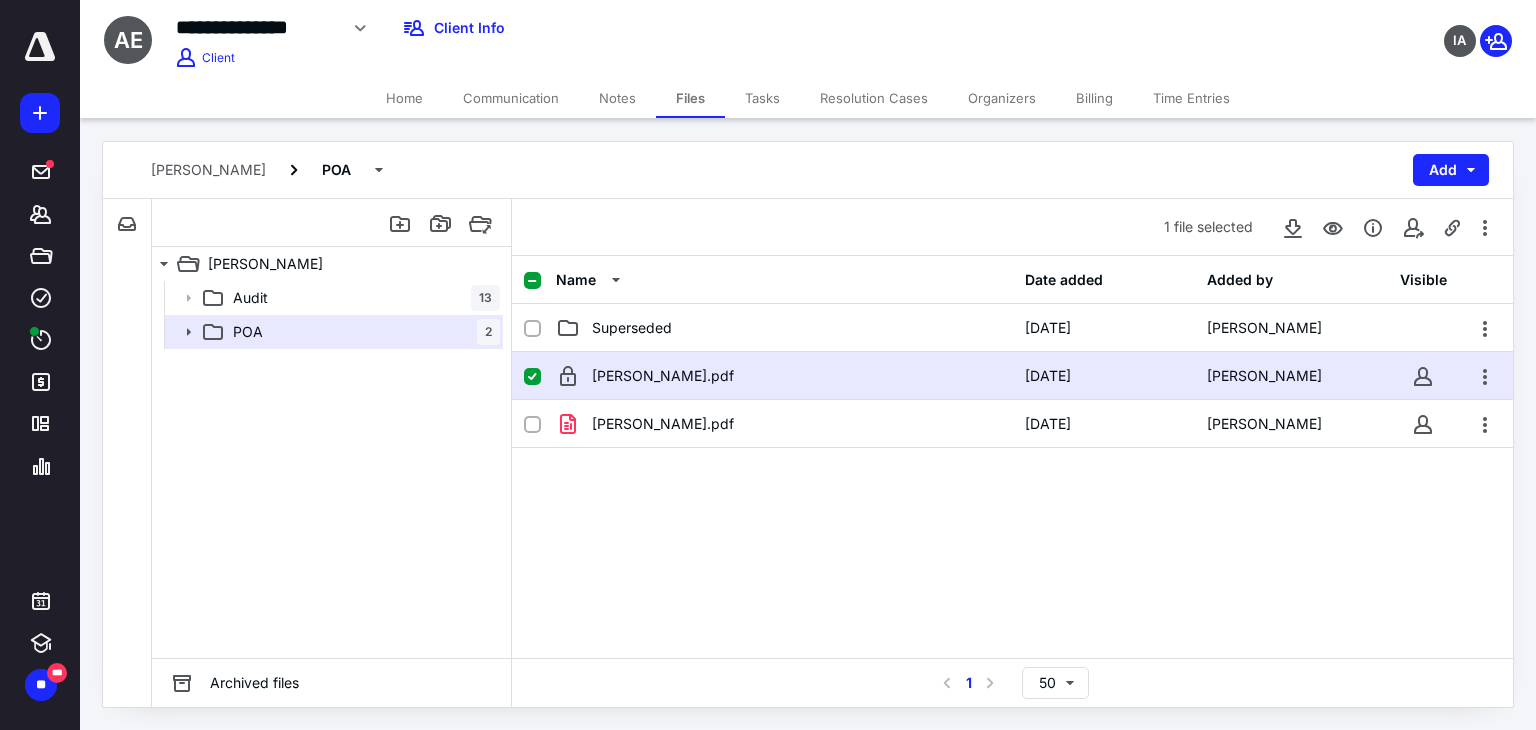 click 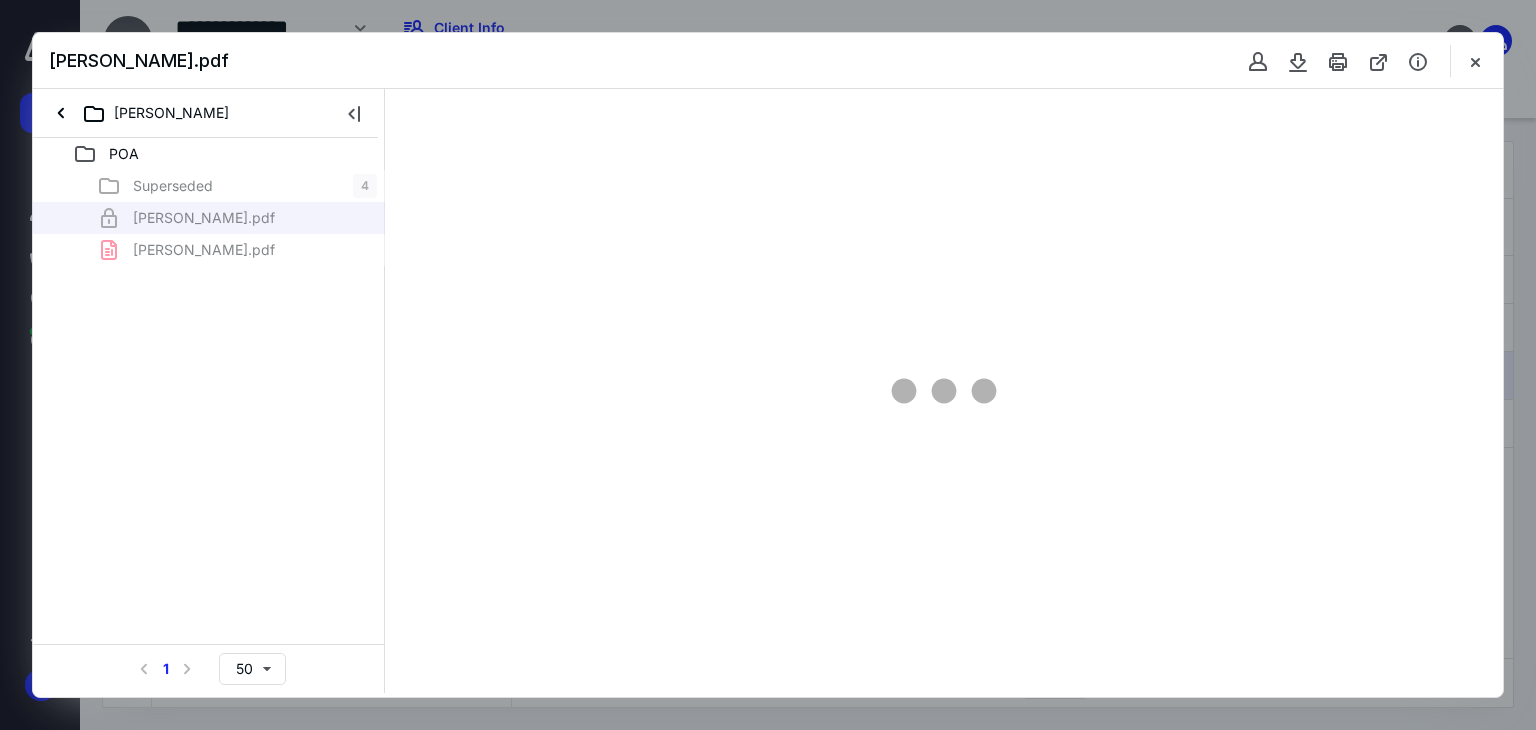 scroll, scrollTop: 0, scrollLeft: 0, axis: both 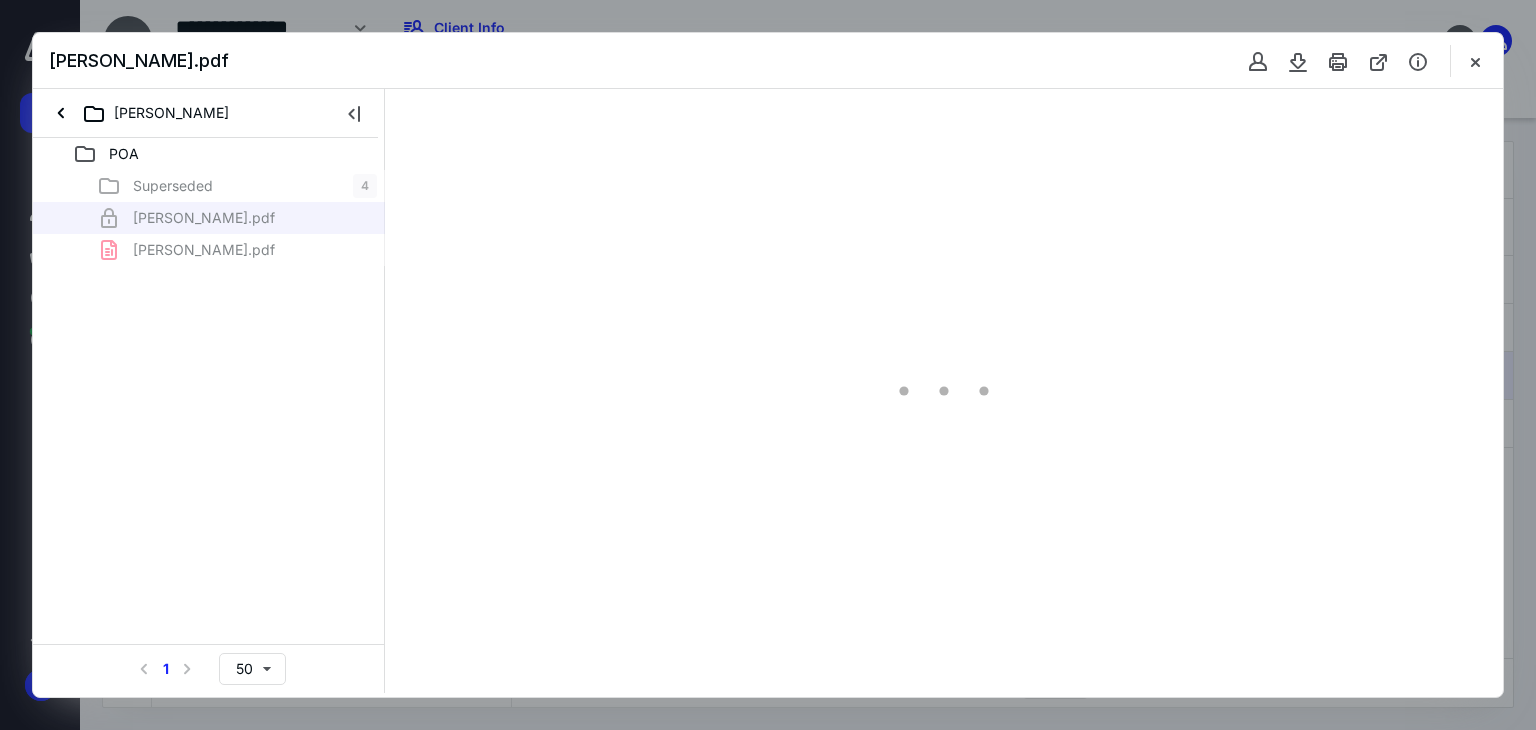 type on "71" 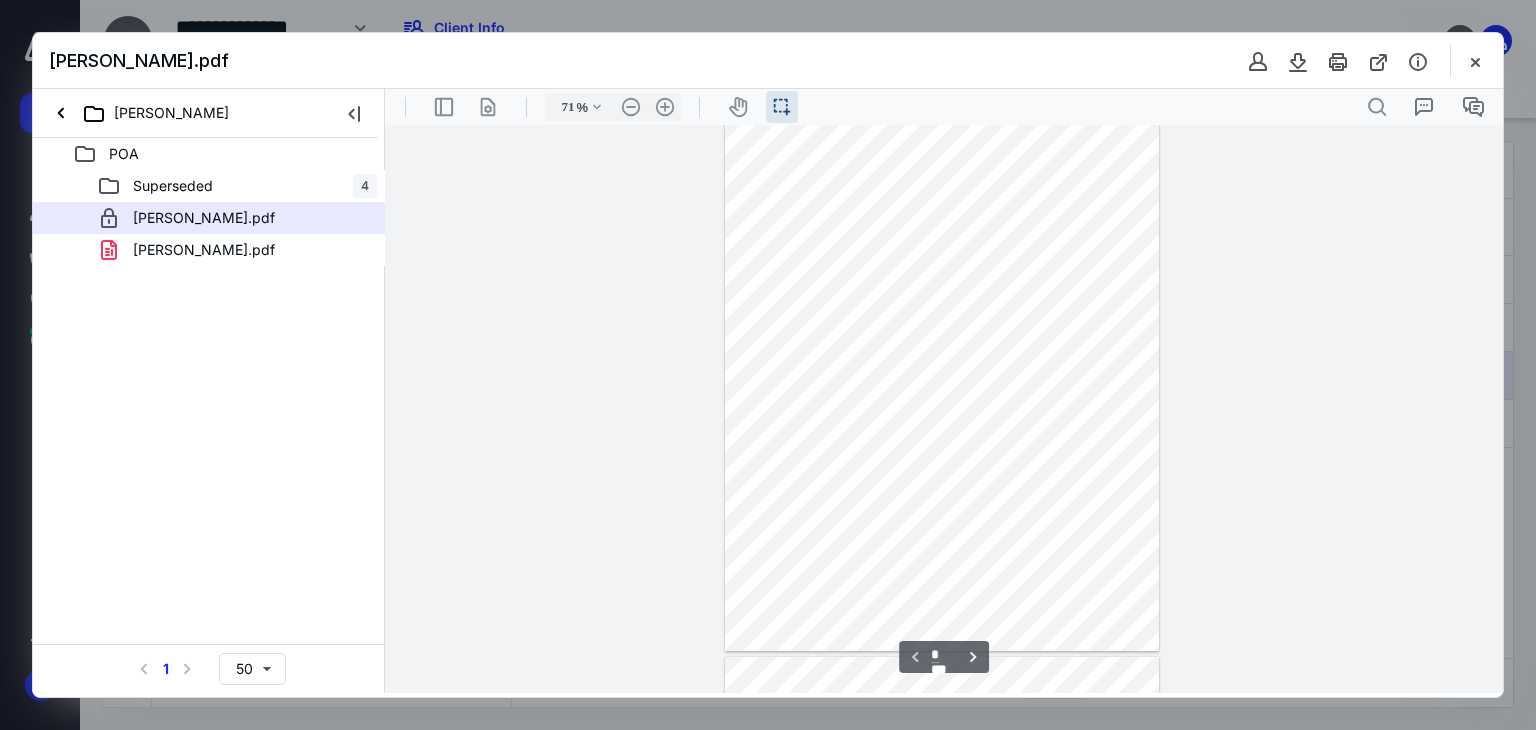 type on "*" 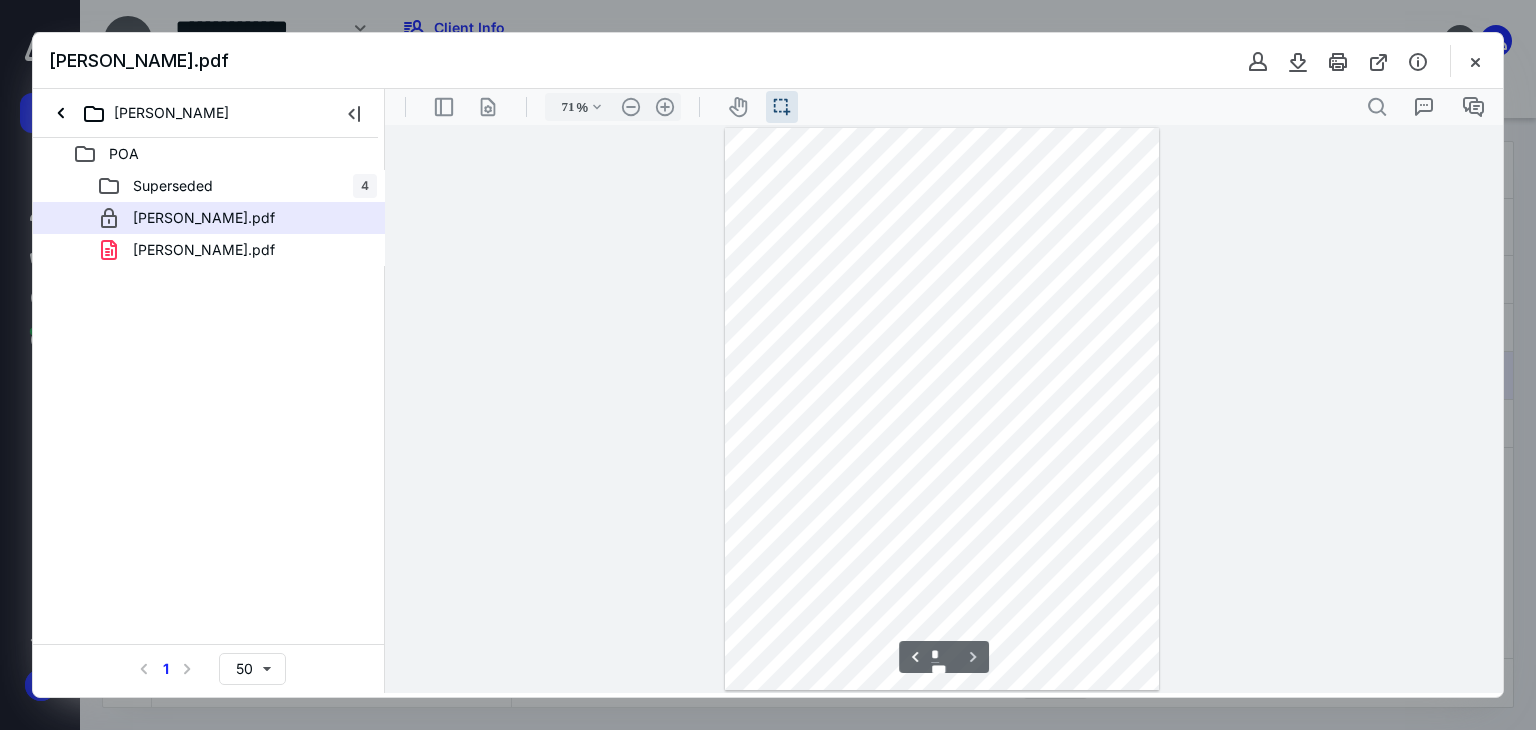 scroll, scrollTop: 567, scrollLeft: 0, axis: vertical 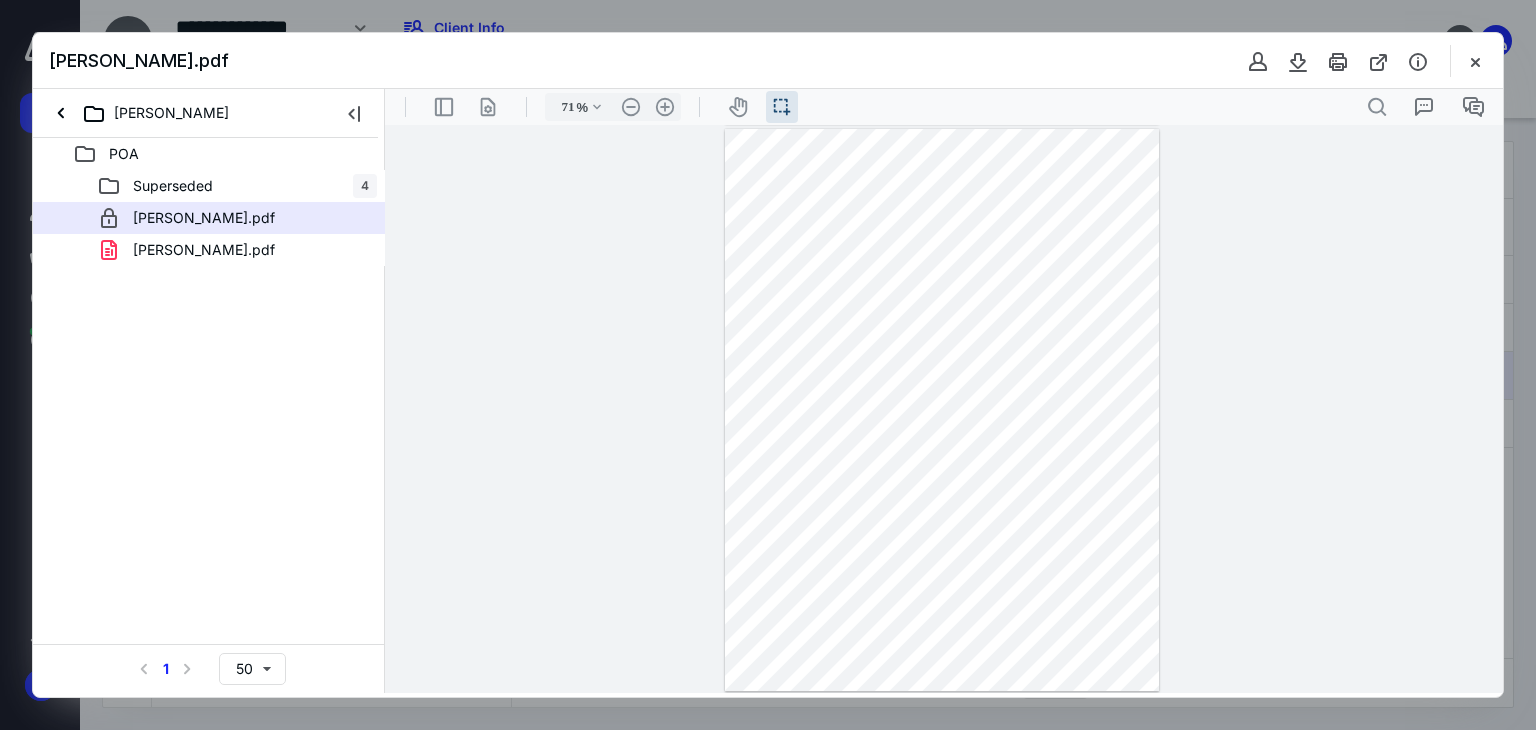 click on "[PERSON_NAME].pdf" at bounding box center (768, 61) 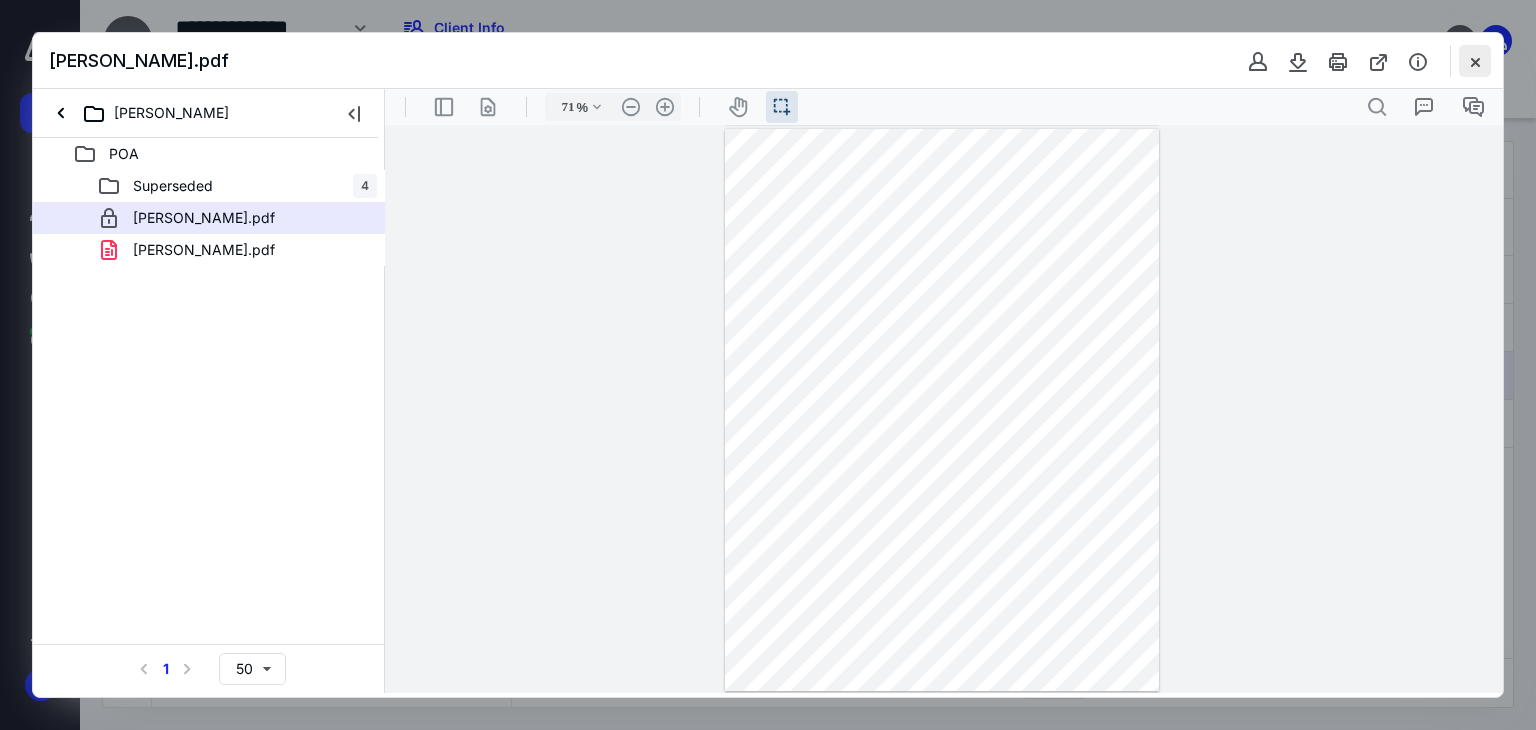 click at bounding box center [1475, 61] 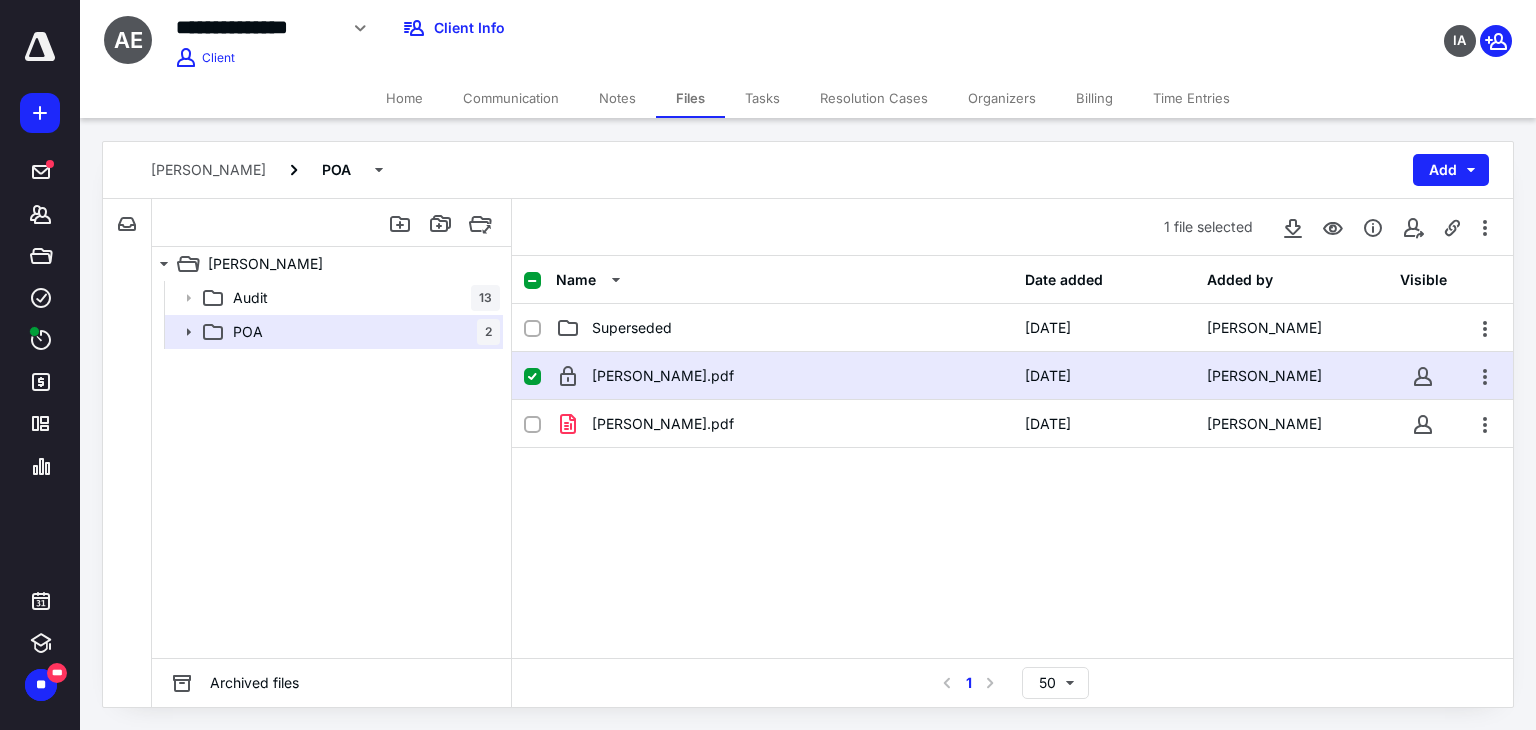 click on "[PERSON_NAME].pdf" at bounding box center (784, 376) 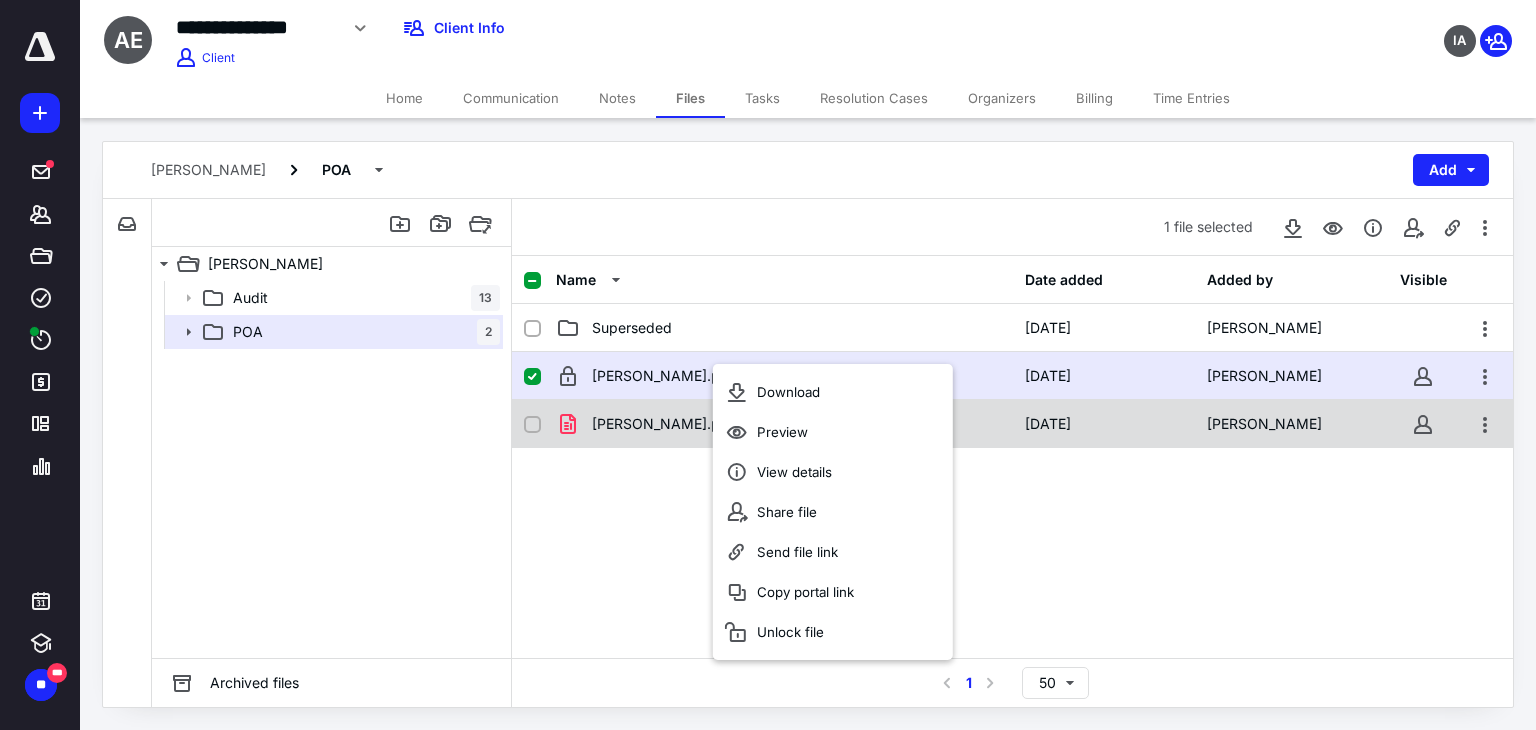 click on "[PERSON_NAME].pdf [DATE] [PERSON_NAME]" at bounding box center (1012, 424) 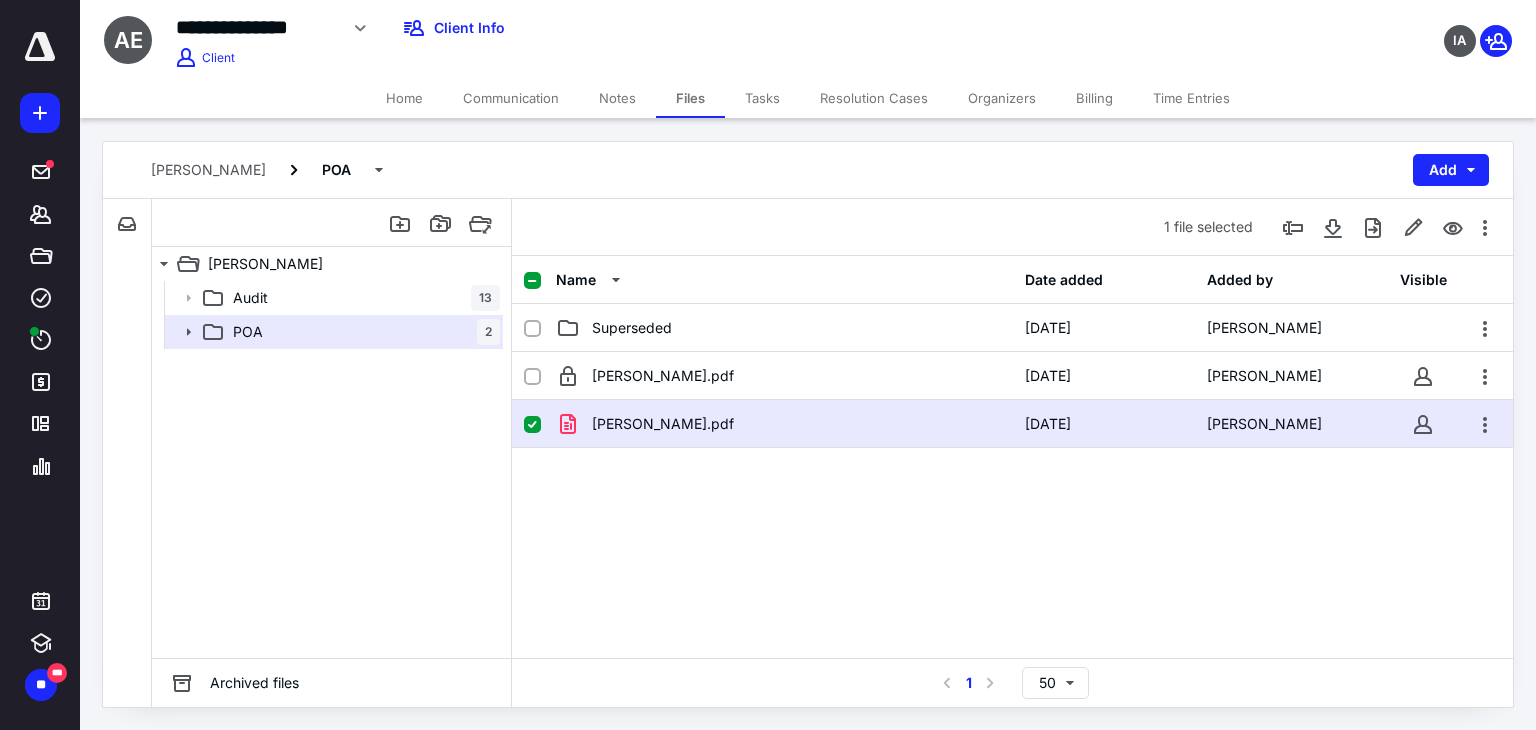 click on "[PERSON_NAME].pdf [DATE] [PERSON_NAME]" at bounding box center [1012, 424] 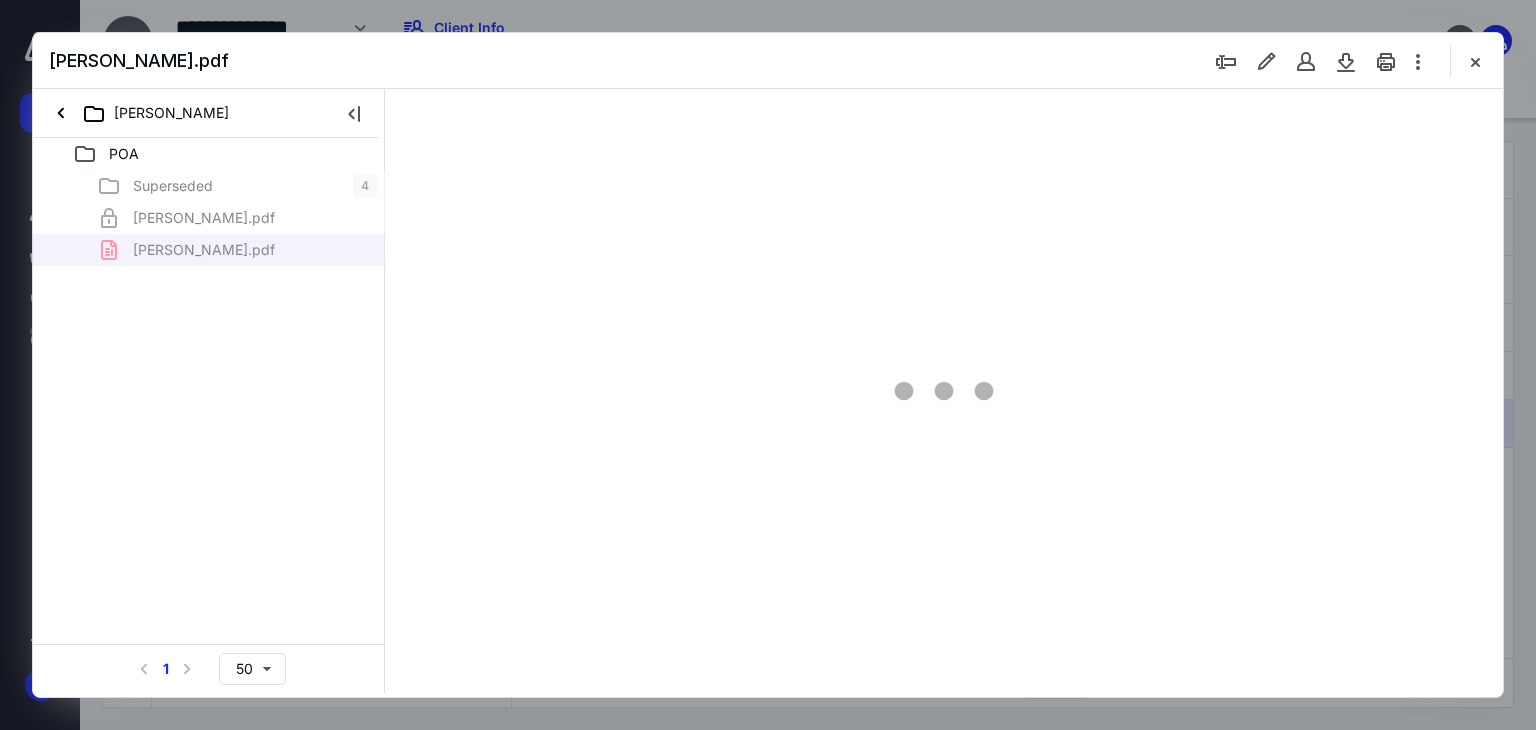 scroll, scrollTop: 0, scrollLeft: 0, axis: both 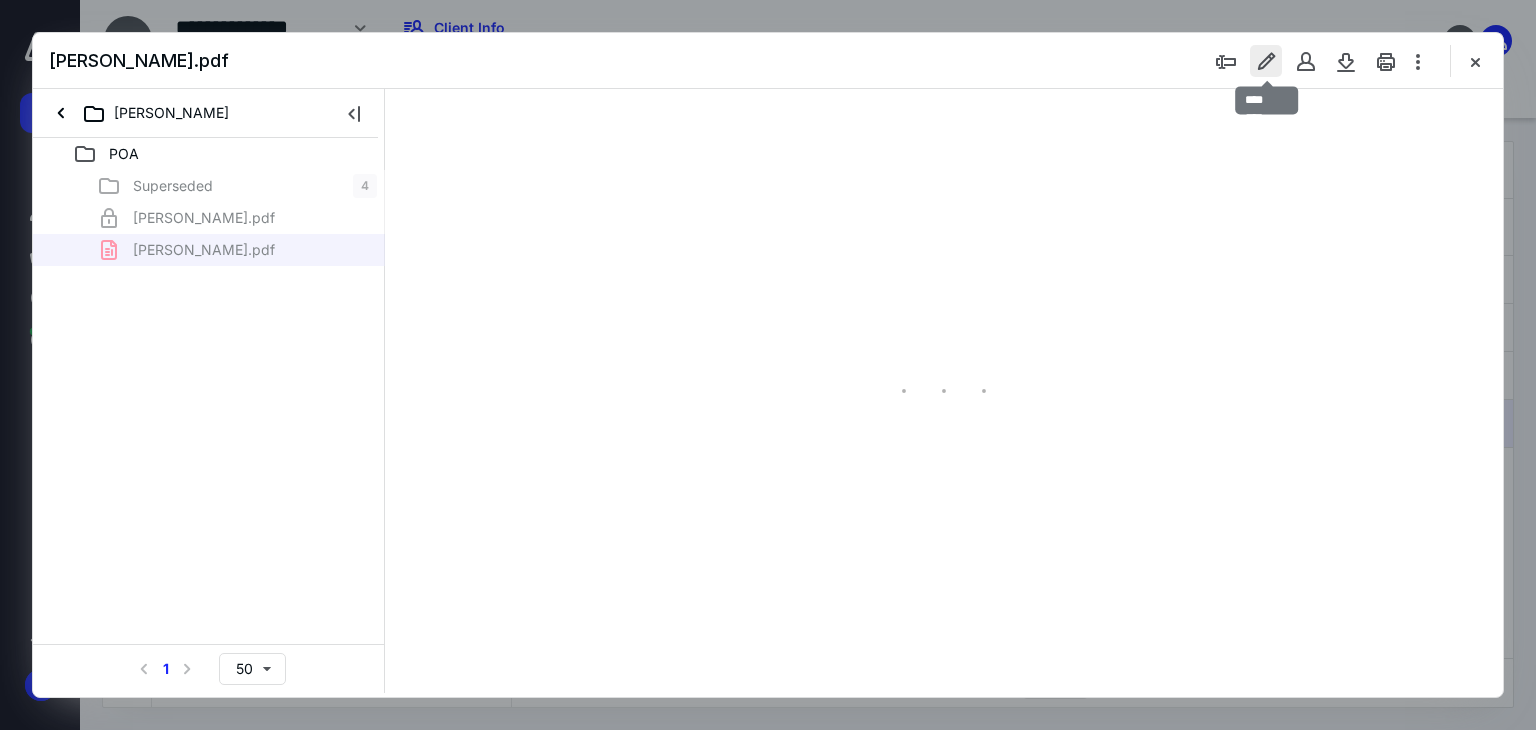 type on "66" 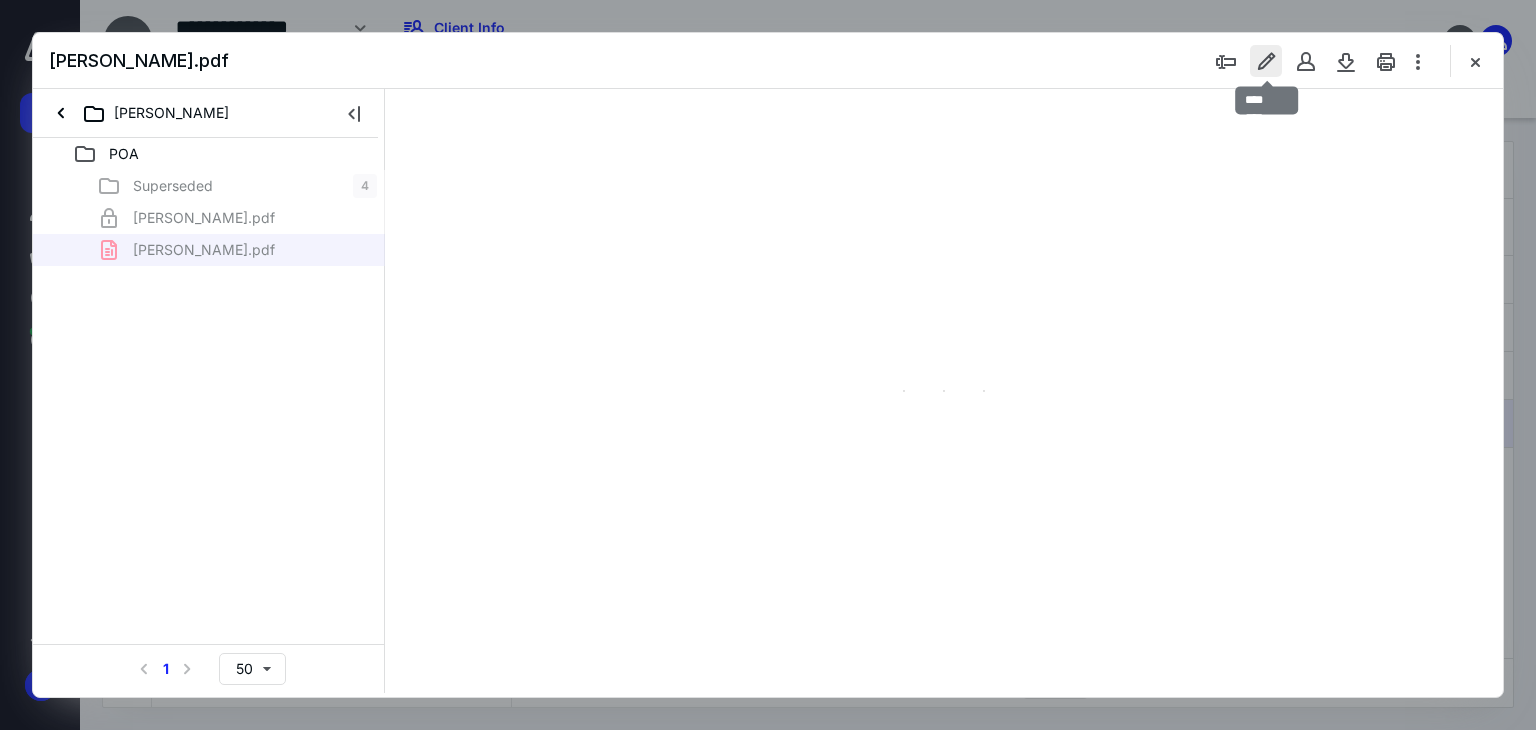 click at bounding box center (1266, 61) 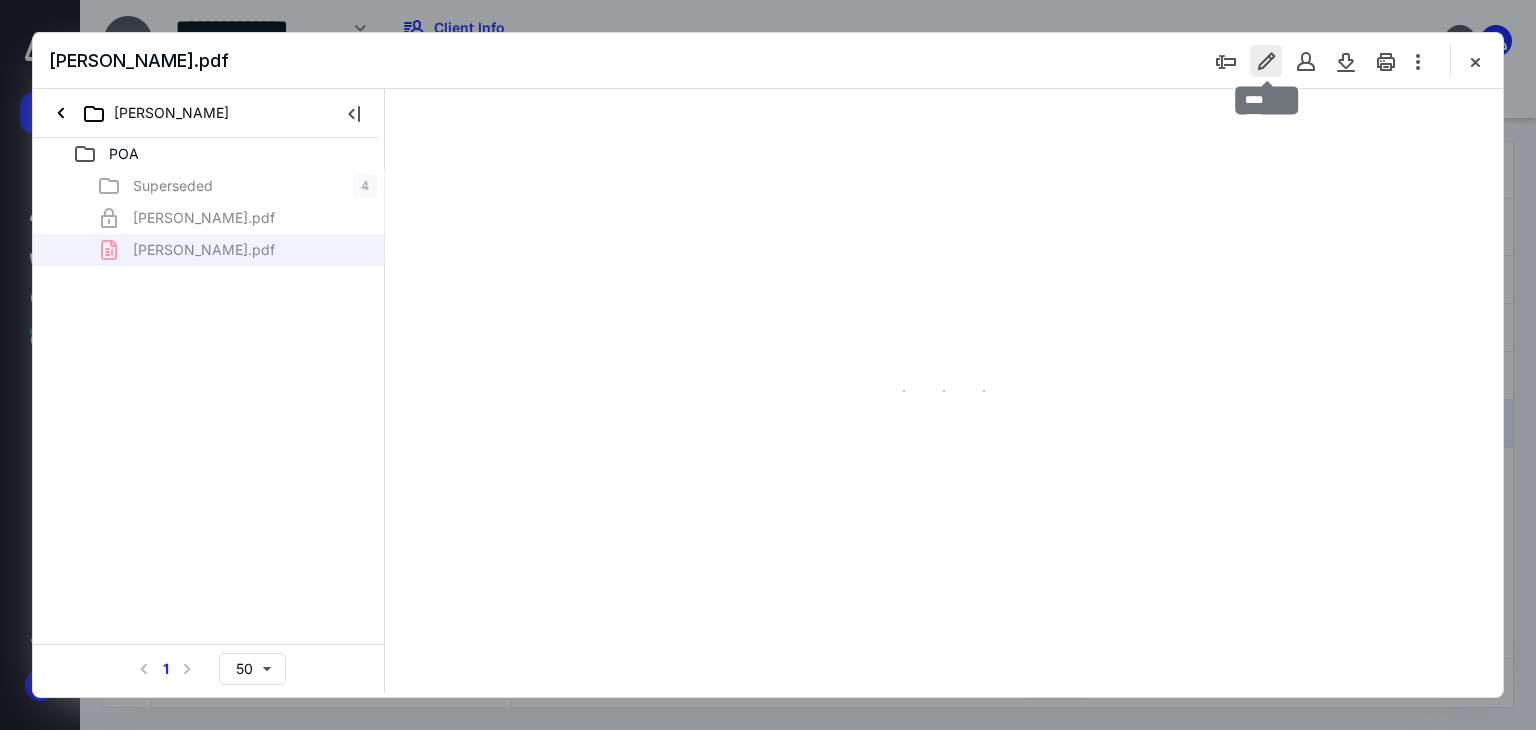 scroll, scrollTop: 79, scrollLeft: 0, axis: vertical 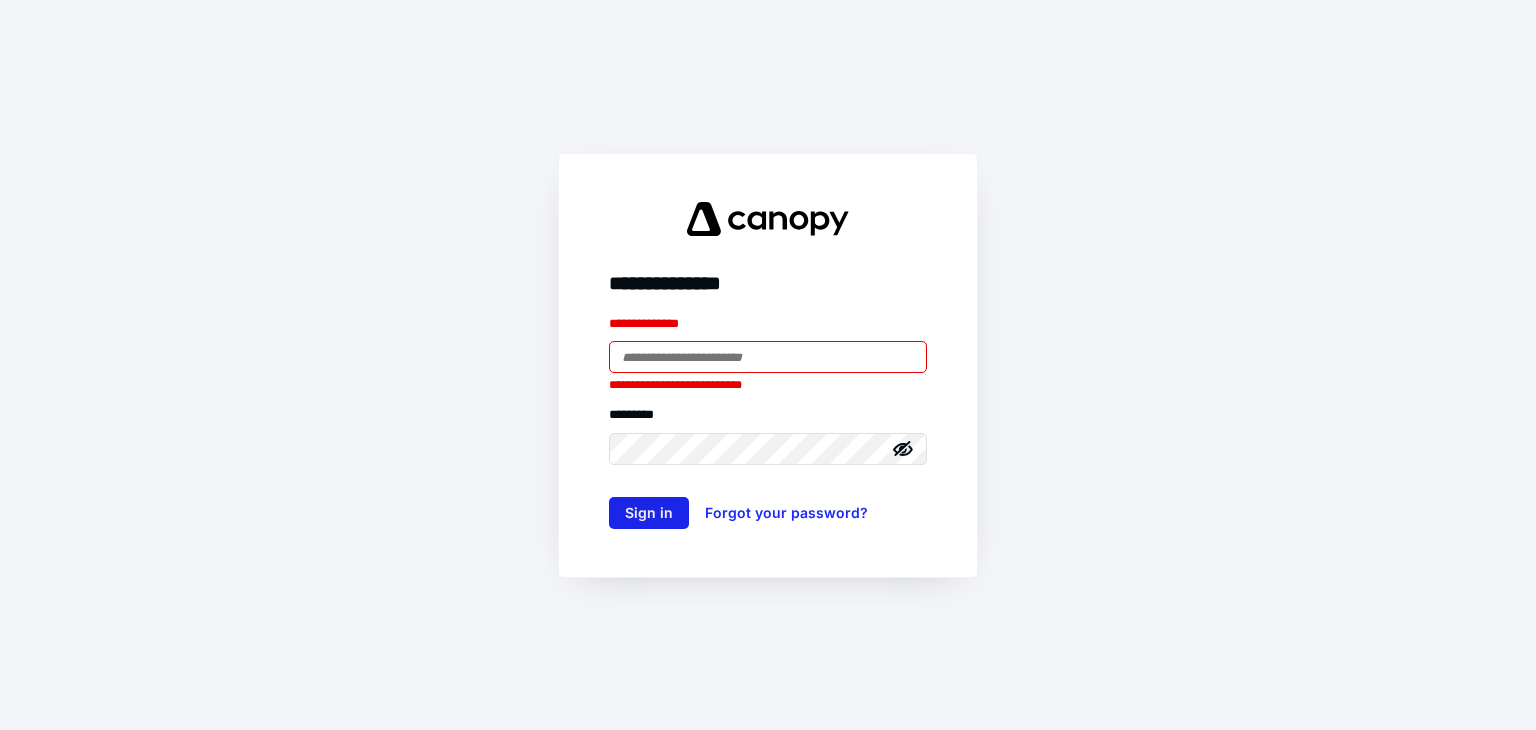 type on "**********" 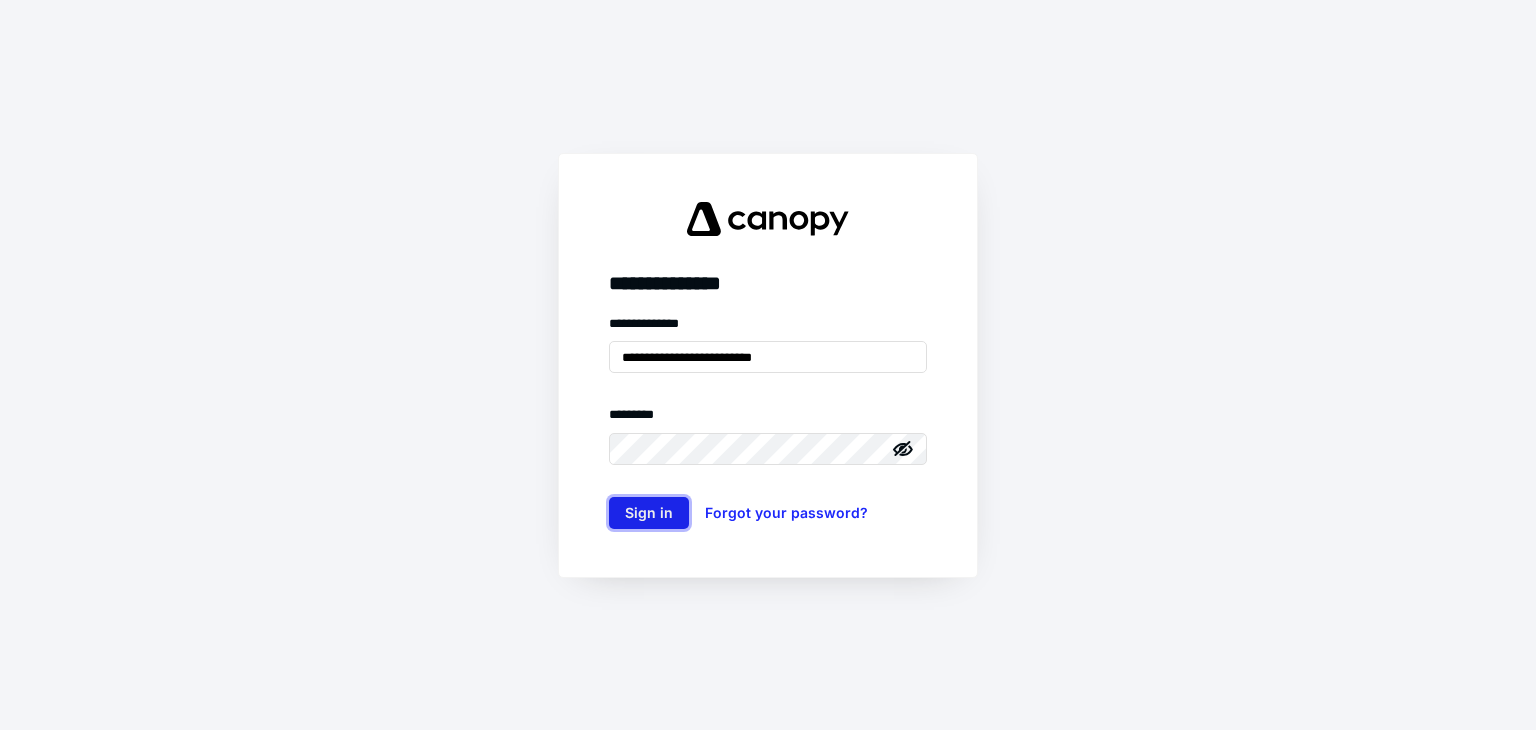 click on "Sign in" at bounding box center (649, 513) 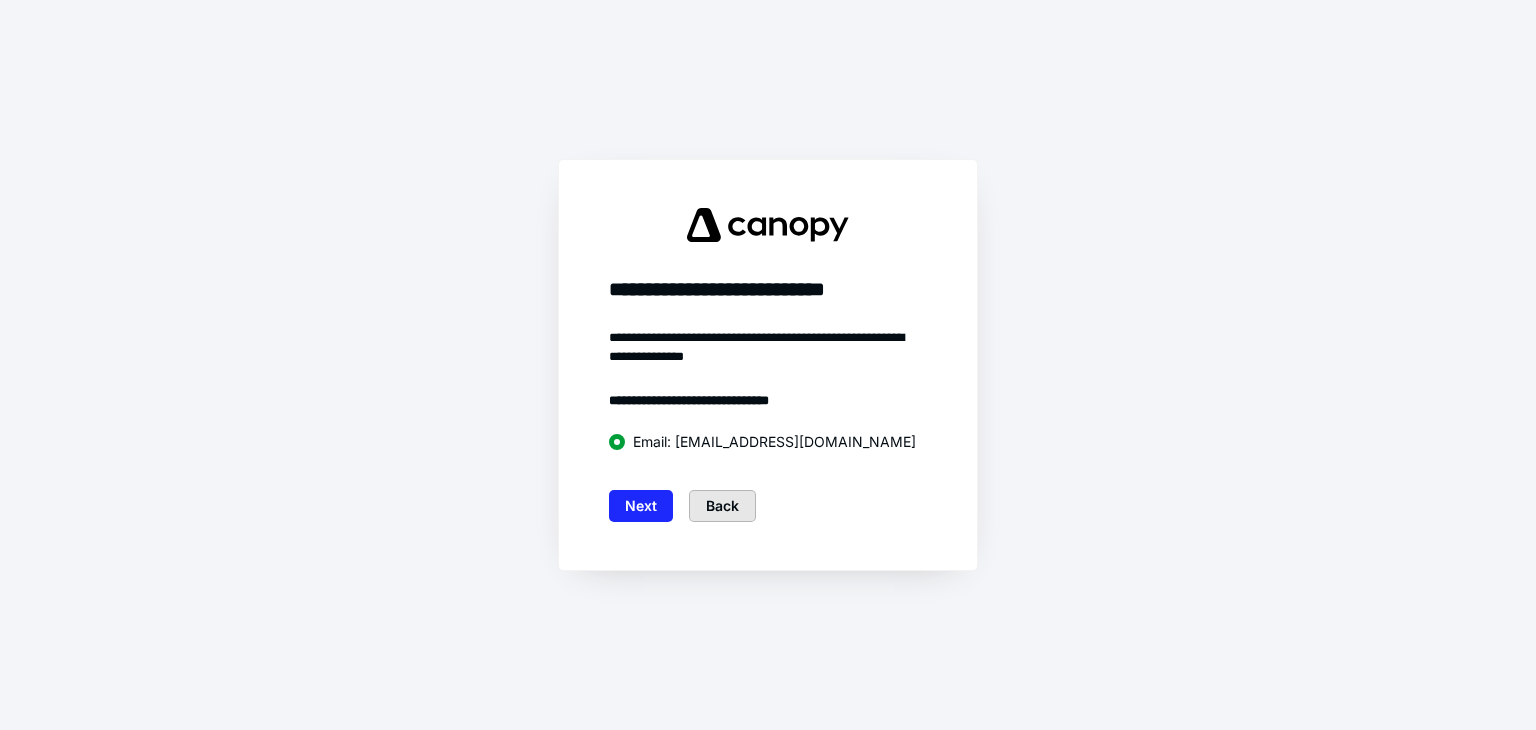 click on "Back" at bounding box center (722, 506) 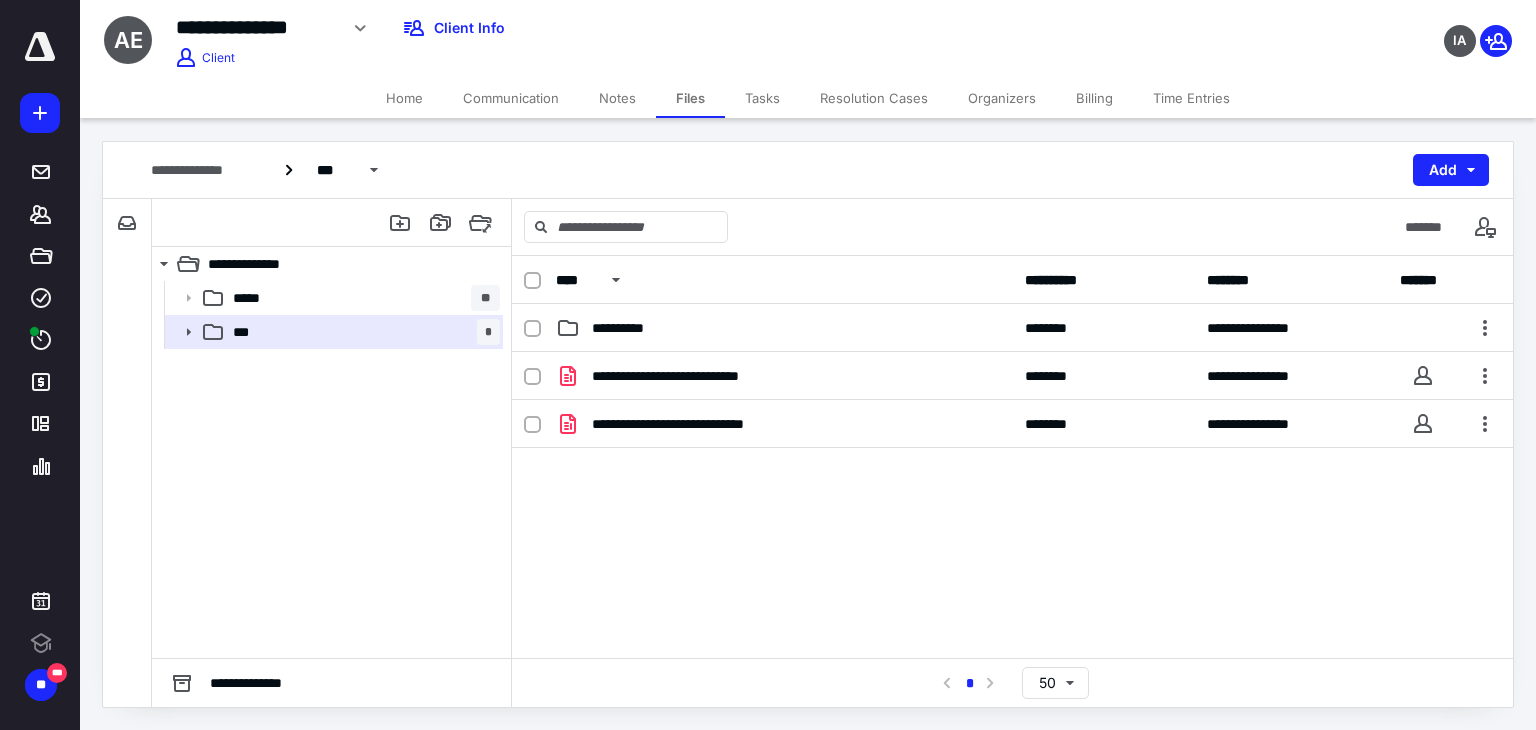 scroll, scrollTop: 0, scrollLeft: 0, axis: both 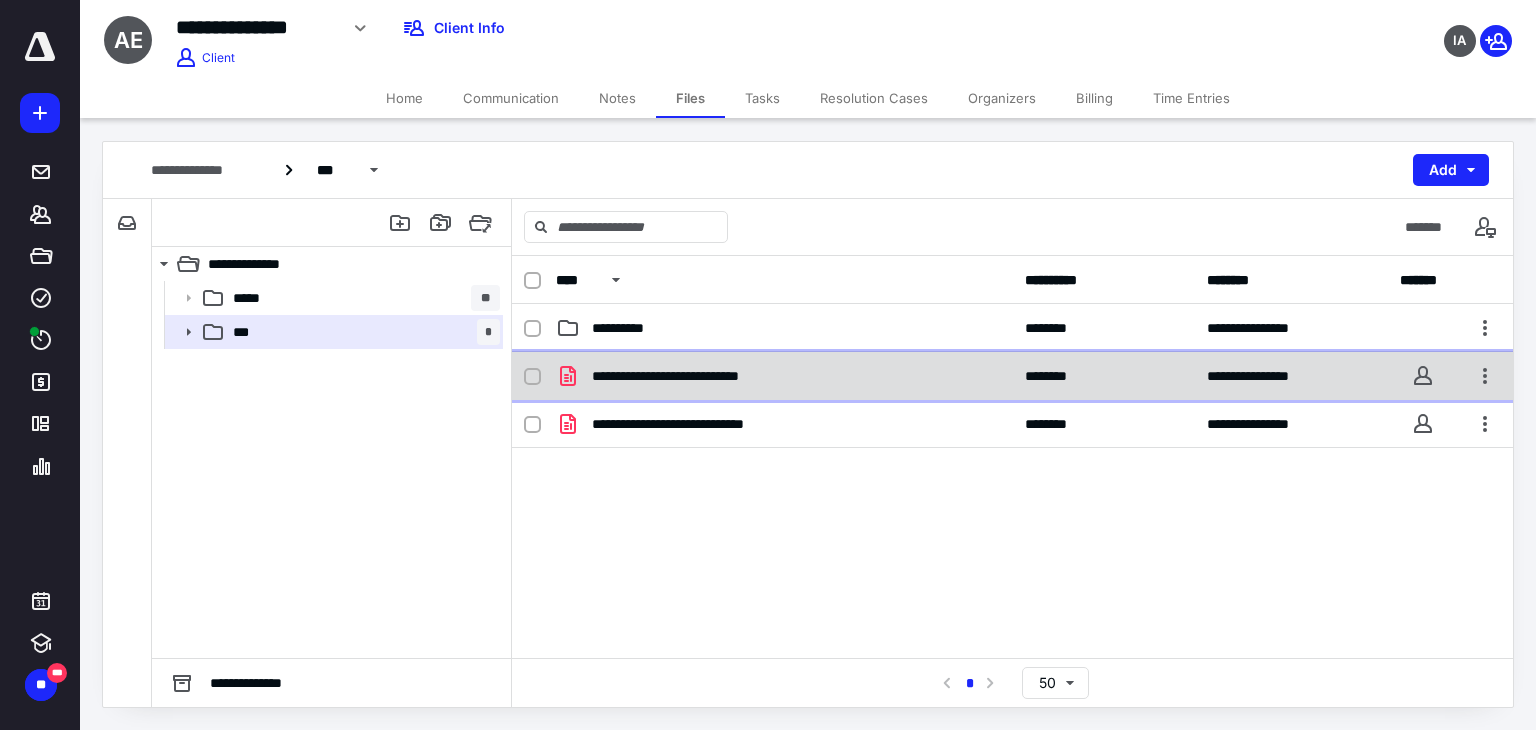 click on "**********" at bounding box center (1012, 376) 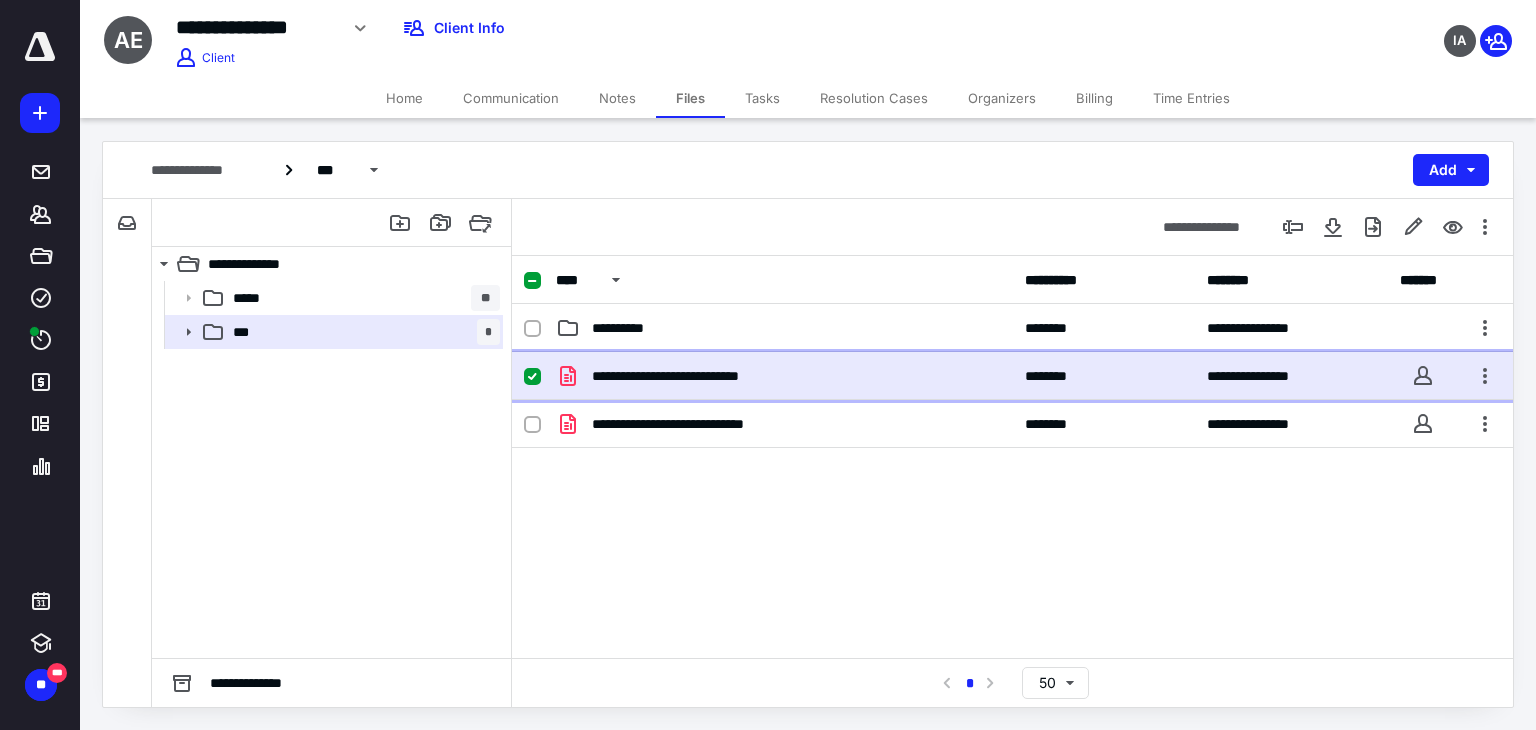 click on "**********" at bounding box center (1012, 376) 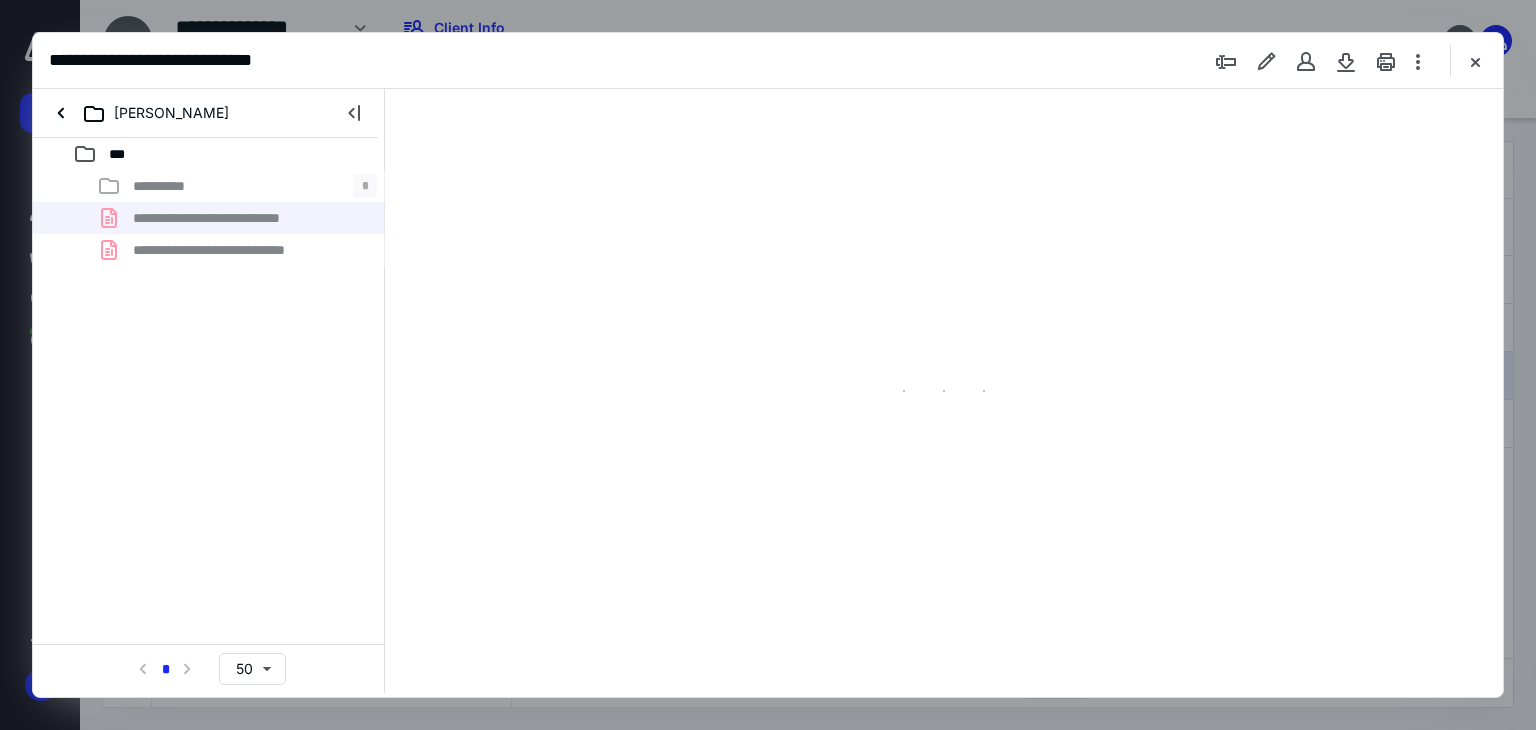 scroll, scrollTop: 0, scrollLeft: 0, axis: both 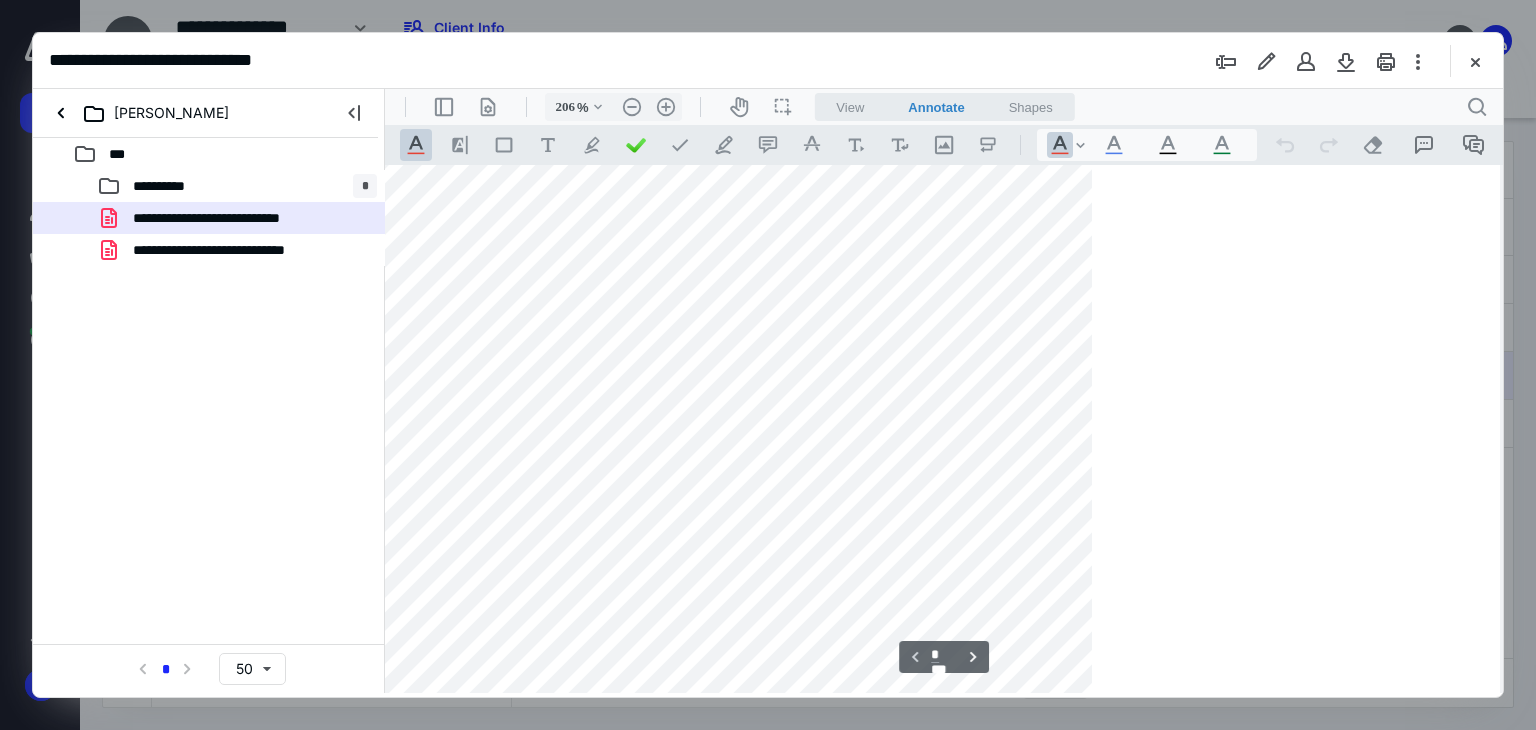 type on "256" 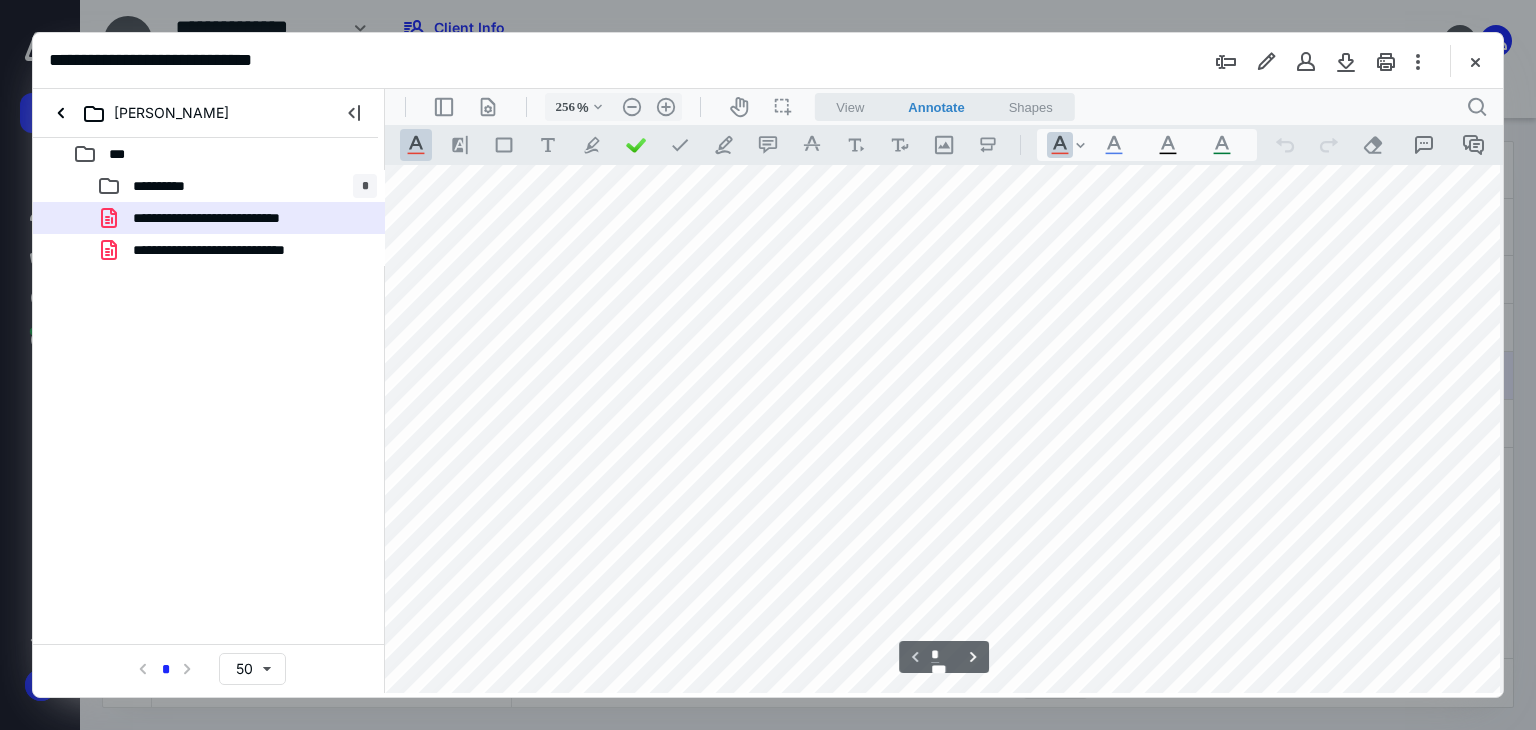 scroll, scrollTop: 311, scrollLeft: 292, axis: both 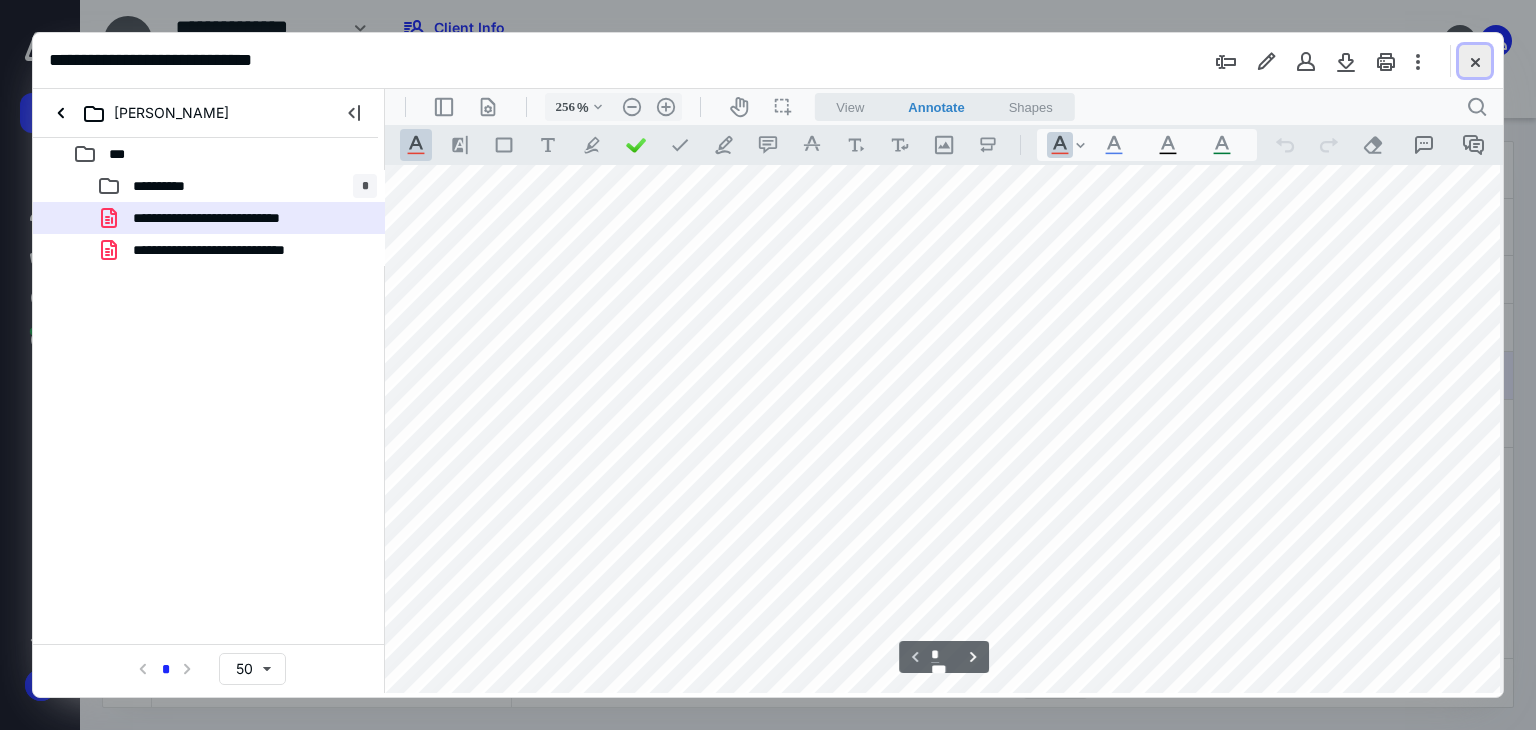click at bounding box center [1475, 61] 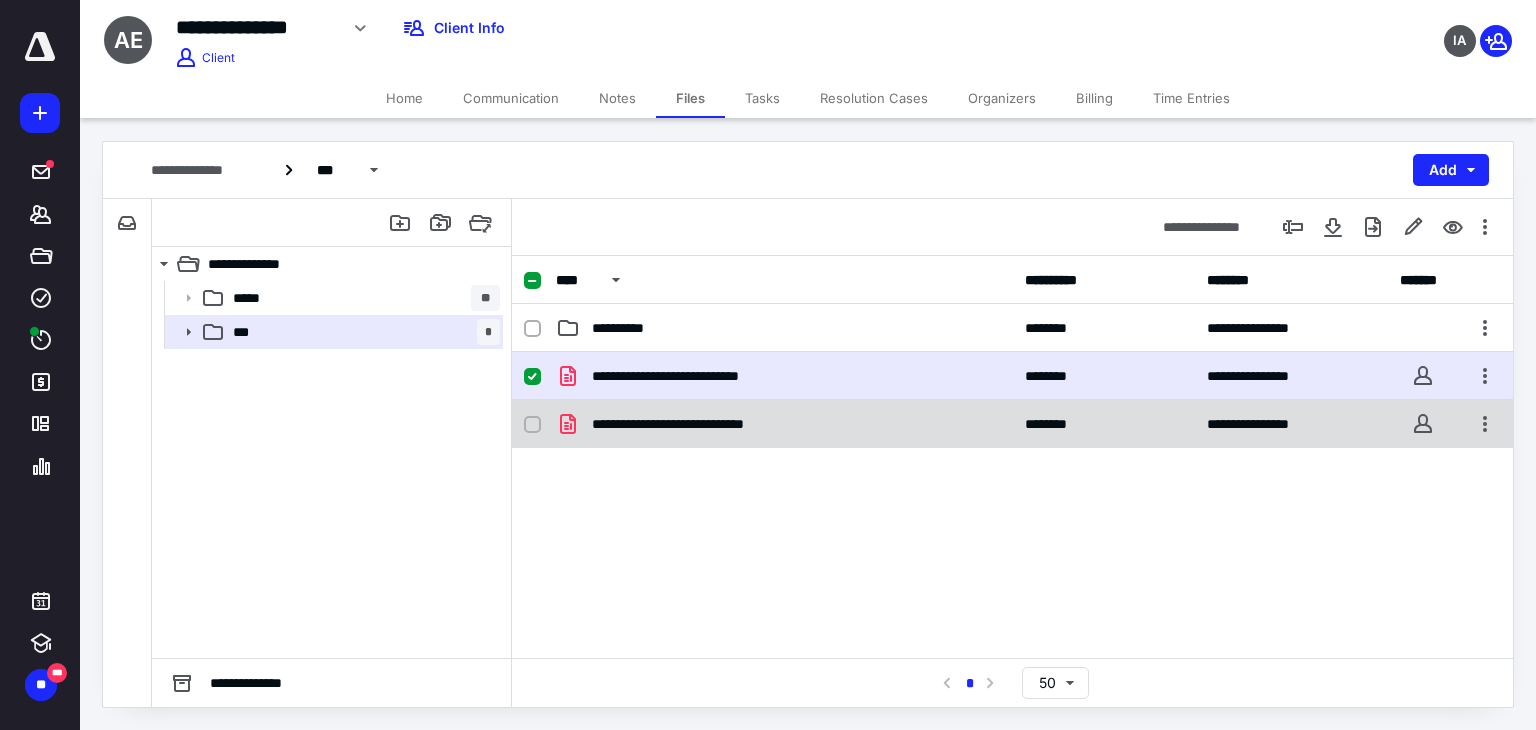 click on "**********" at bounding box center [1012, 424] 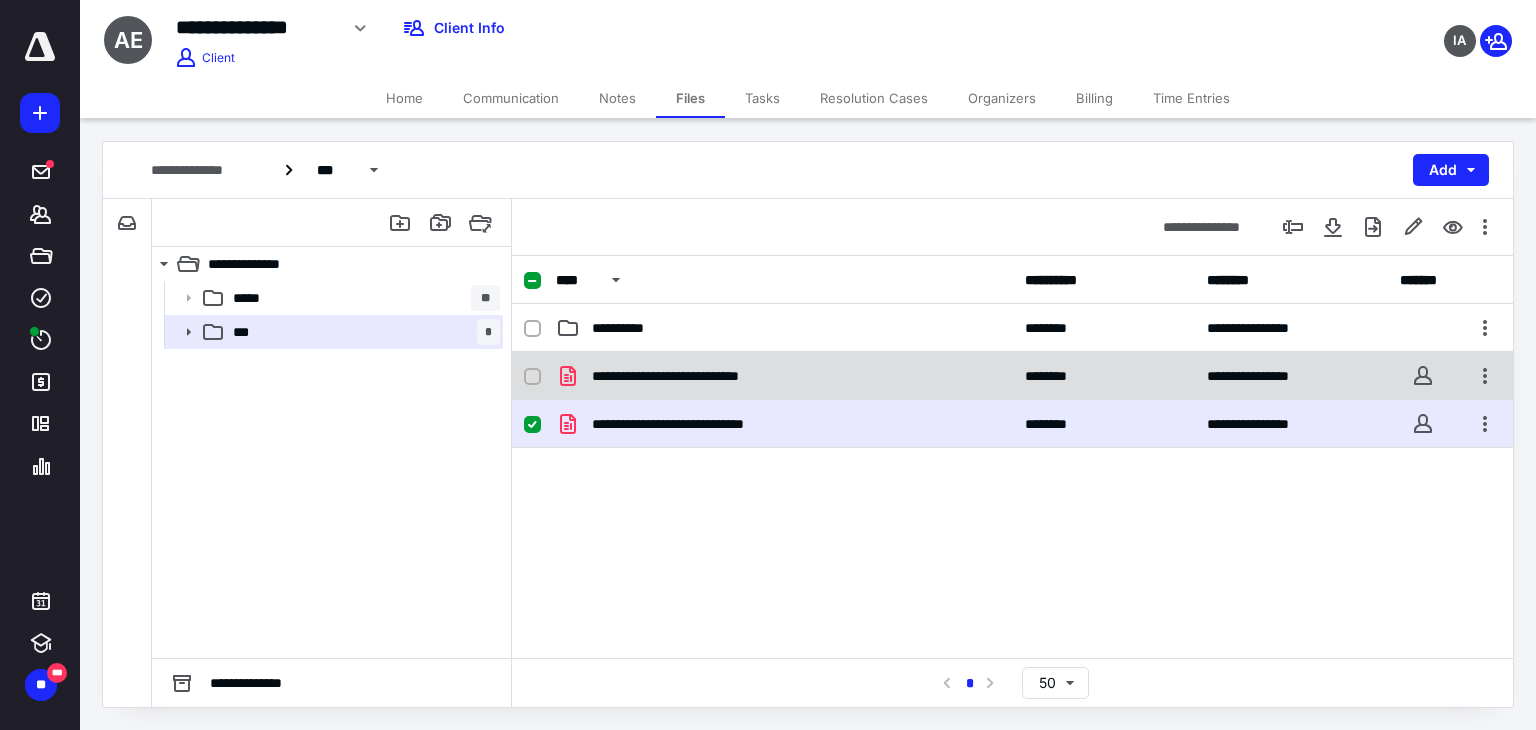 click on "**********" at bounding box center [703, 376] 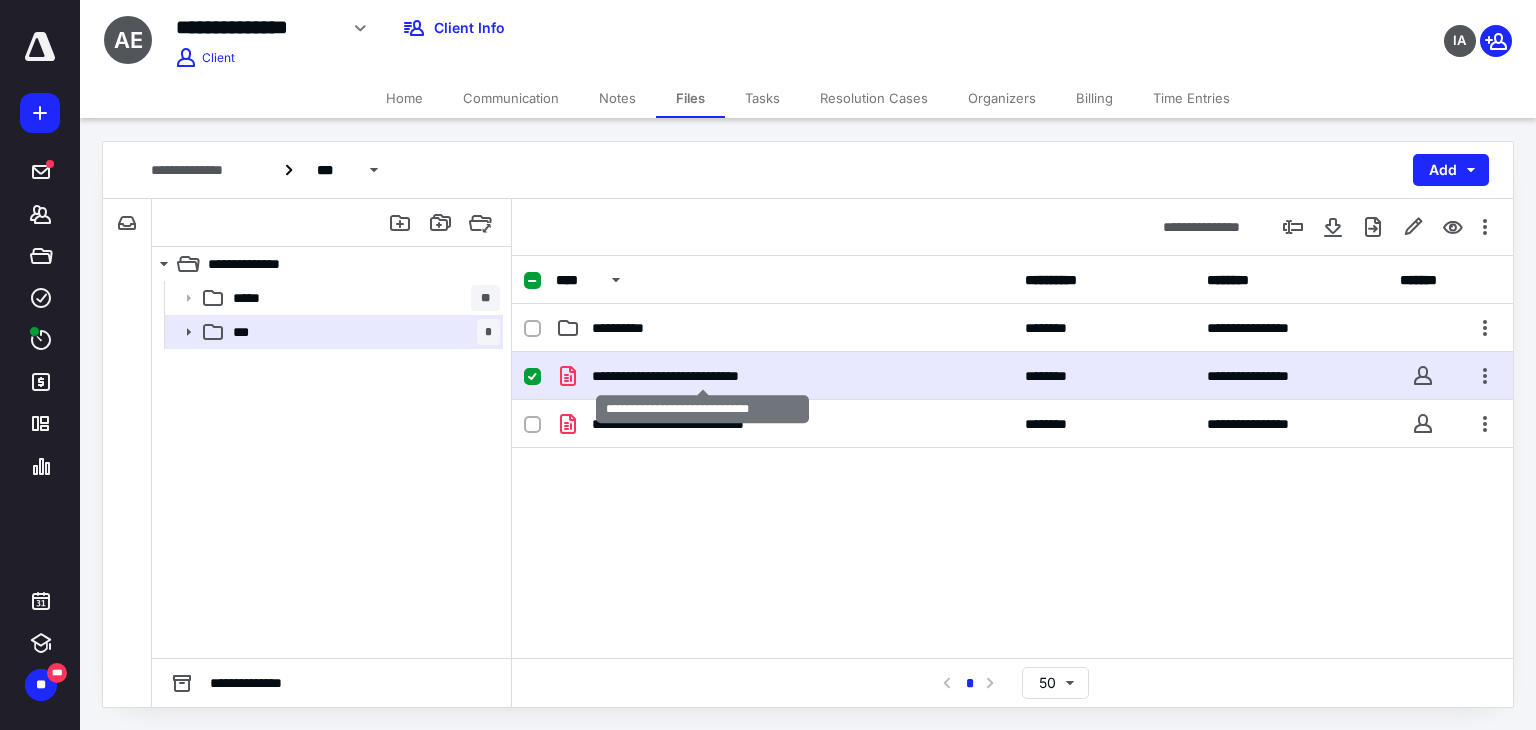 click on "**********" at bounding box center (703, 376) 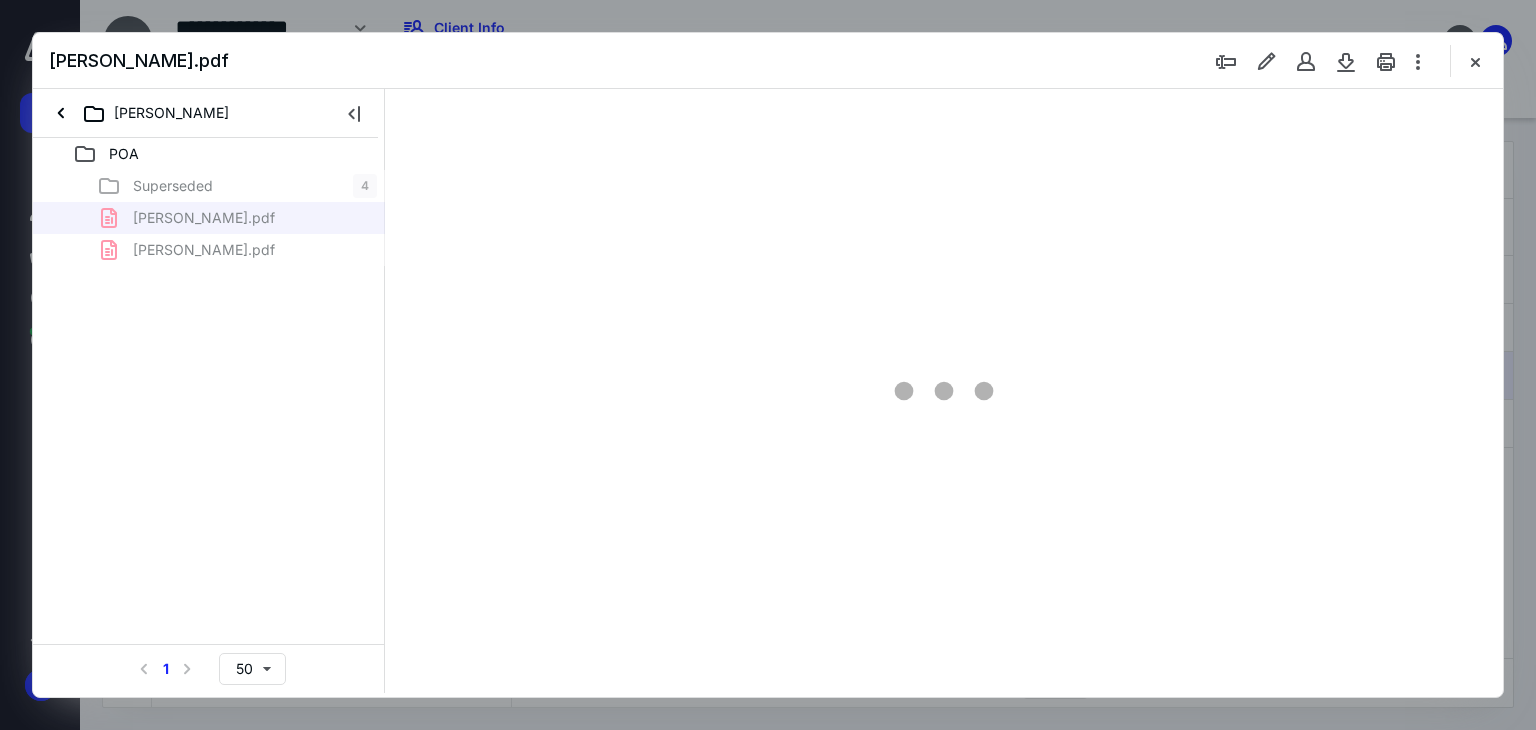 scroll, scrollTop: 0, scrollLeft: 0, axis: both 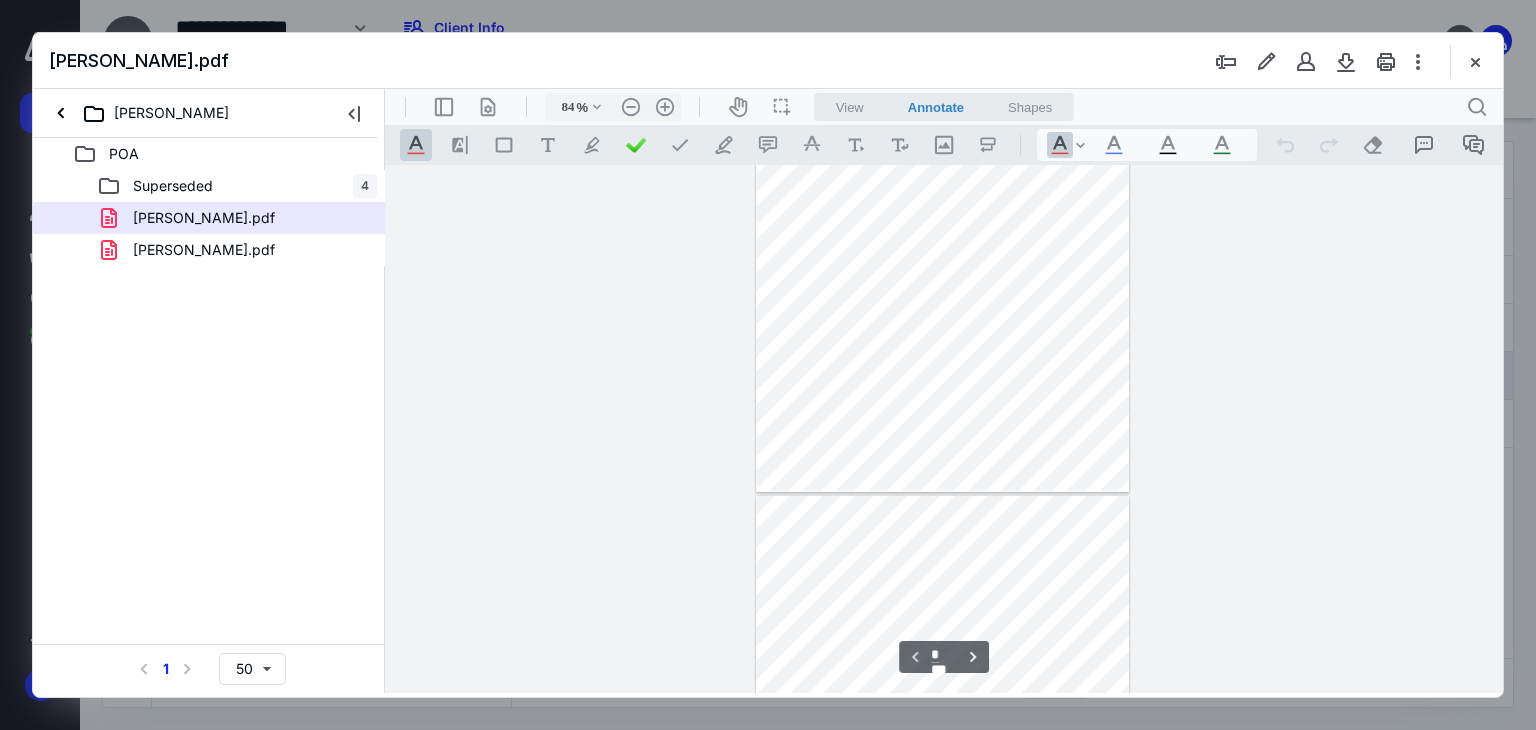 type on "59" 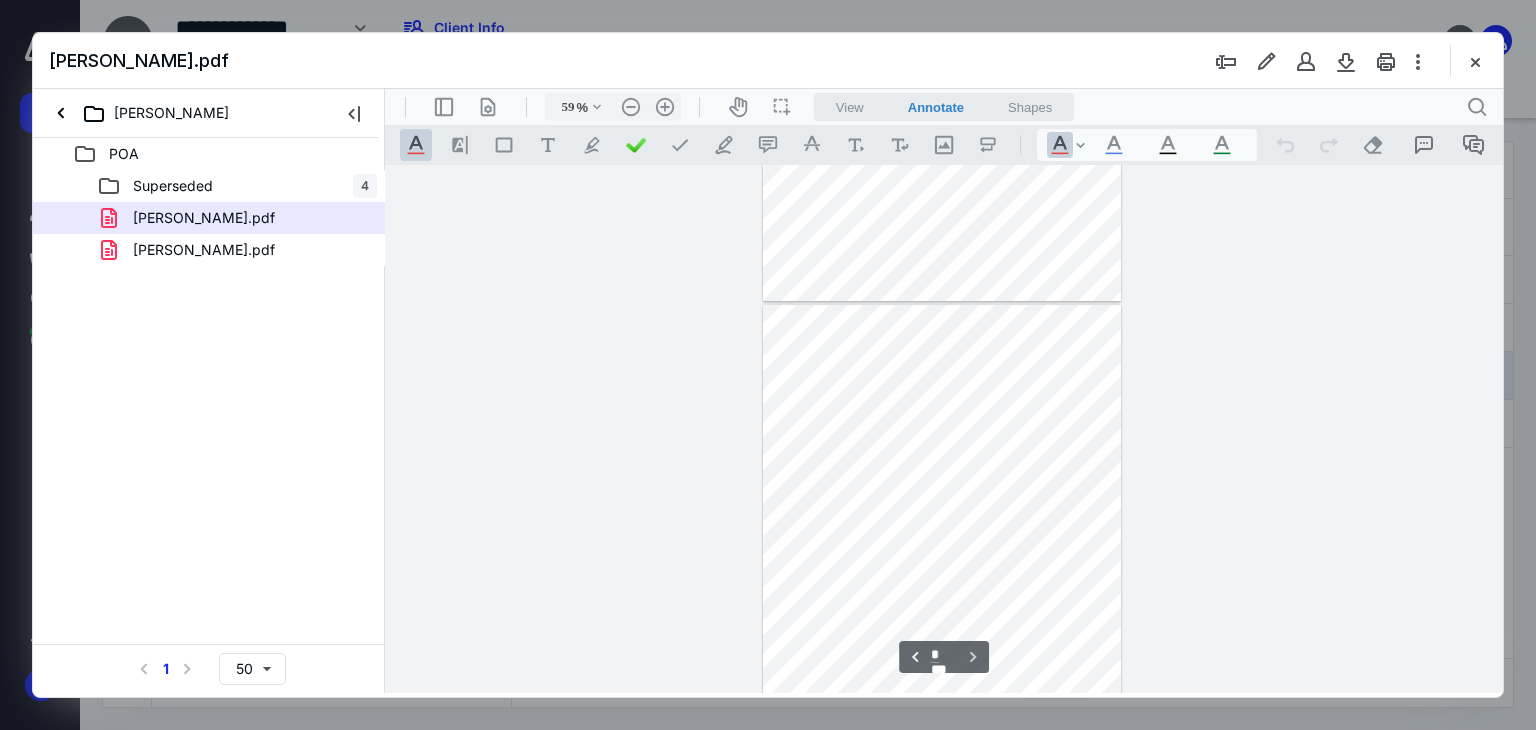 type on "*" 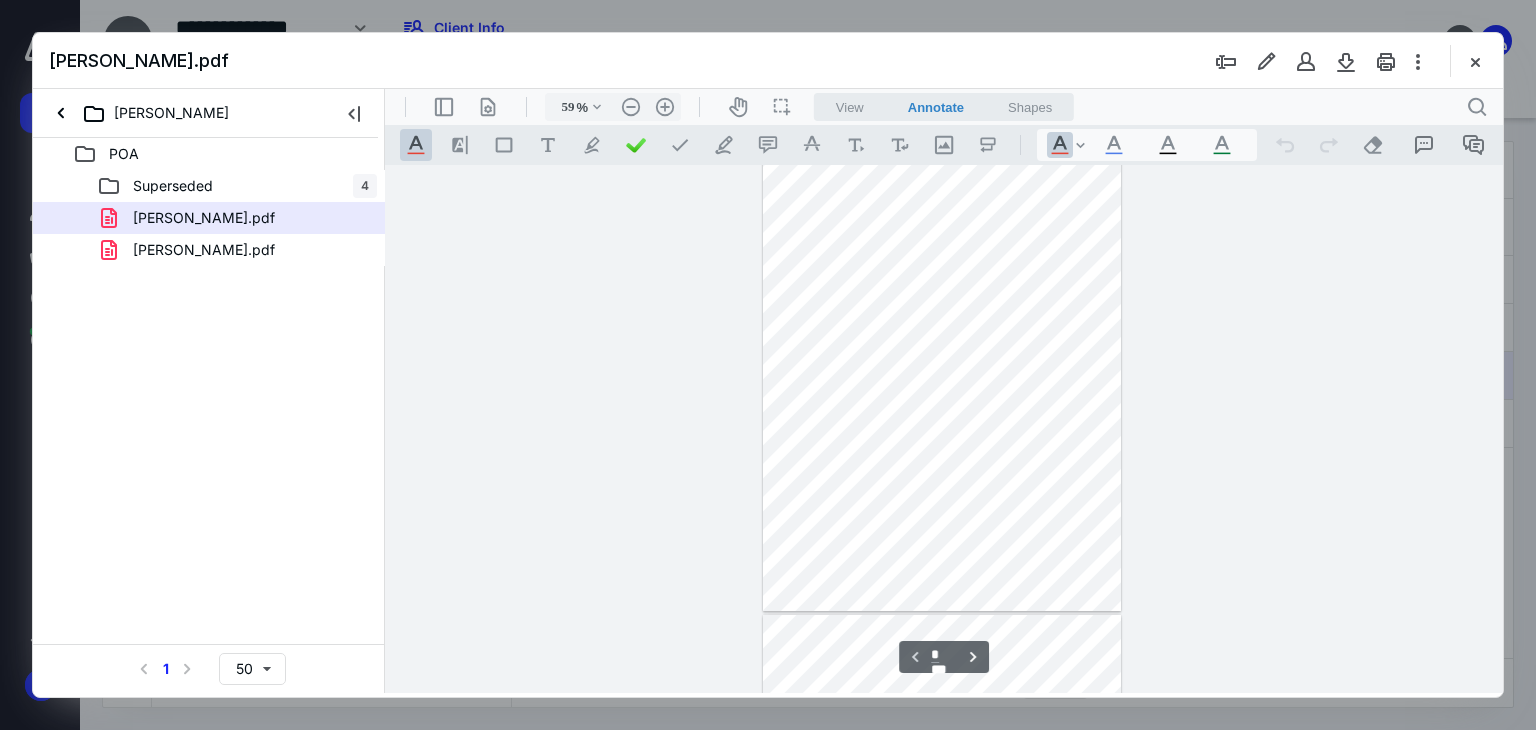 scroll, scrollTop: 18, scrollLeft: 0, axis: vertical 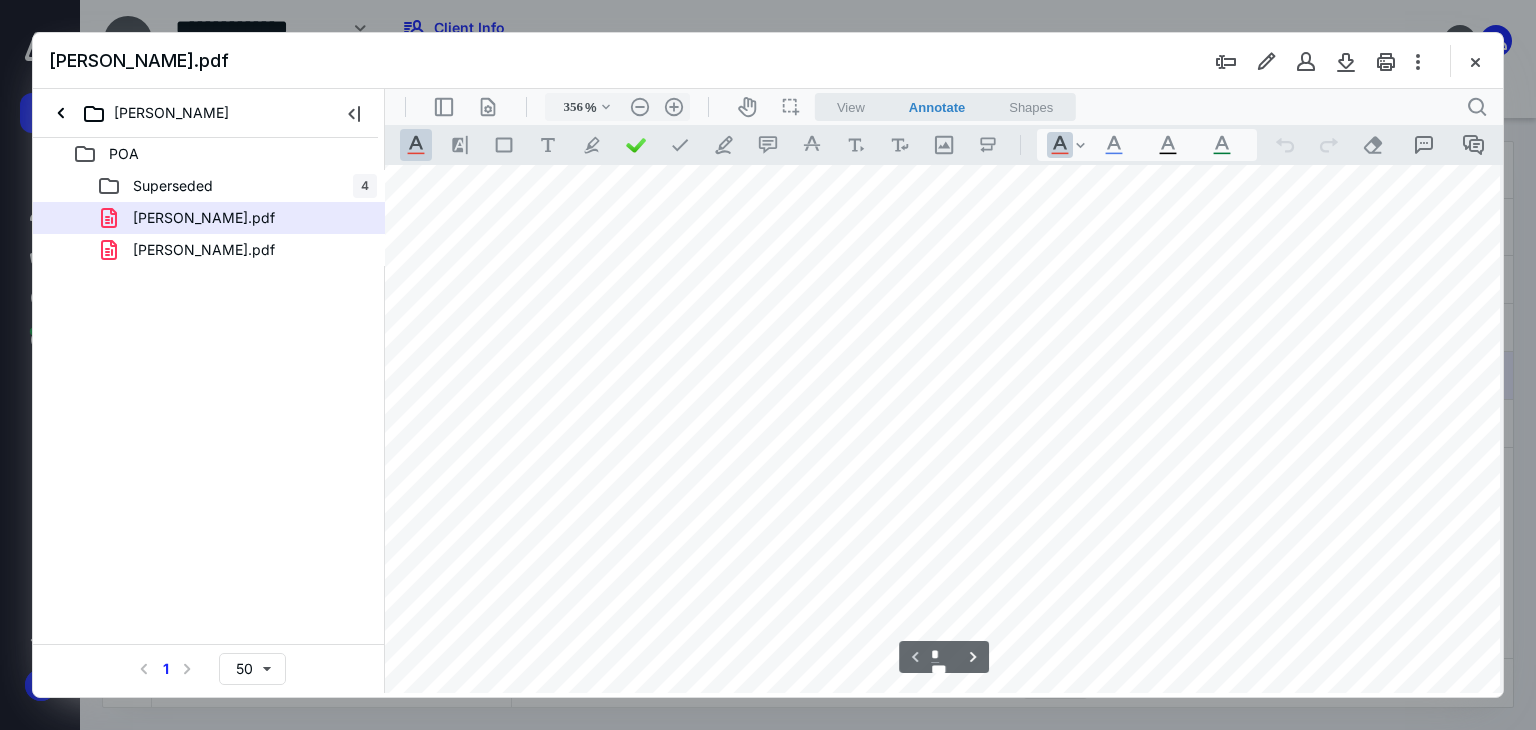 type on "256" 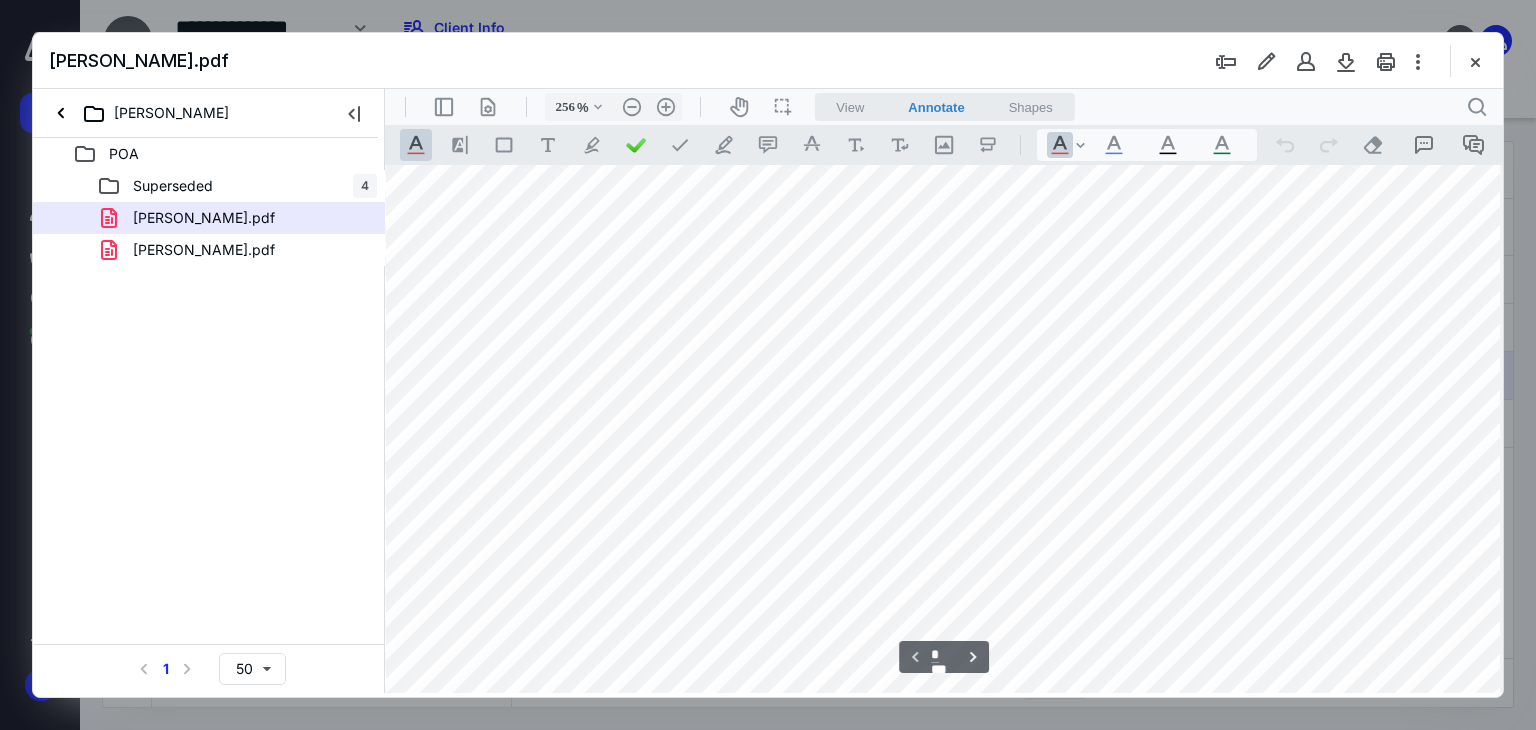 scroll, scrollTop: 324, scrollLeft: 248, axis: both 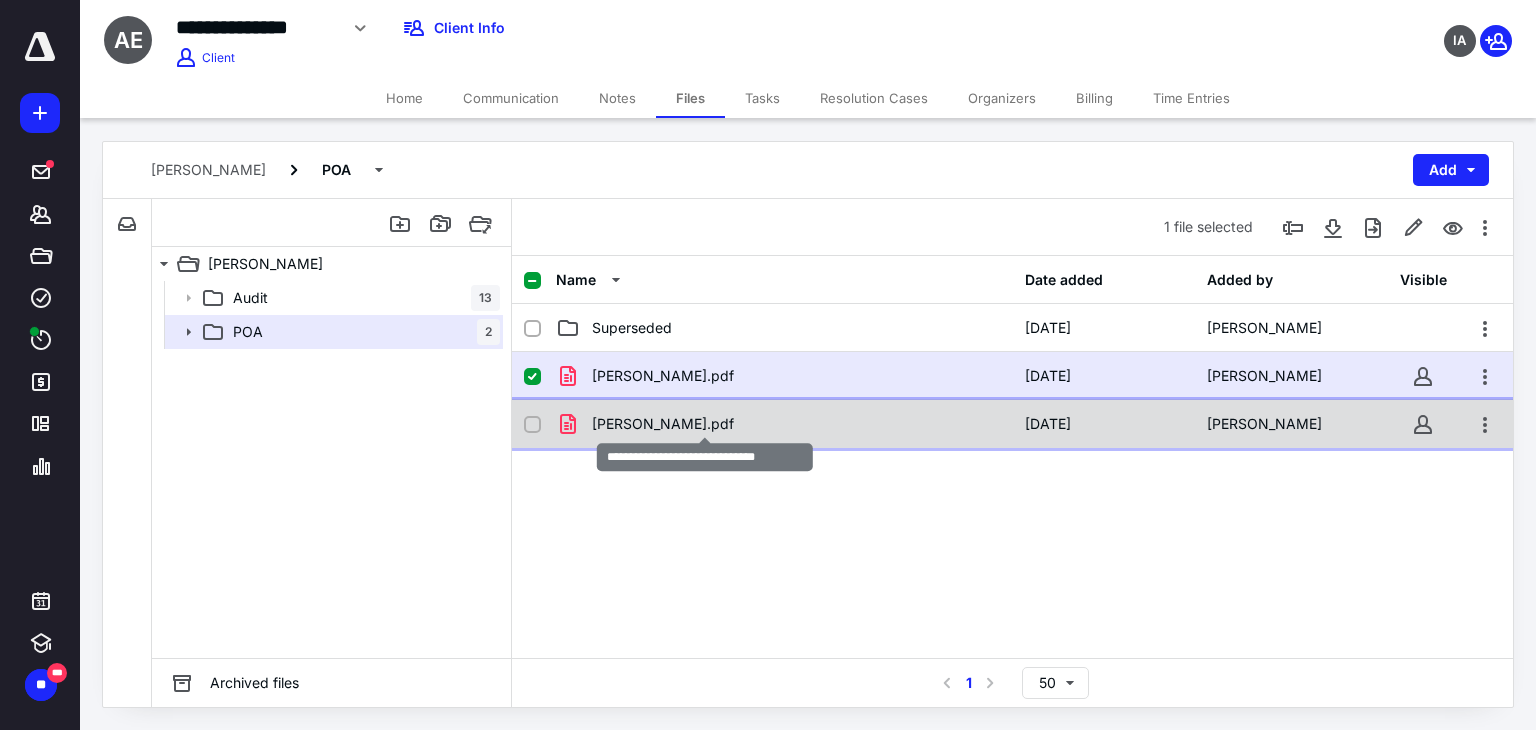 click on "[PERSON_NAME].pdf" at bounding box center (663, 424) 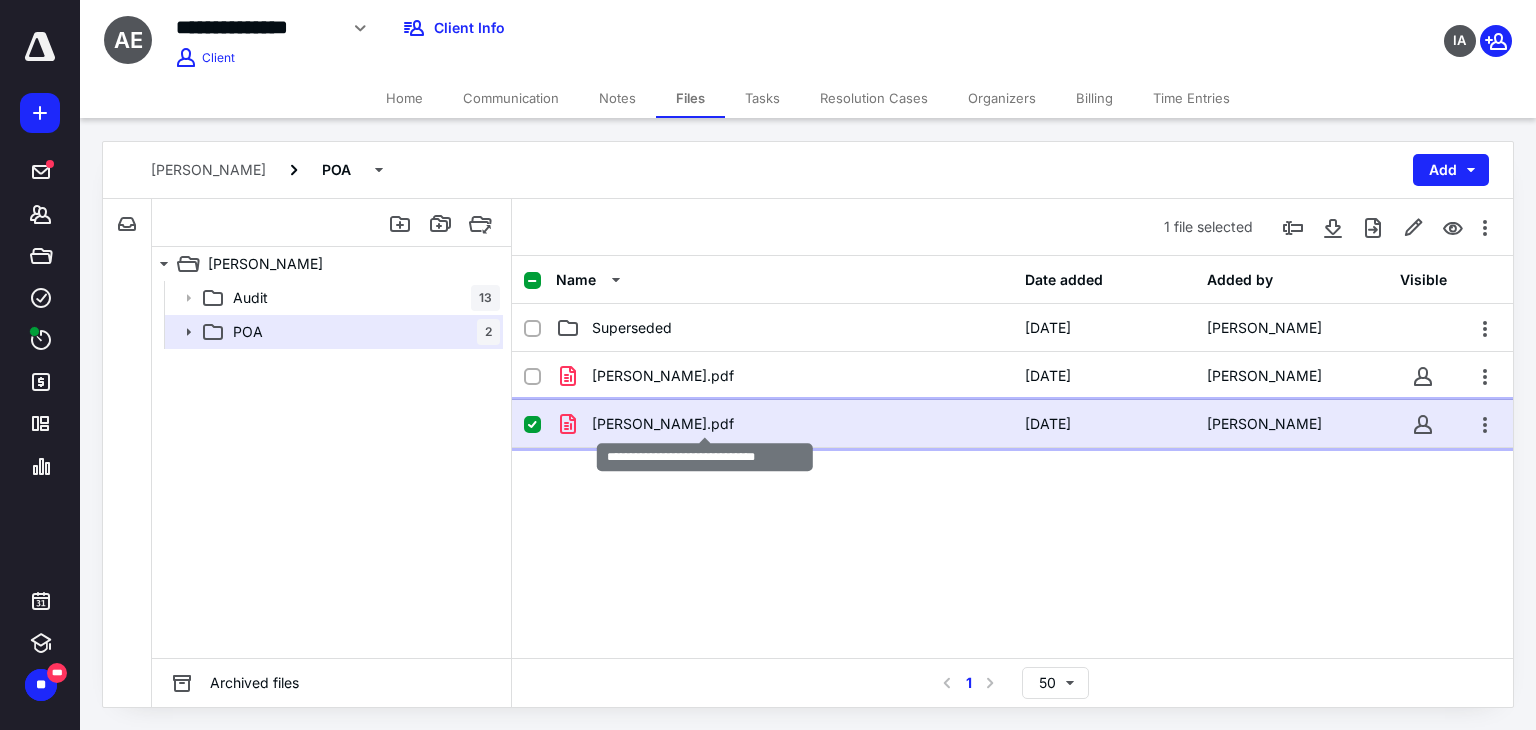 click on "[PERSON_NAME].pdf" at bounding box center [663, 424] 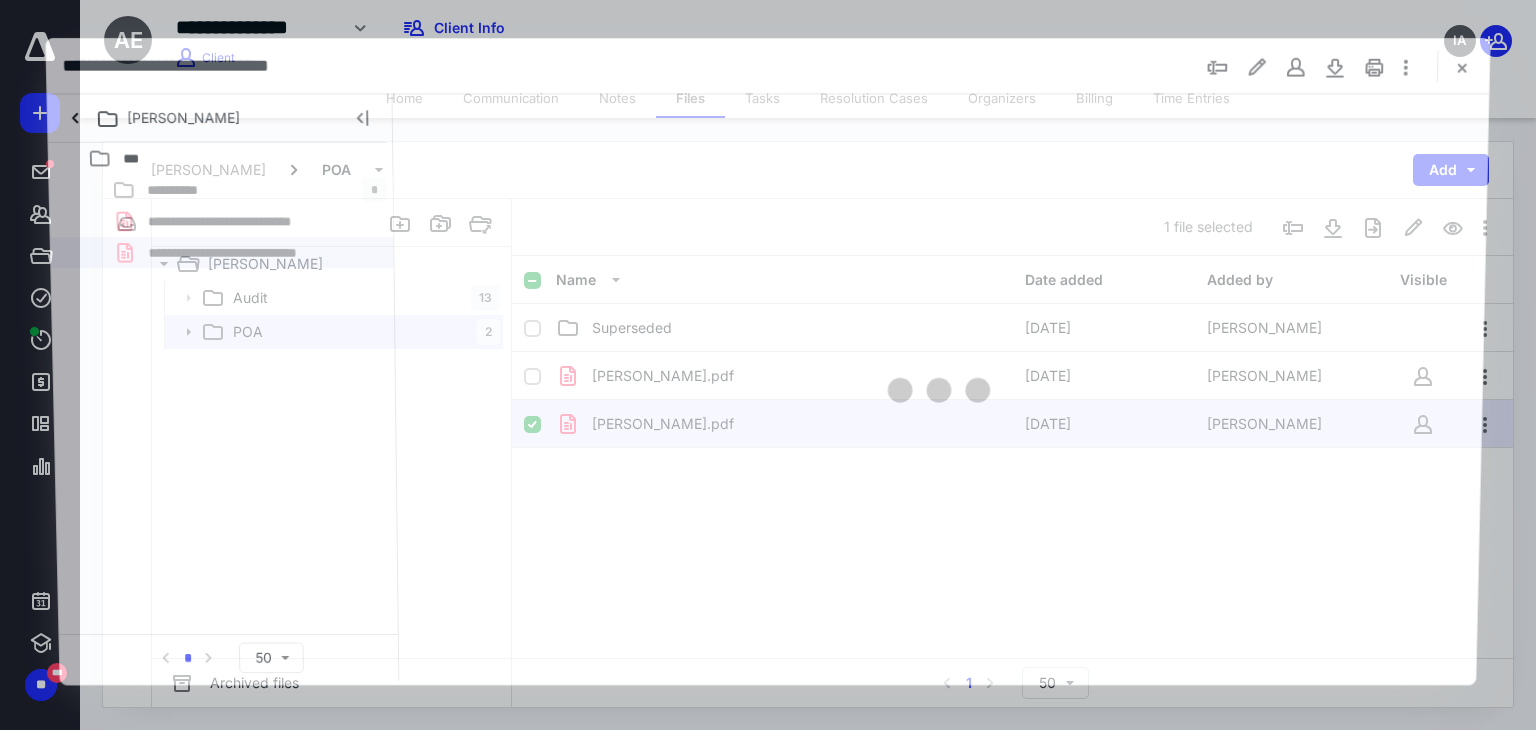 scroll, scrollTop: 0, scrollLeft: 0, axis: both 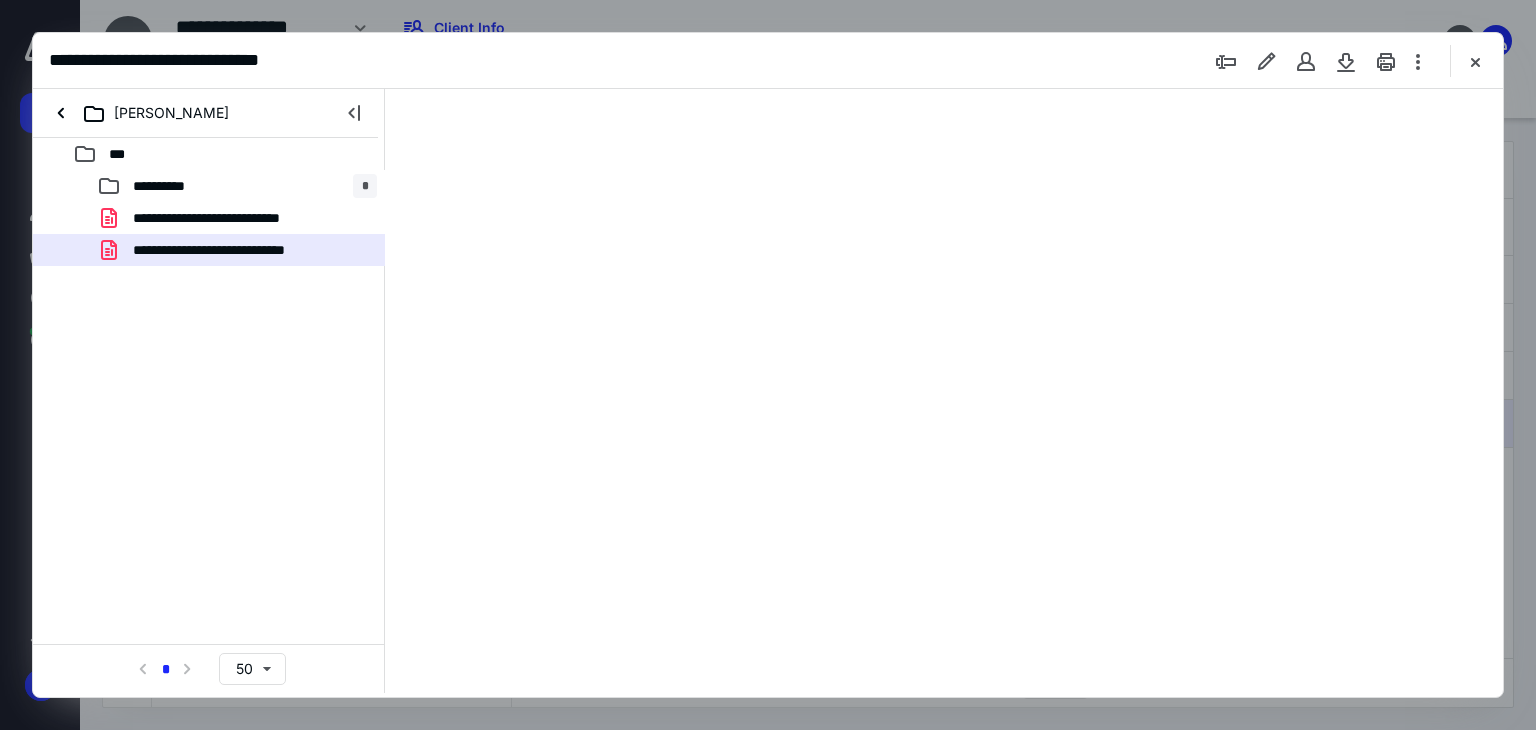 type on "66" 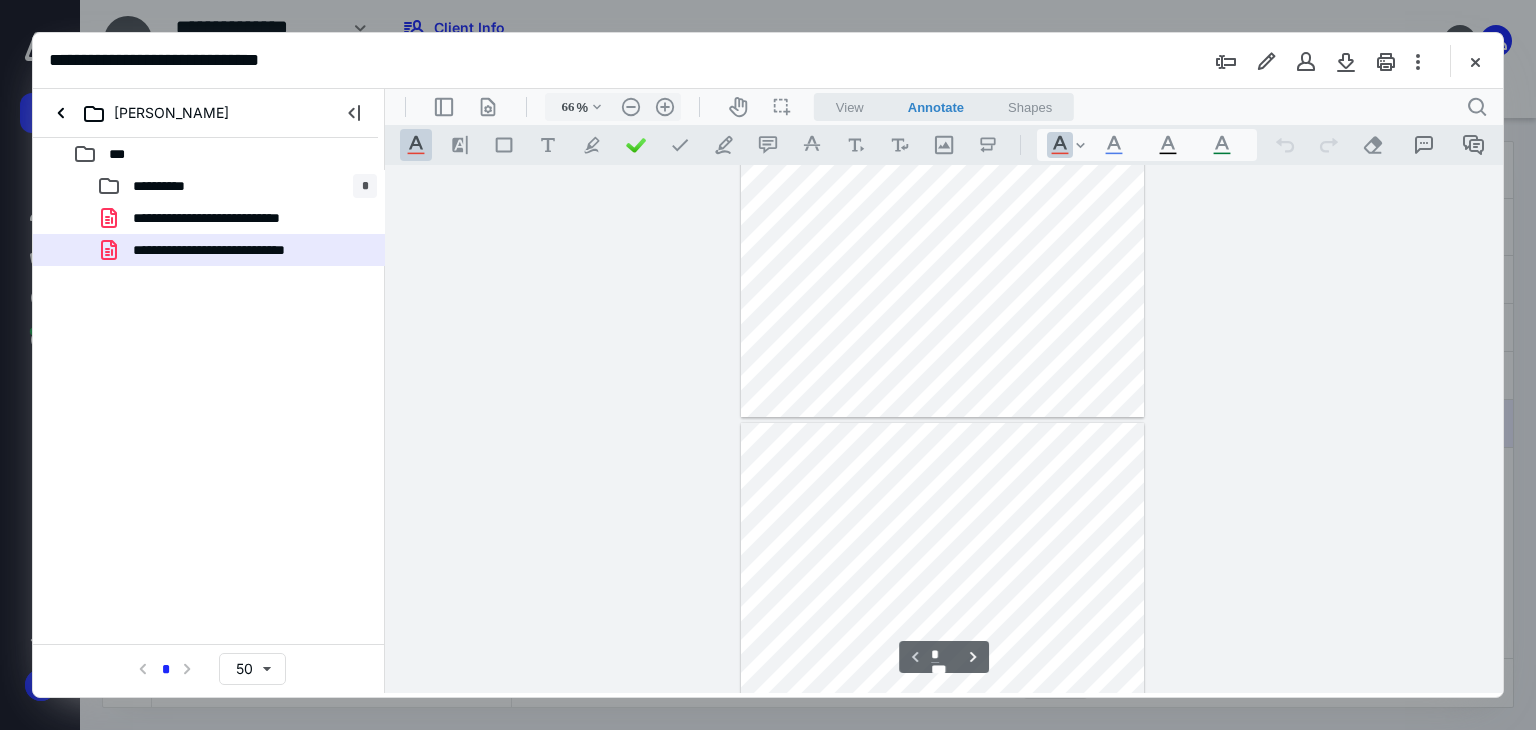 type on "*" 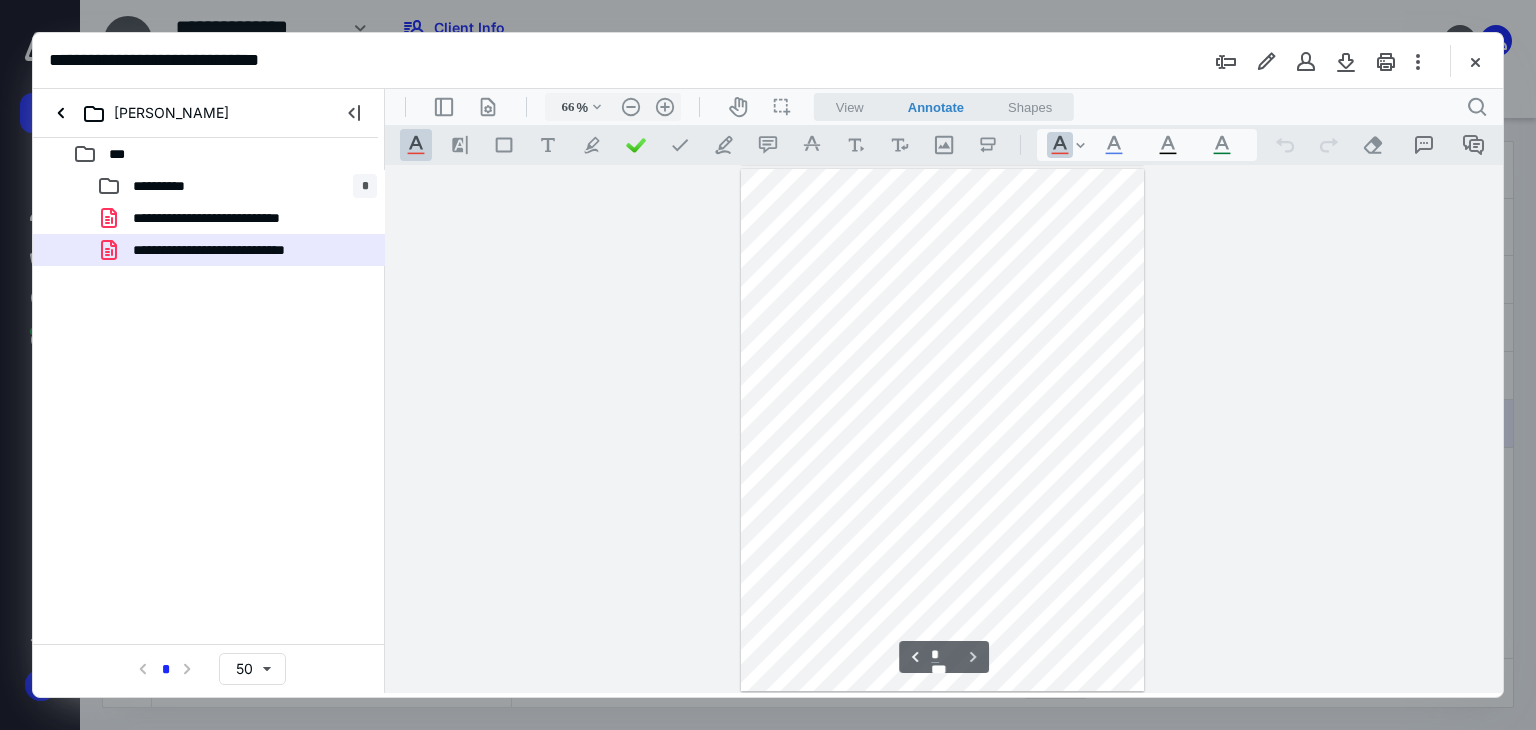 scroll, scrollTop: 526, scrollLeft: 0, axis: vertical 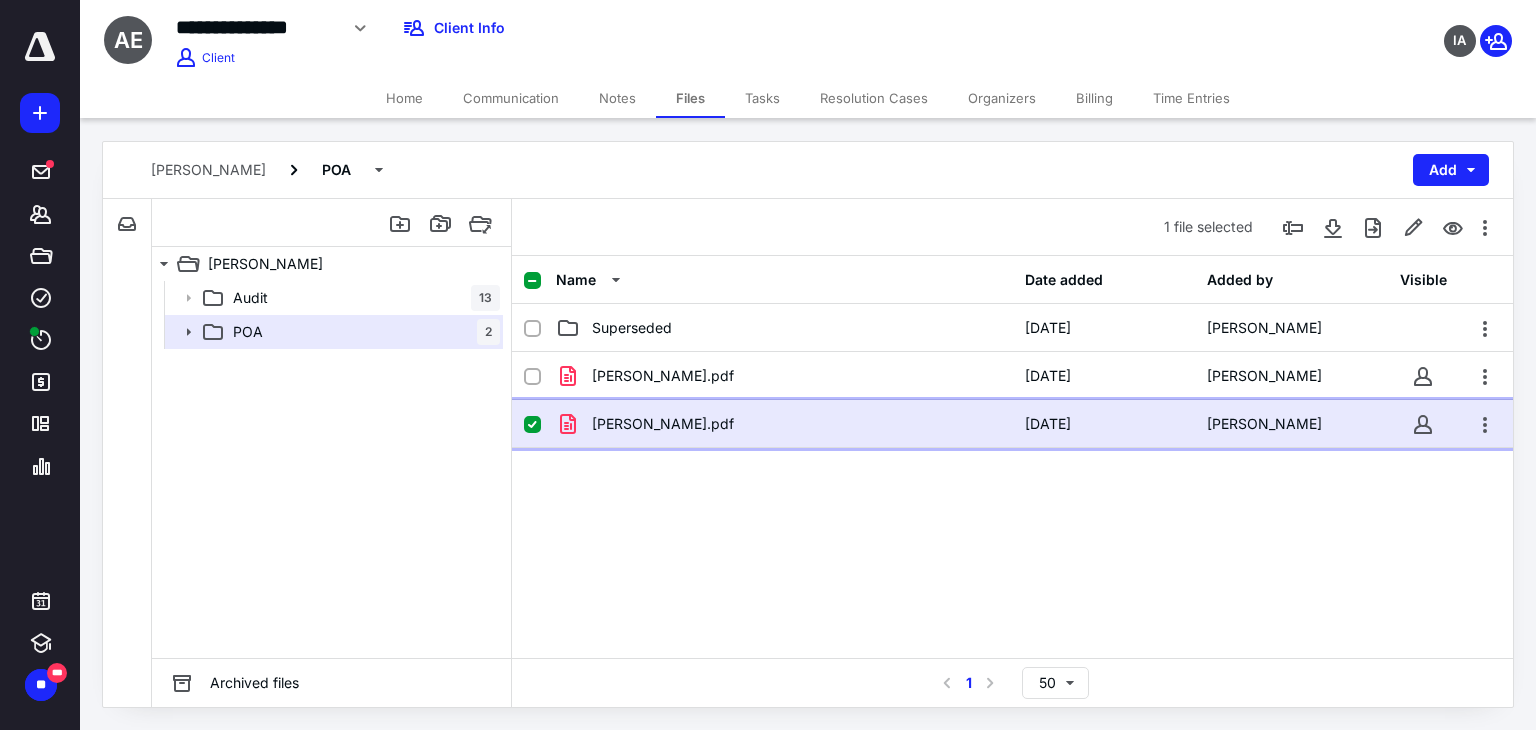 click on "[PERSON_NAME].pdf" at bounding box center [784, 424] 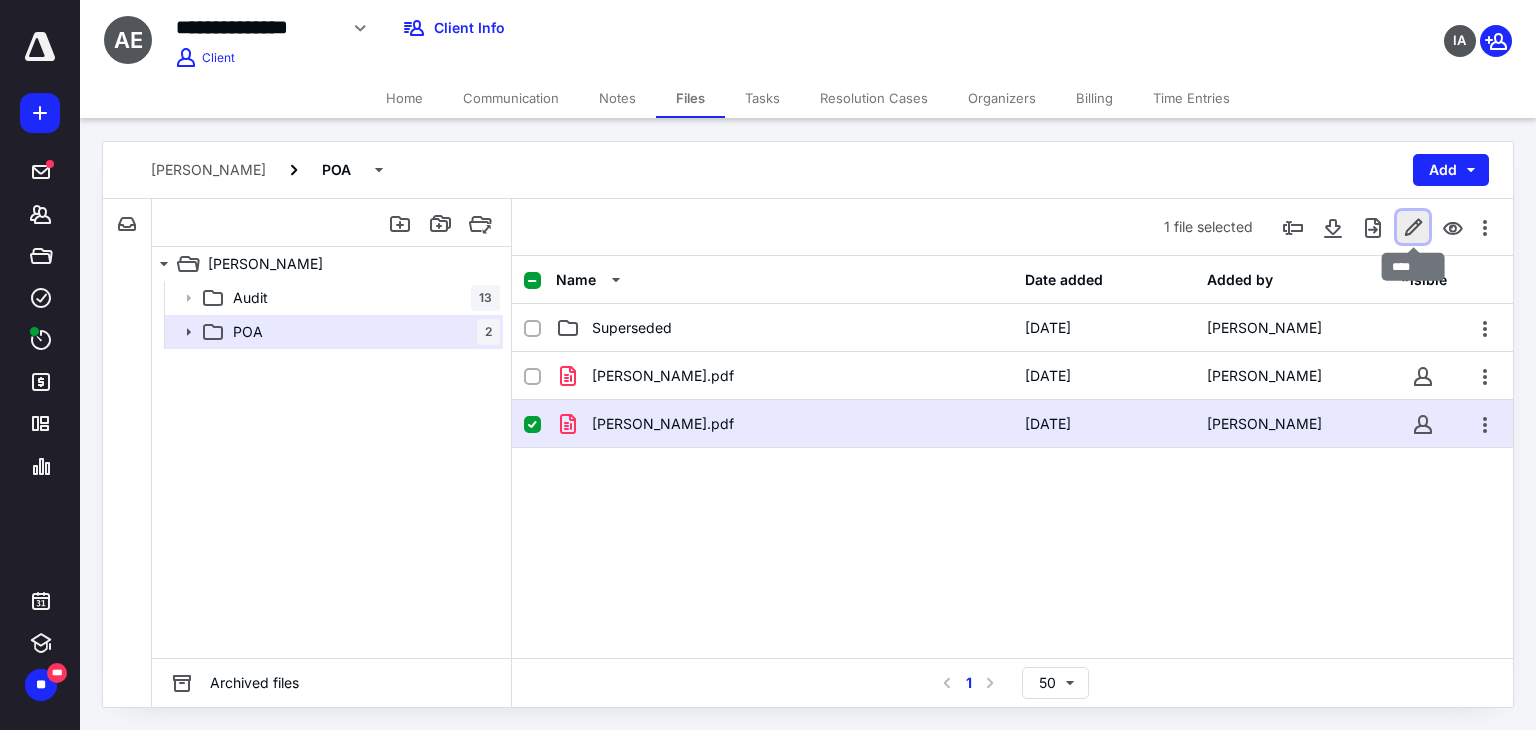 click at bounding box center [1413, 227] 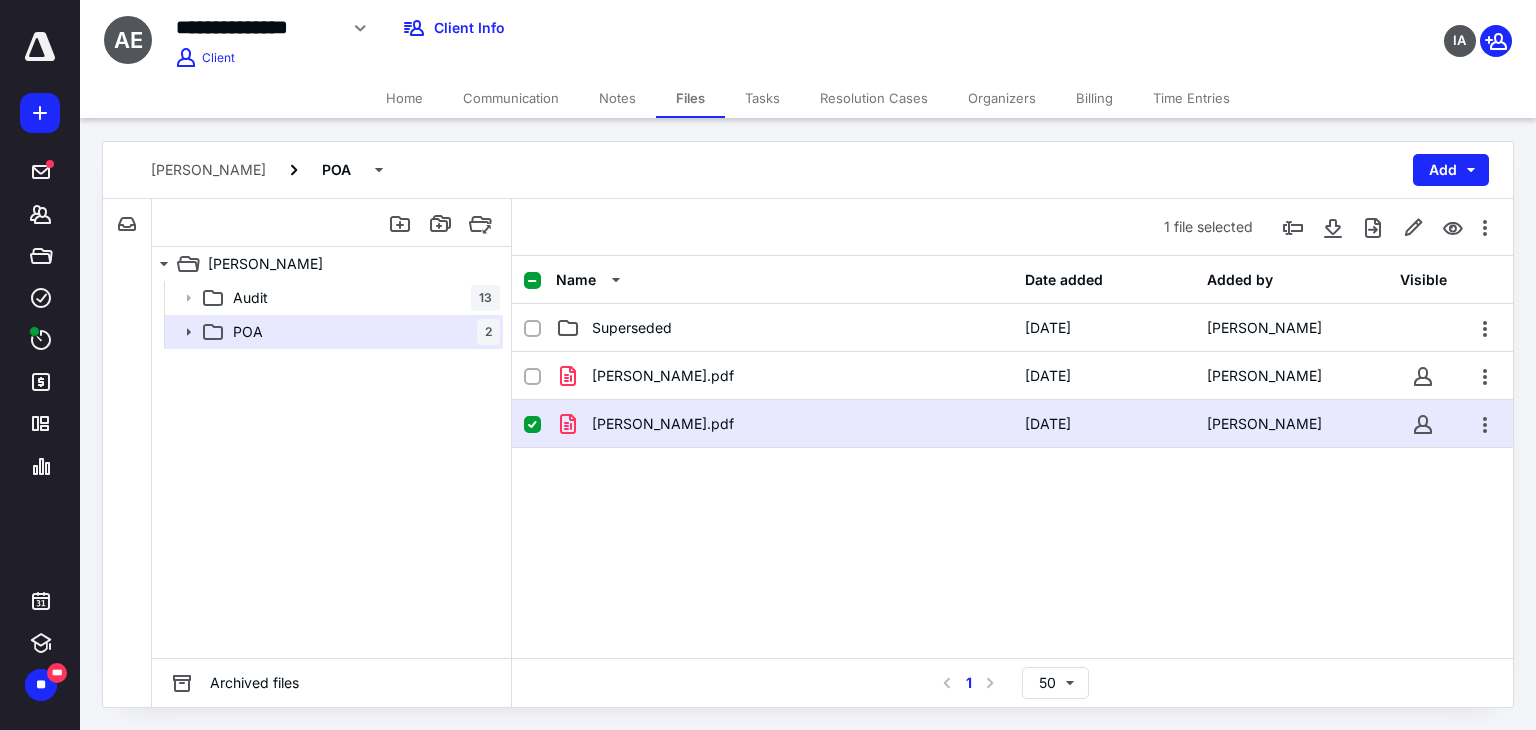 click on "[PERSON_NAME].pdf [DATE] [PERSON_NAME].pdf [DATE] [PERSON_NAME]" at bounding box center (1012, 502) 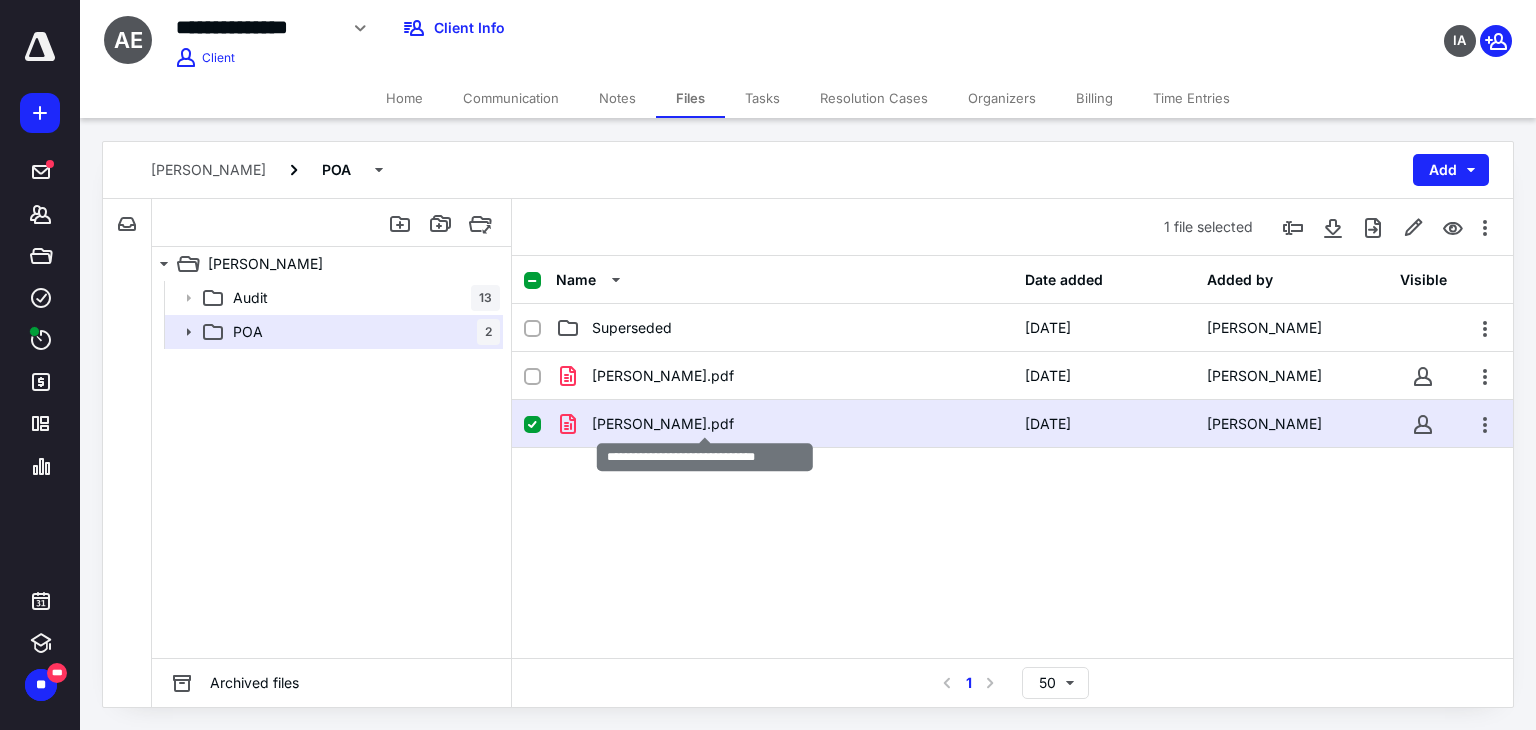 click on "[PERSON_NAME].pdf" at bounding box center (663, 424) 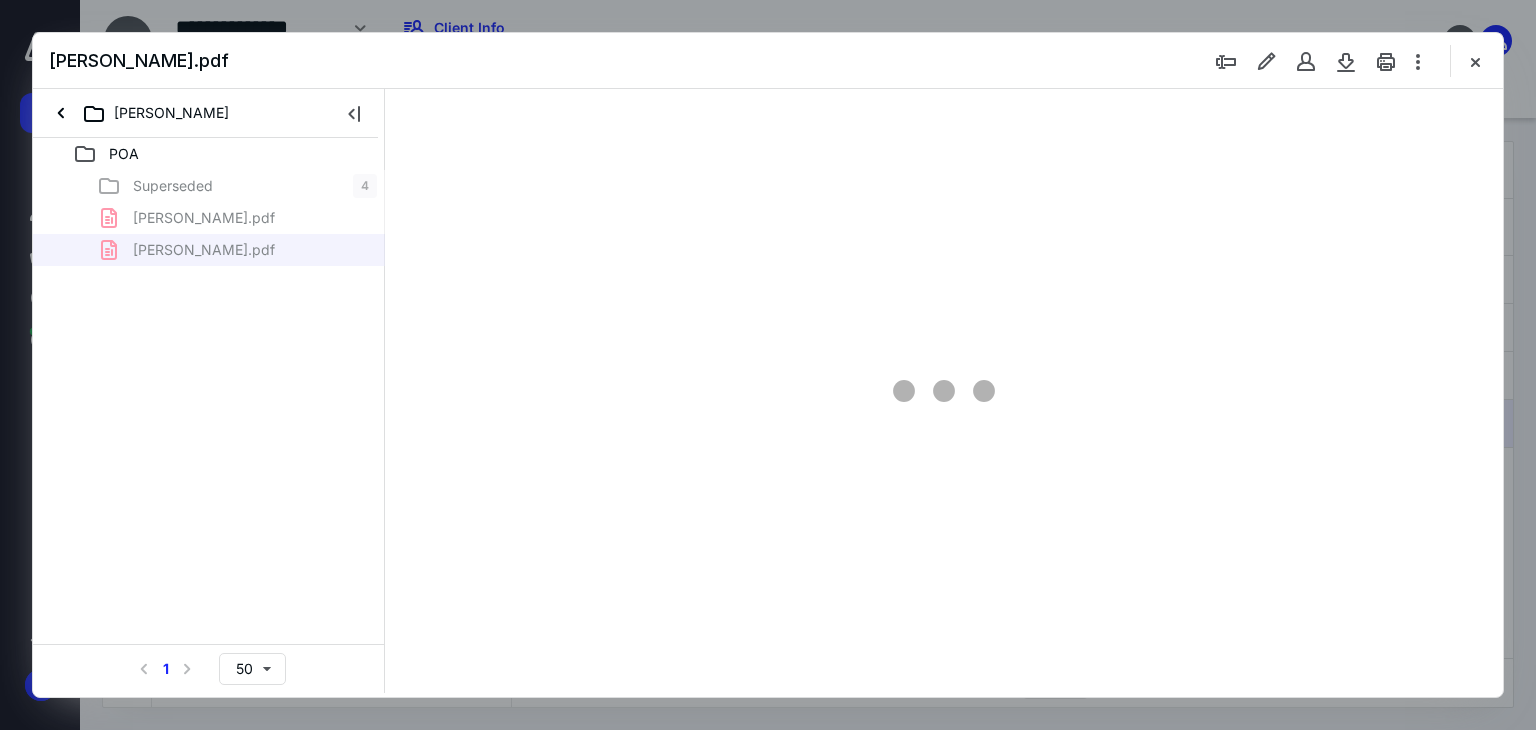 scroll, scrollTop: 0, scrollLeft: 0, axis: both 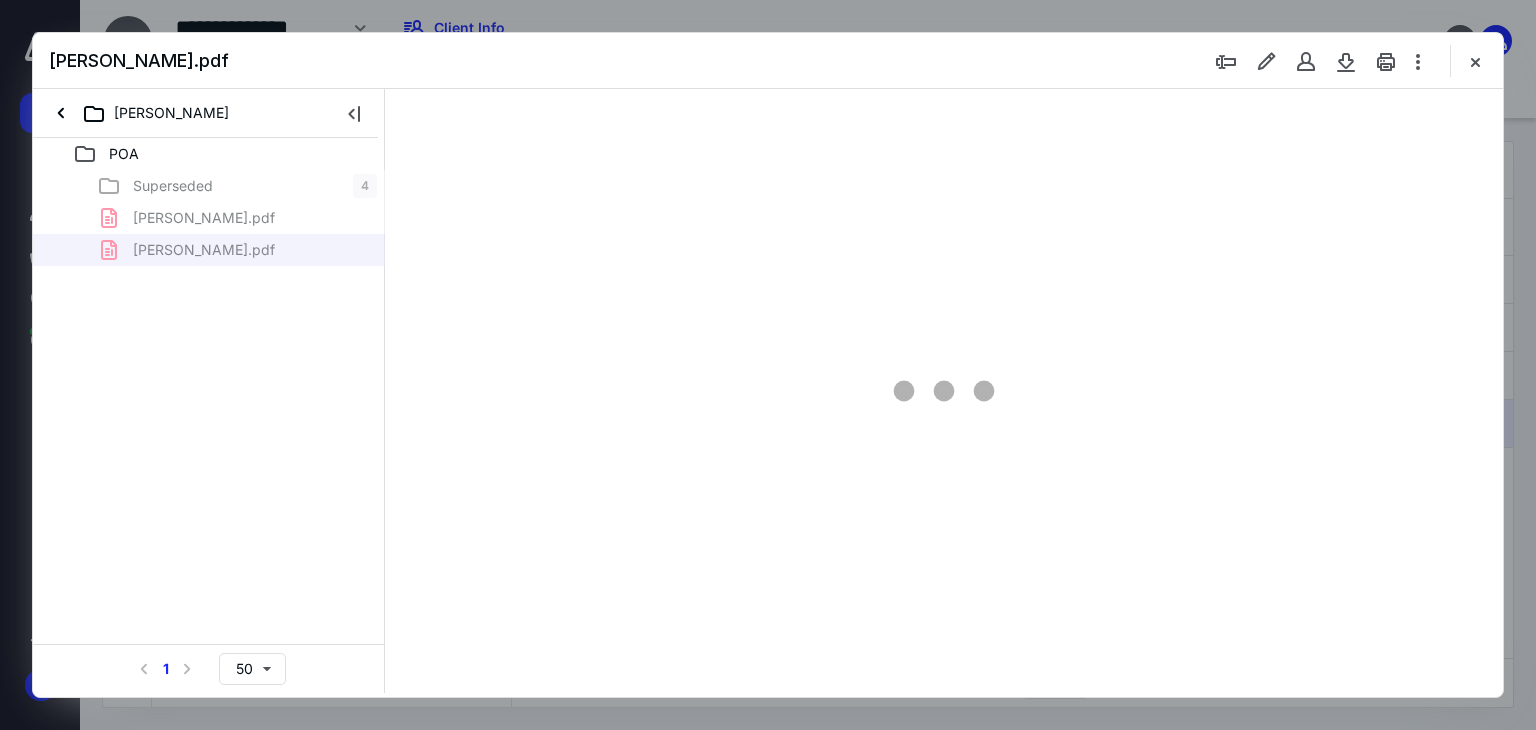type on "66" 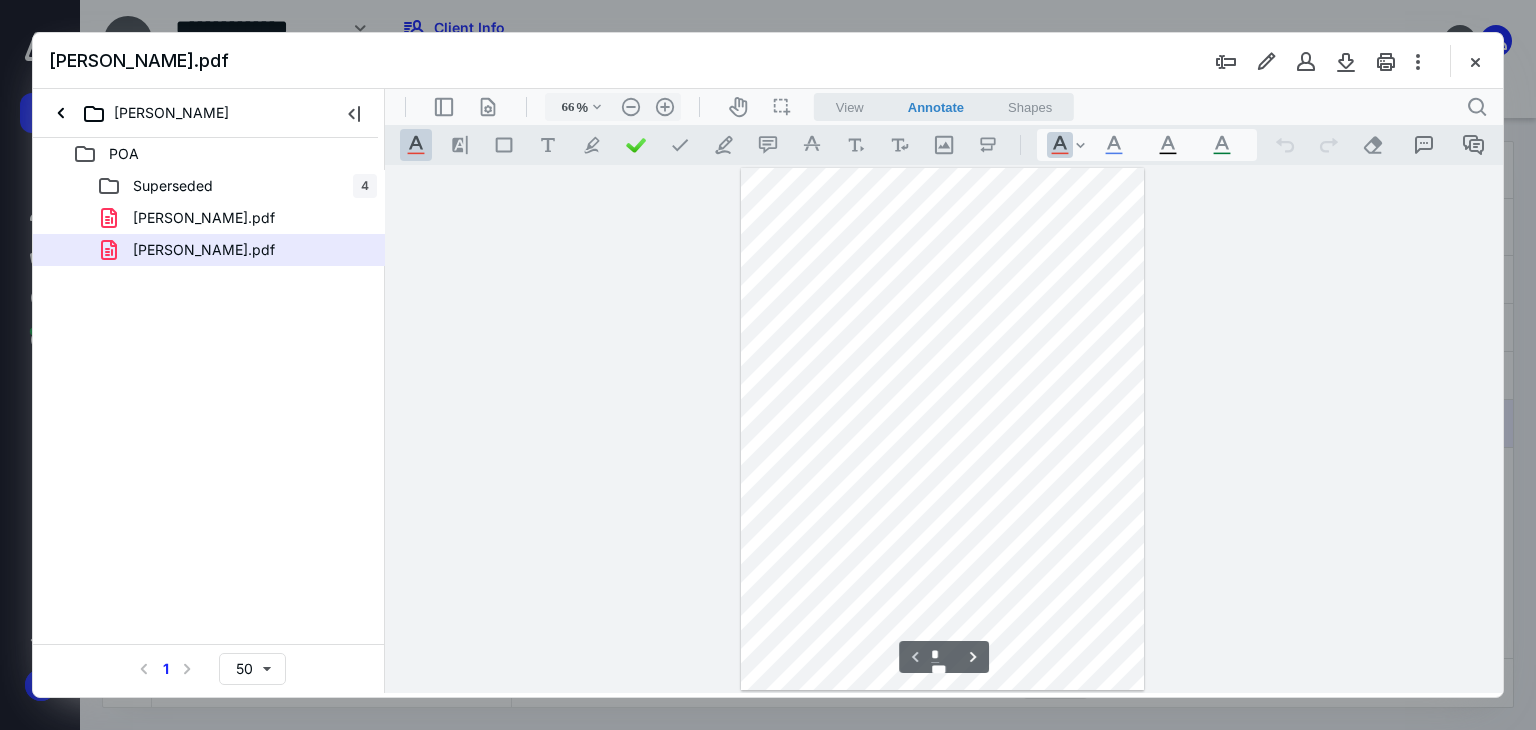 type on "*" 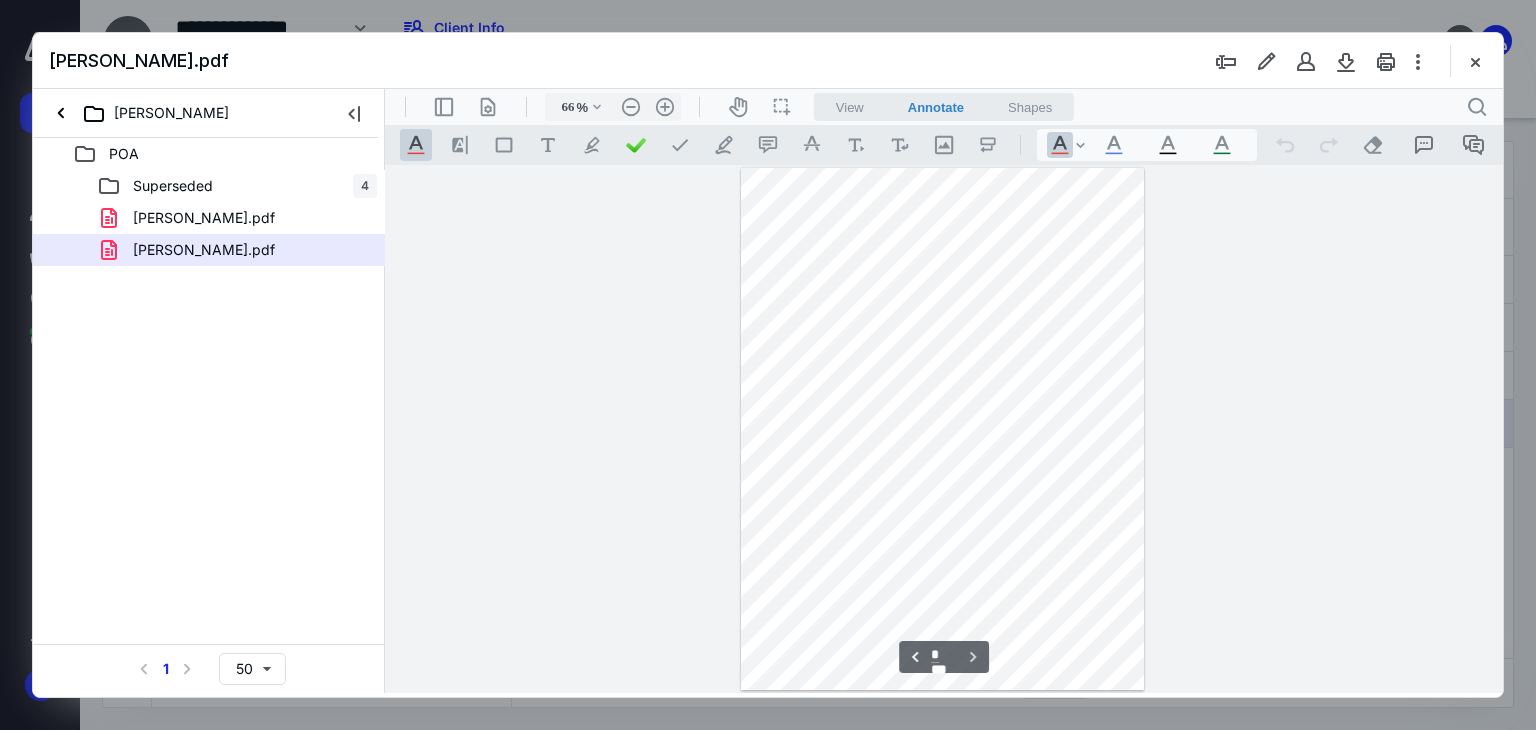 scroll, scrollTop: 527, scrollLeft: 0, axis: vertical 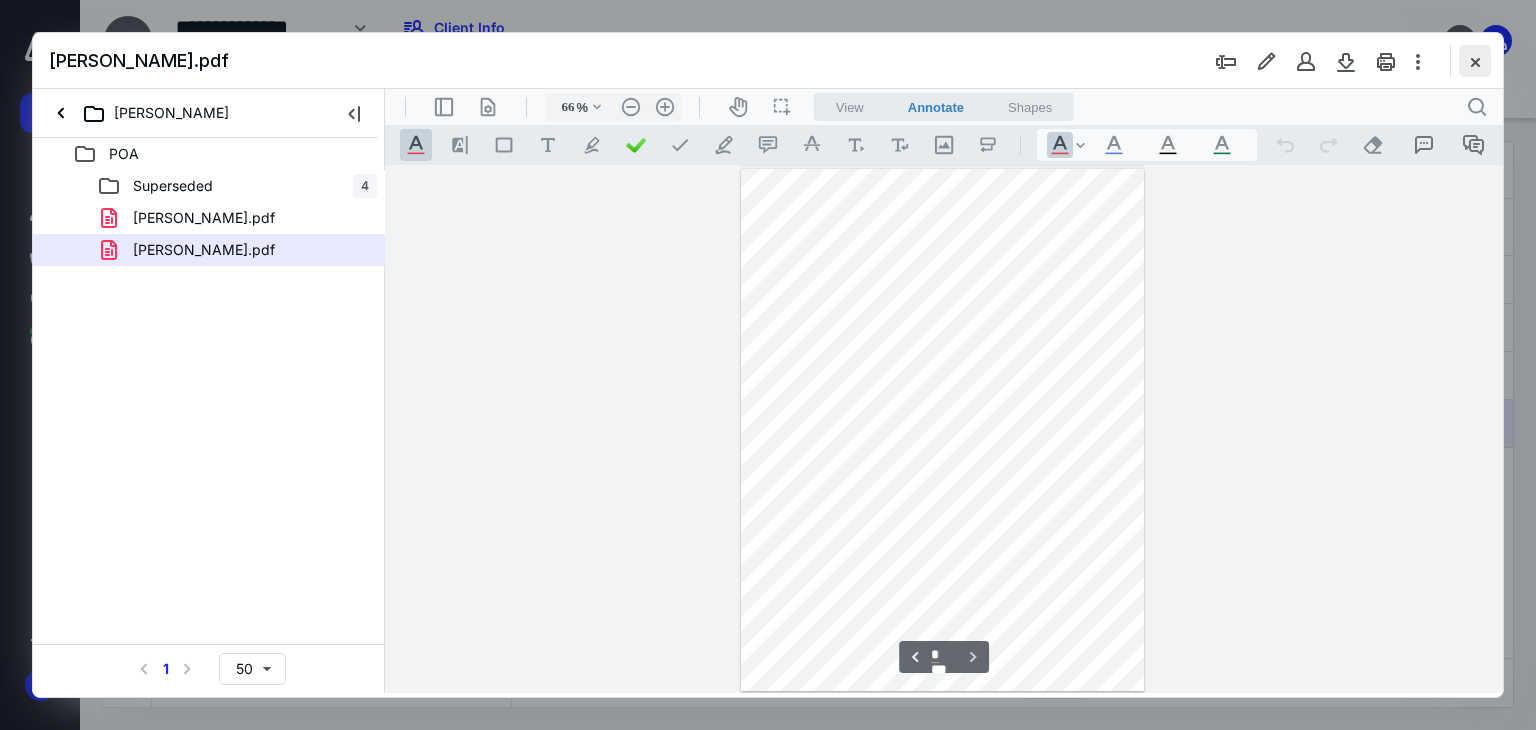 click at bounding box center [1475, 61] 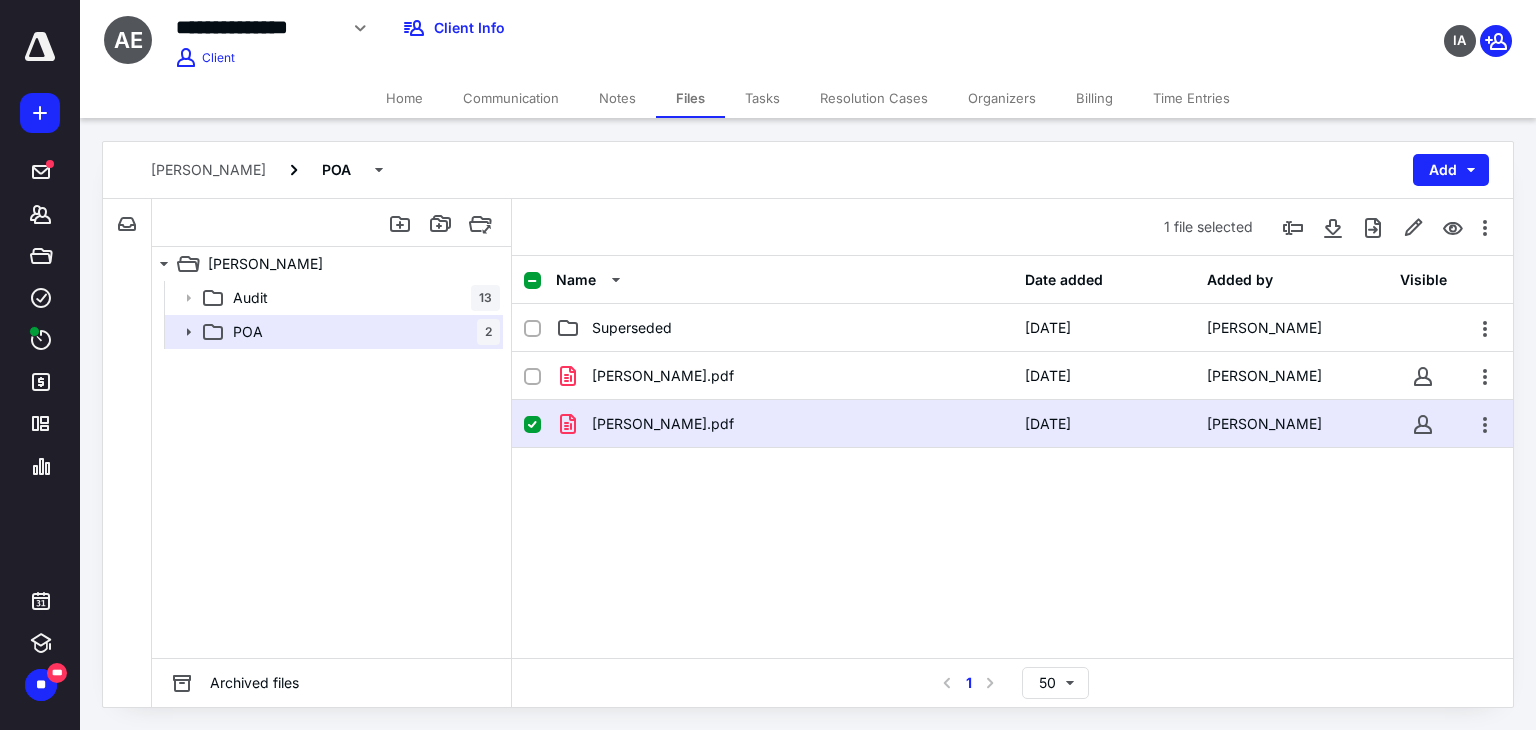 click on "[PERSON_NAME].pdf [DATE] [PERSON_NAME].pdf [DATE] [PERSON_NAME]" at bounding box center (1012, 502) 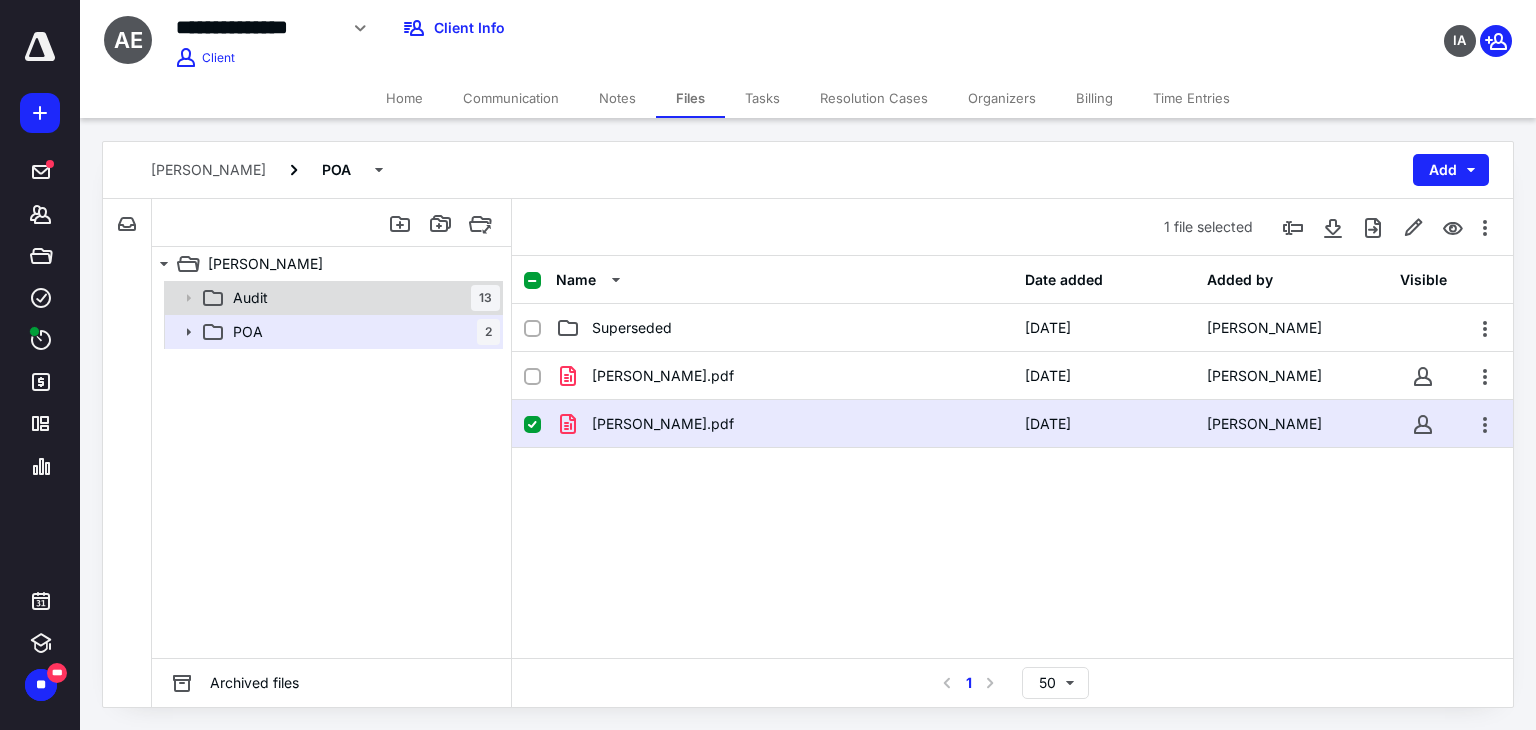 click on "Audit 13" at bounding box center (362, 298) 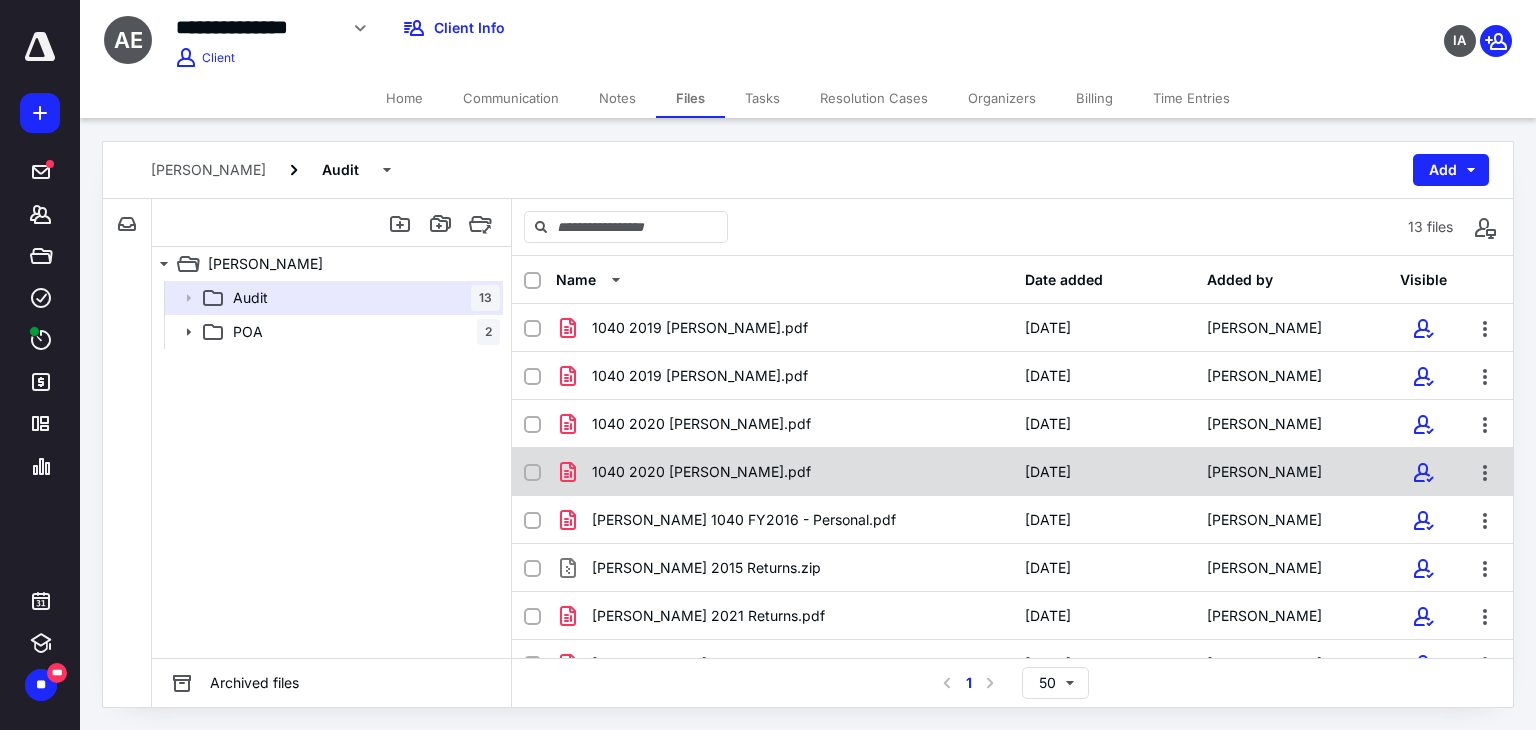 scroll, scrollTop: 267, scrollLeft: 0, axis: vertical 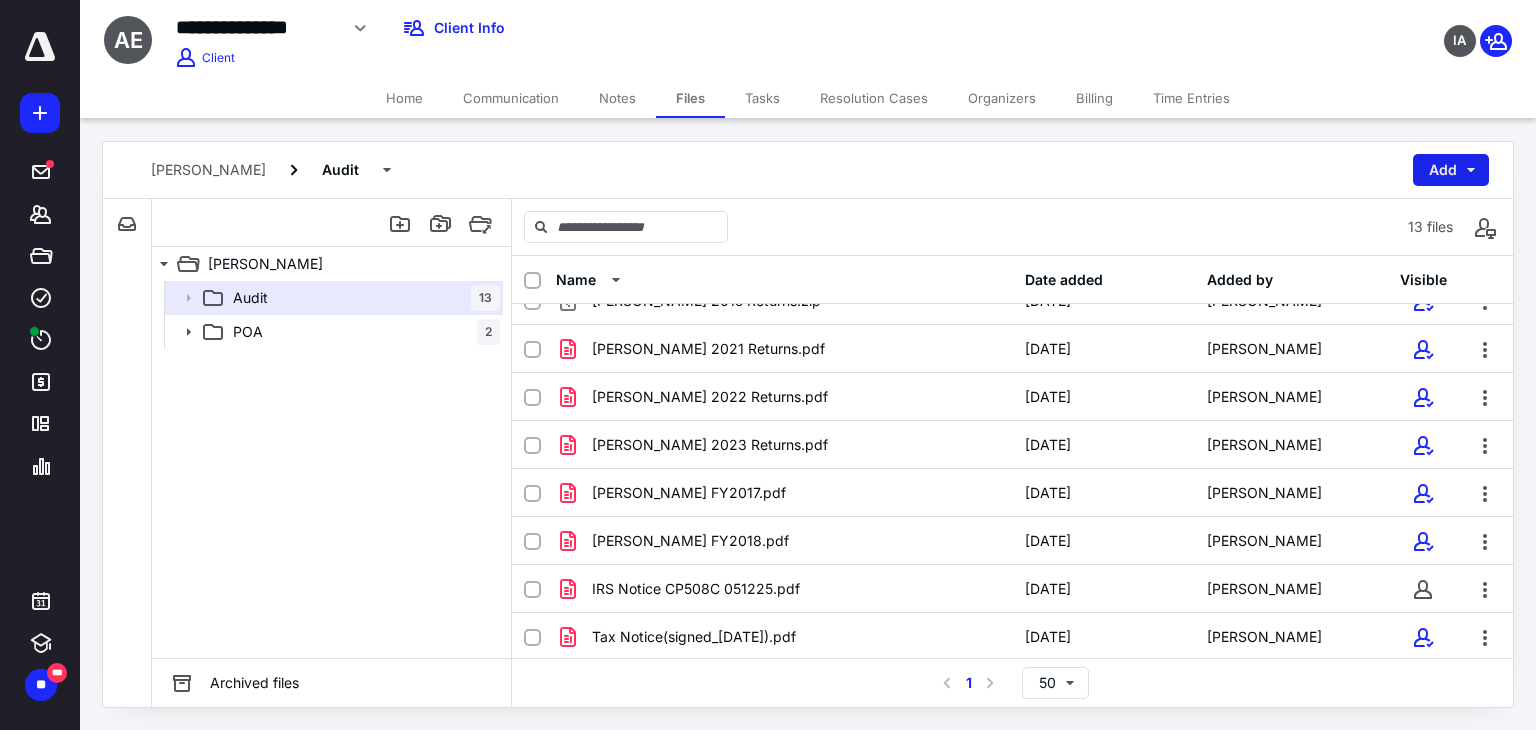 click on "Add" at bounding box center (1451, 170) 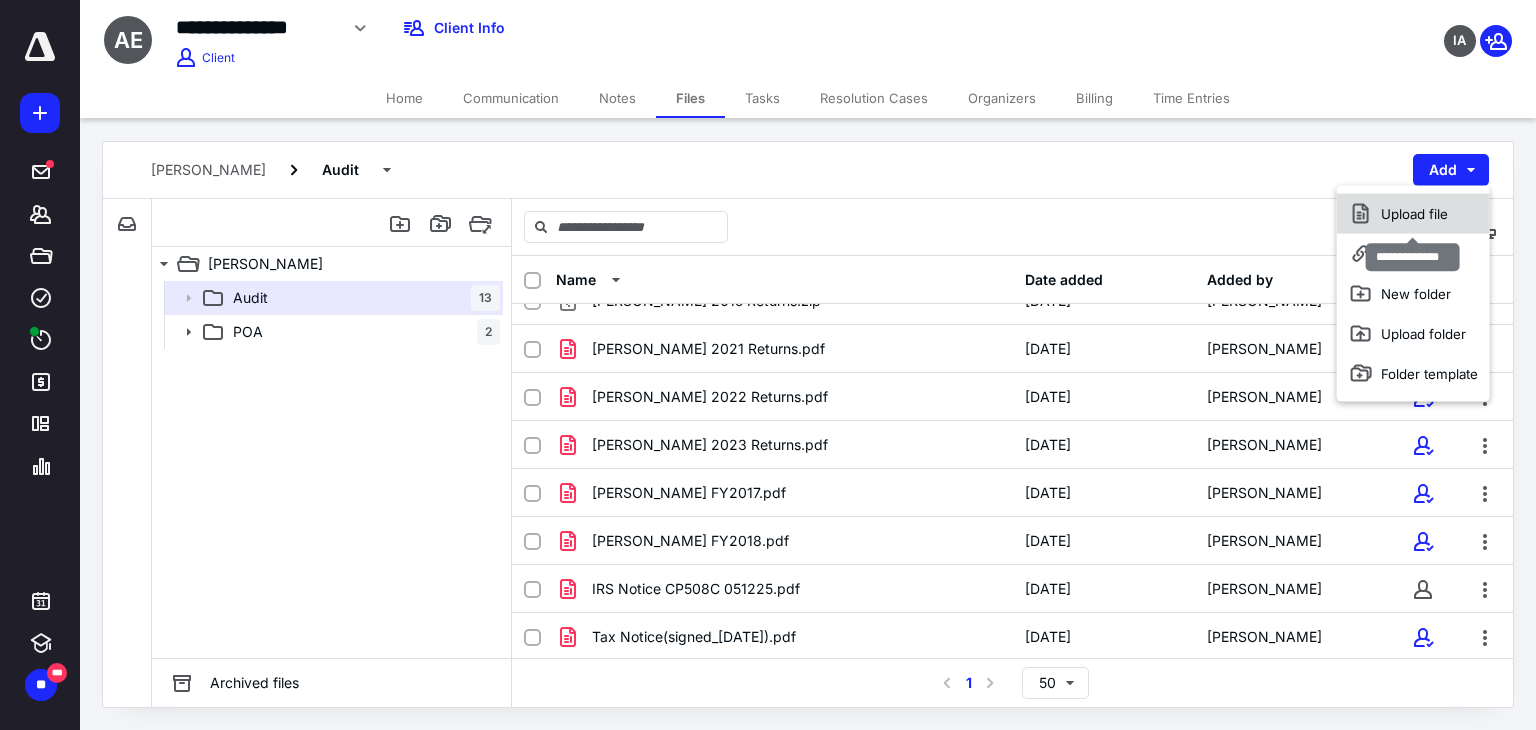 click on "Upload file" at bounding box center (1413, 214) 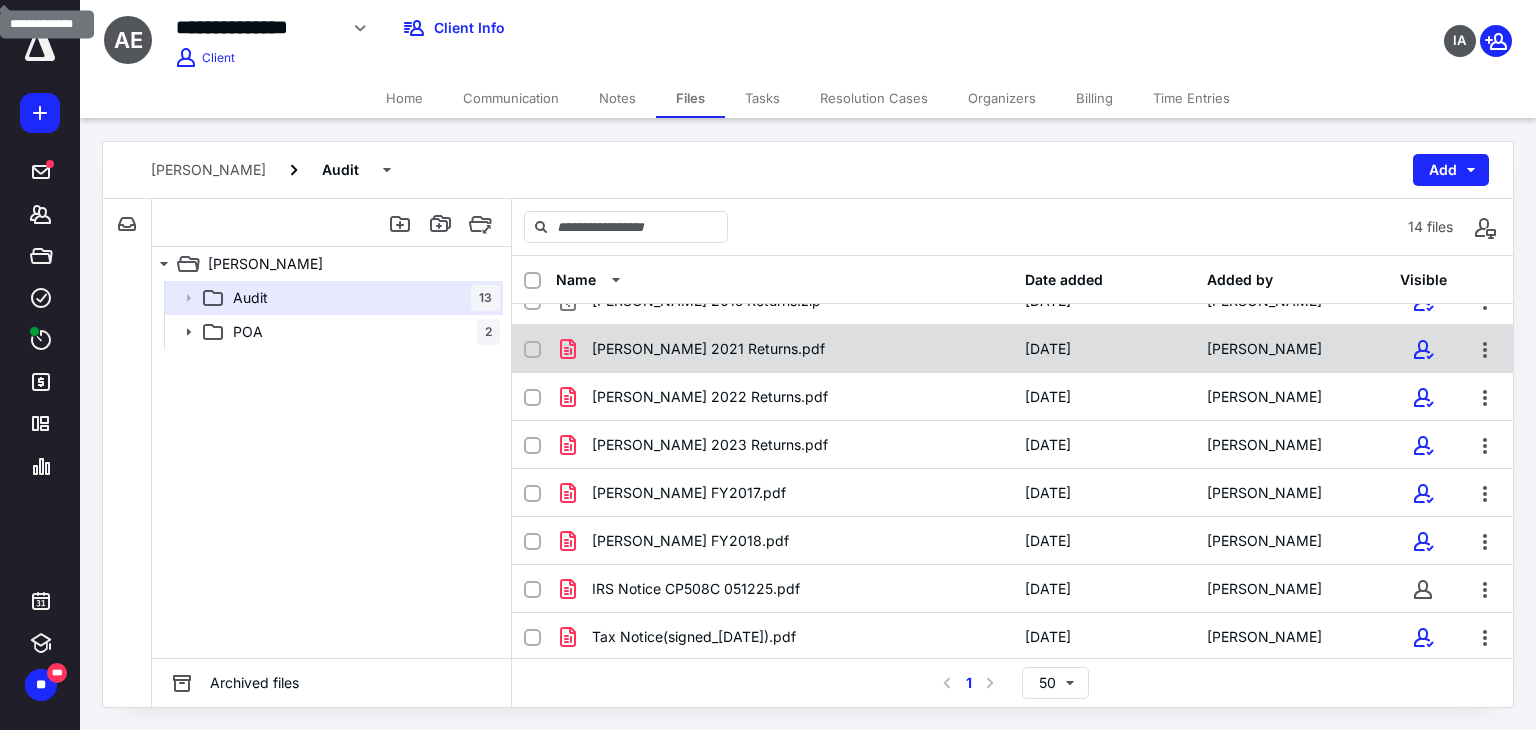scroll, scrollTop: 0, scrollLeft: 0, axis: both 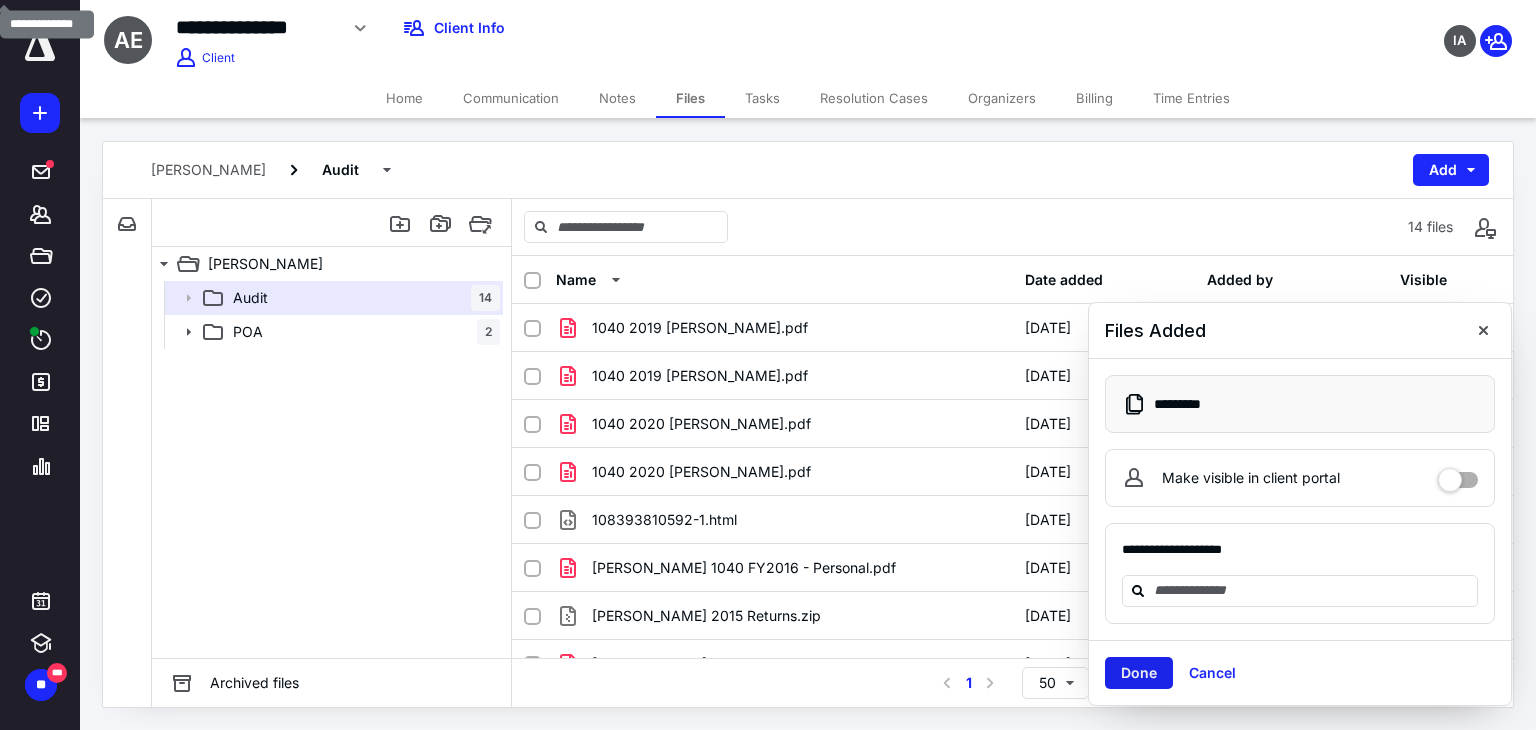 click on "Done" at bounding box center [1139, 673] 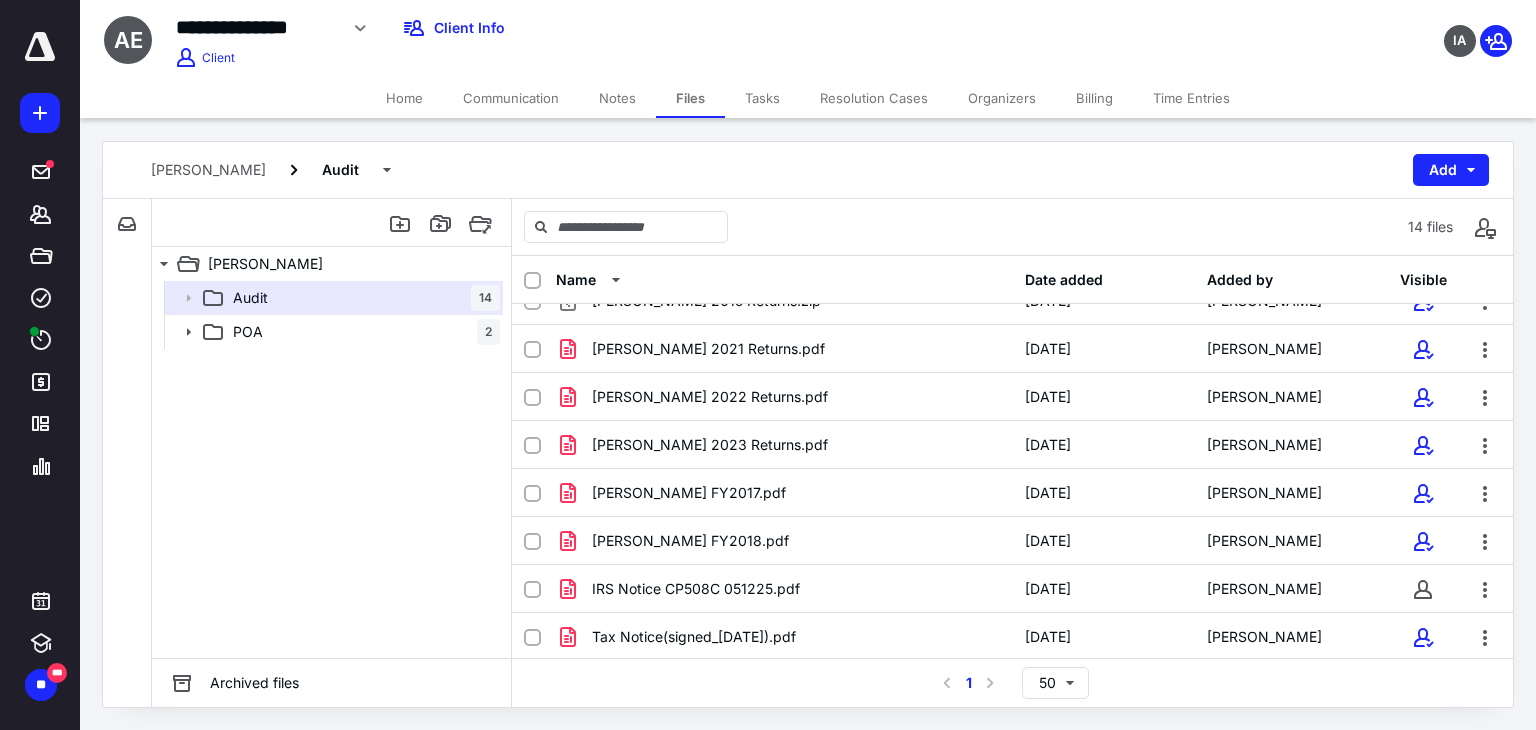 scroll, scrollTop: 0, scrollLeft: 0, axis: both 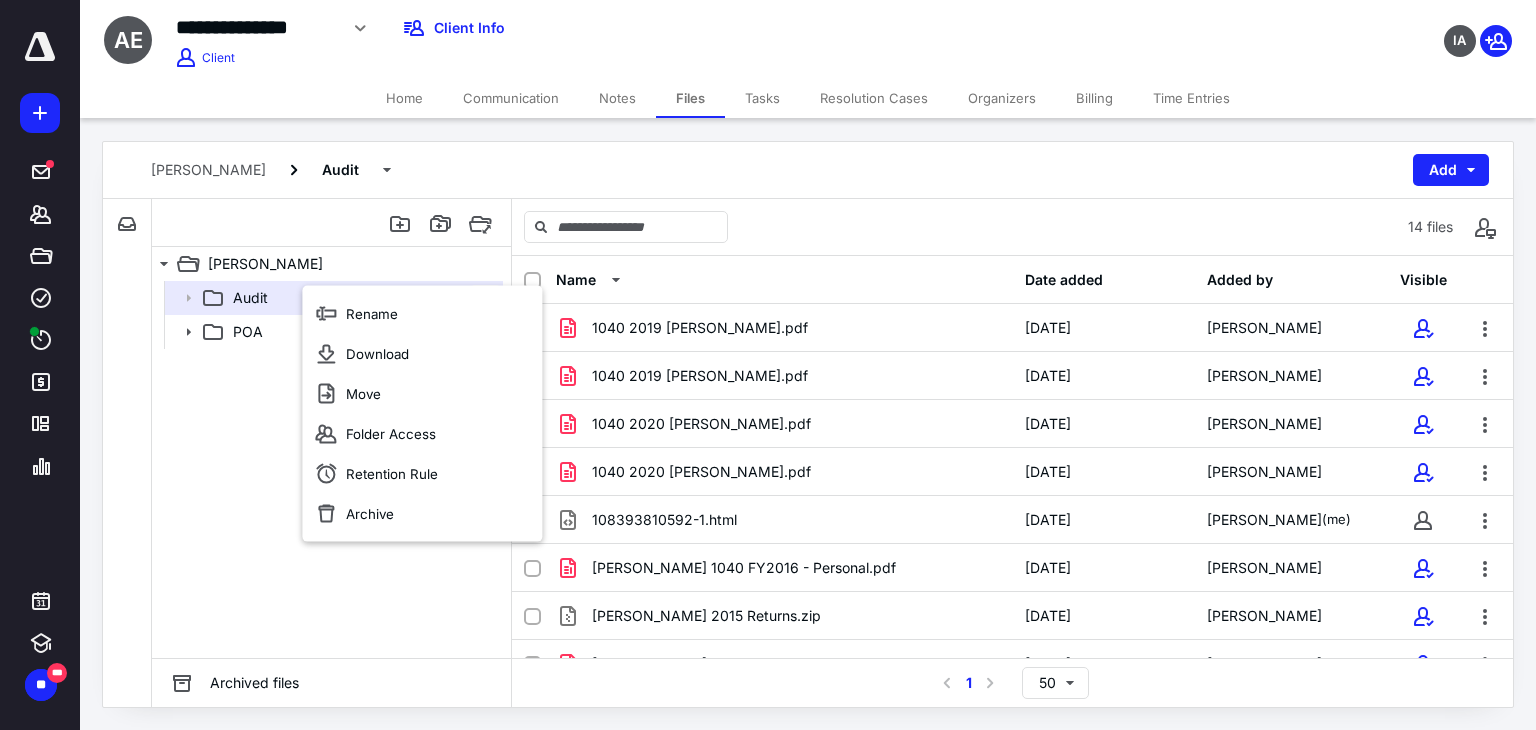 click on "14 files" at bounding box center [1012, 227] 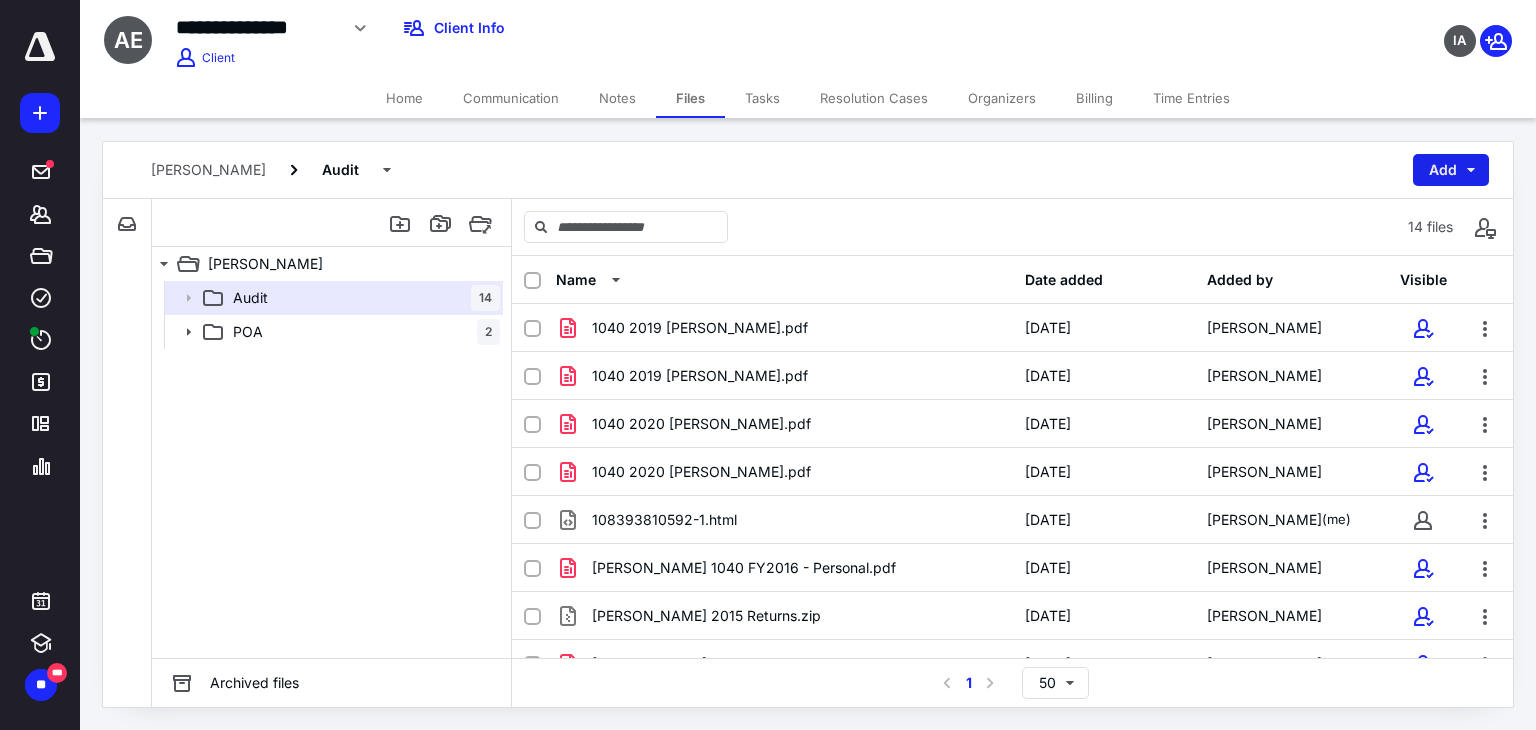 click on "Add" at bounding box center (1451, 170) 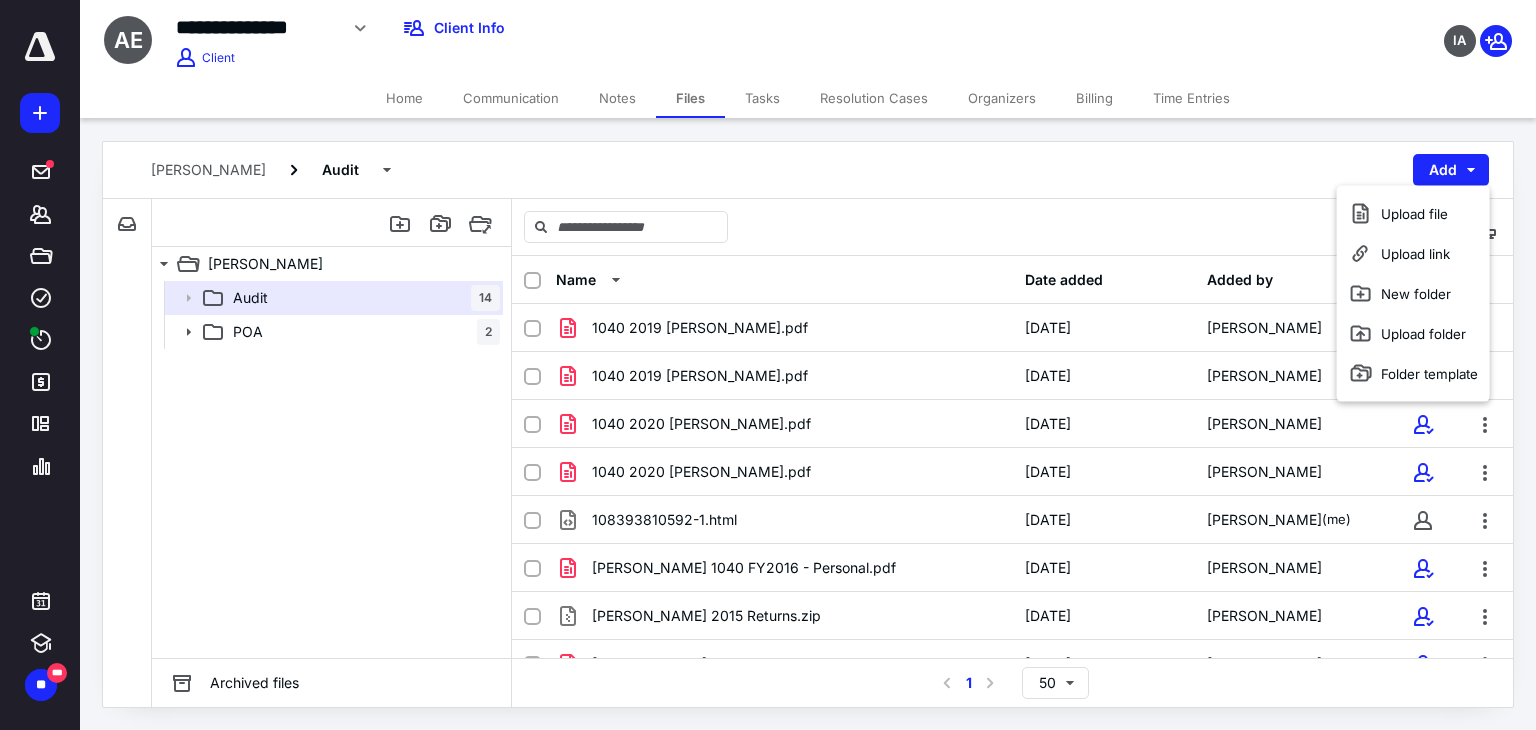 click on "14 files" at bounding box center (1012, 227) 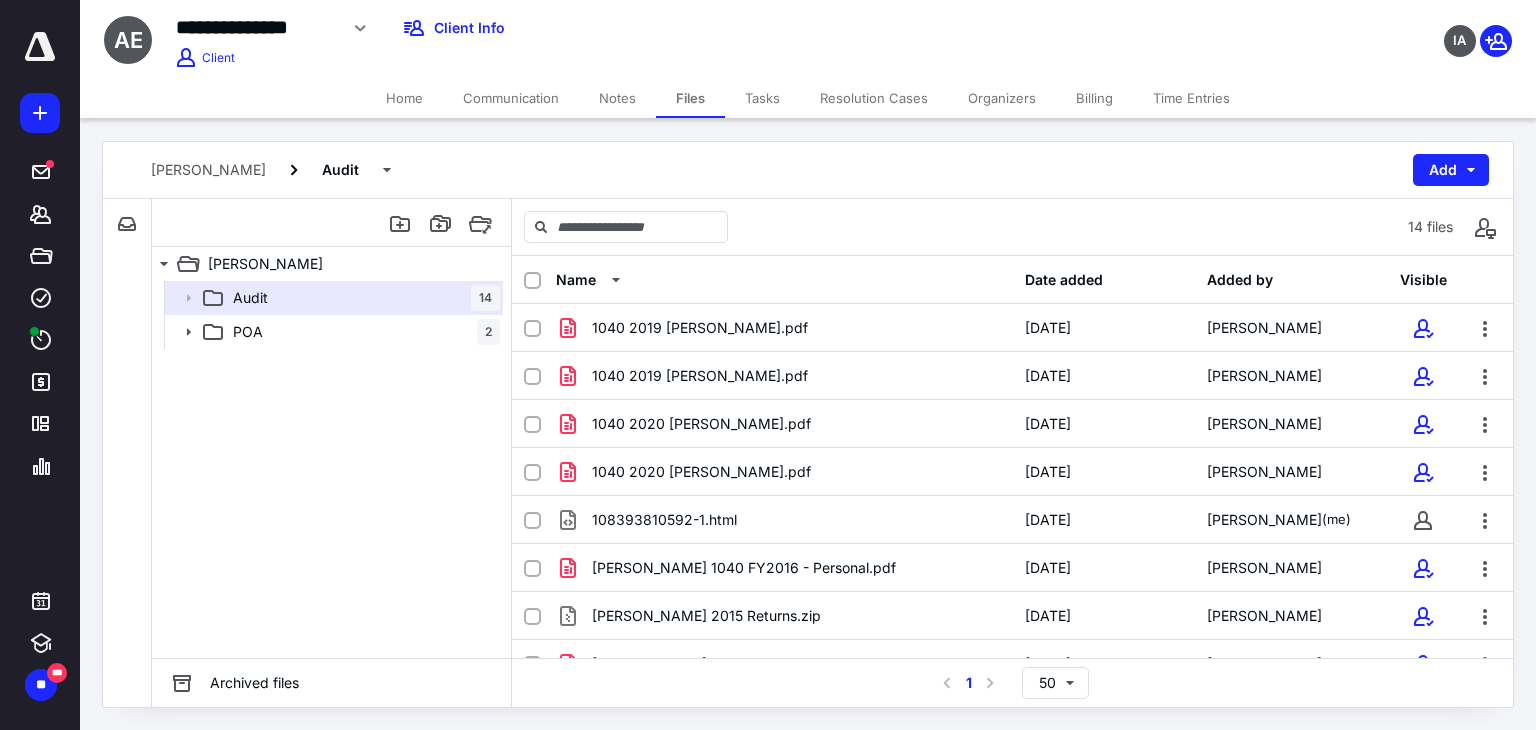 scroll, scrollTop: 0, scrollLeft: 0, axis: both 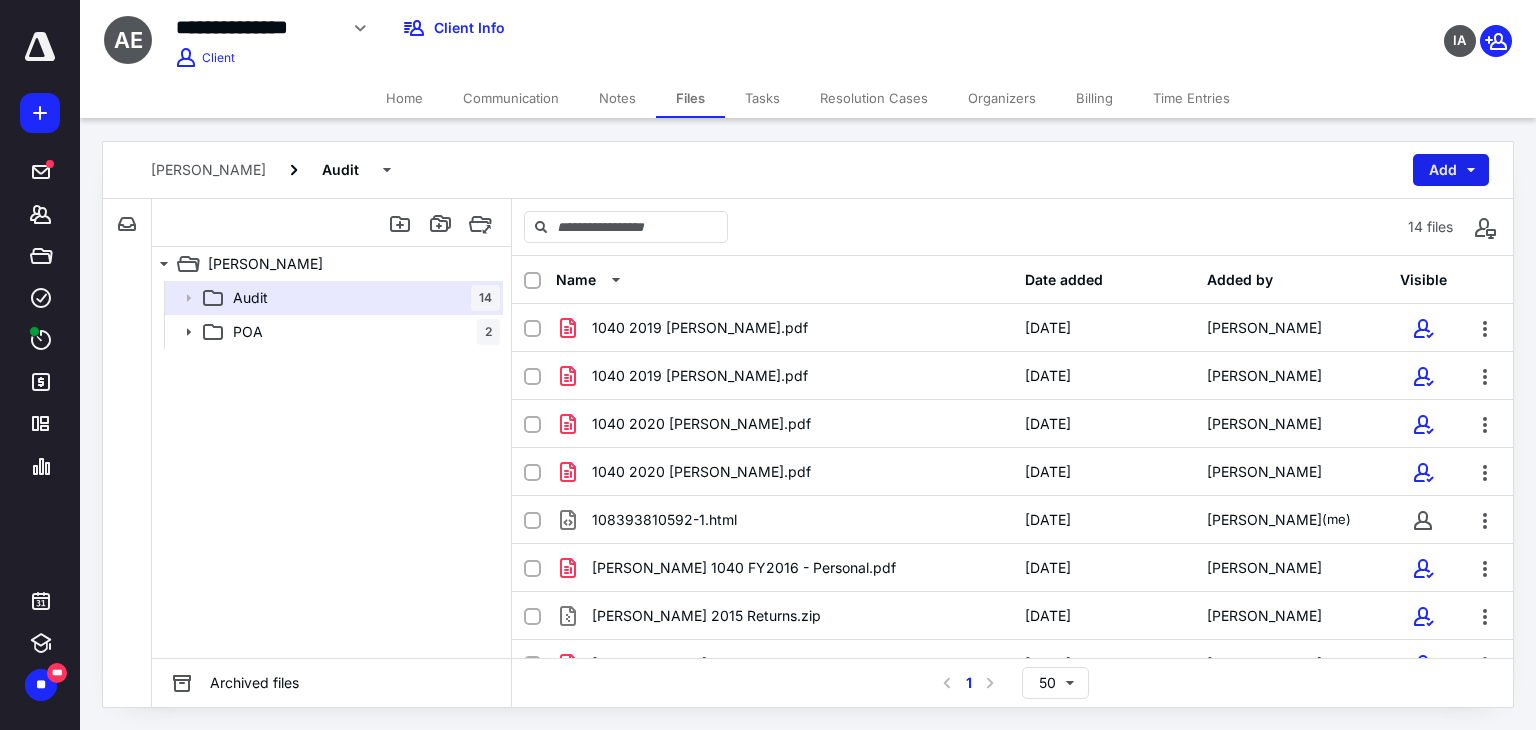 click on "Add" at bounding box center (1451, 170) 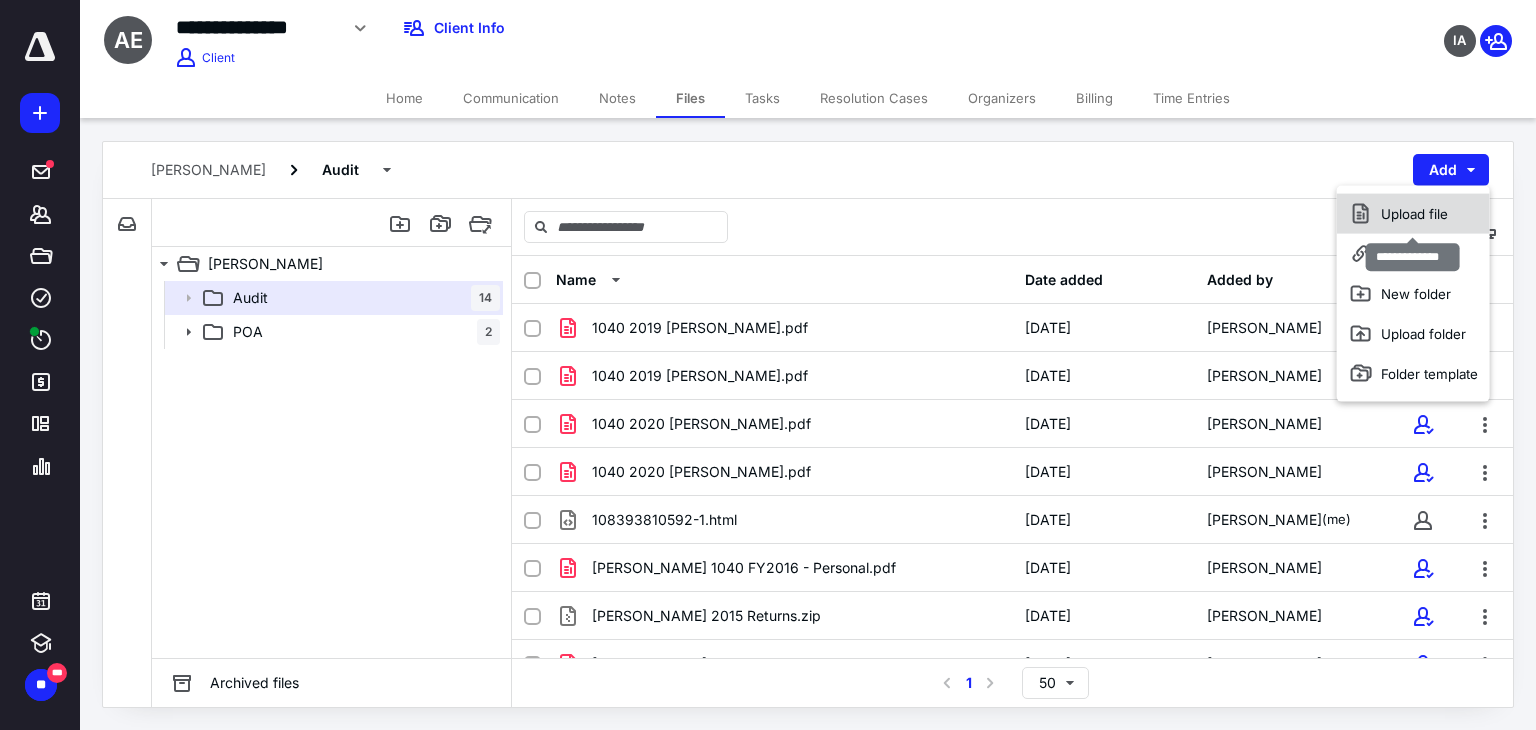 click on "Upload file" at bounding box center (1413, 214) 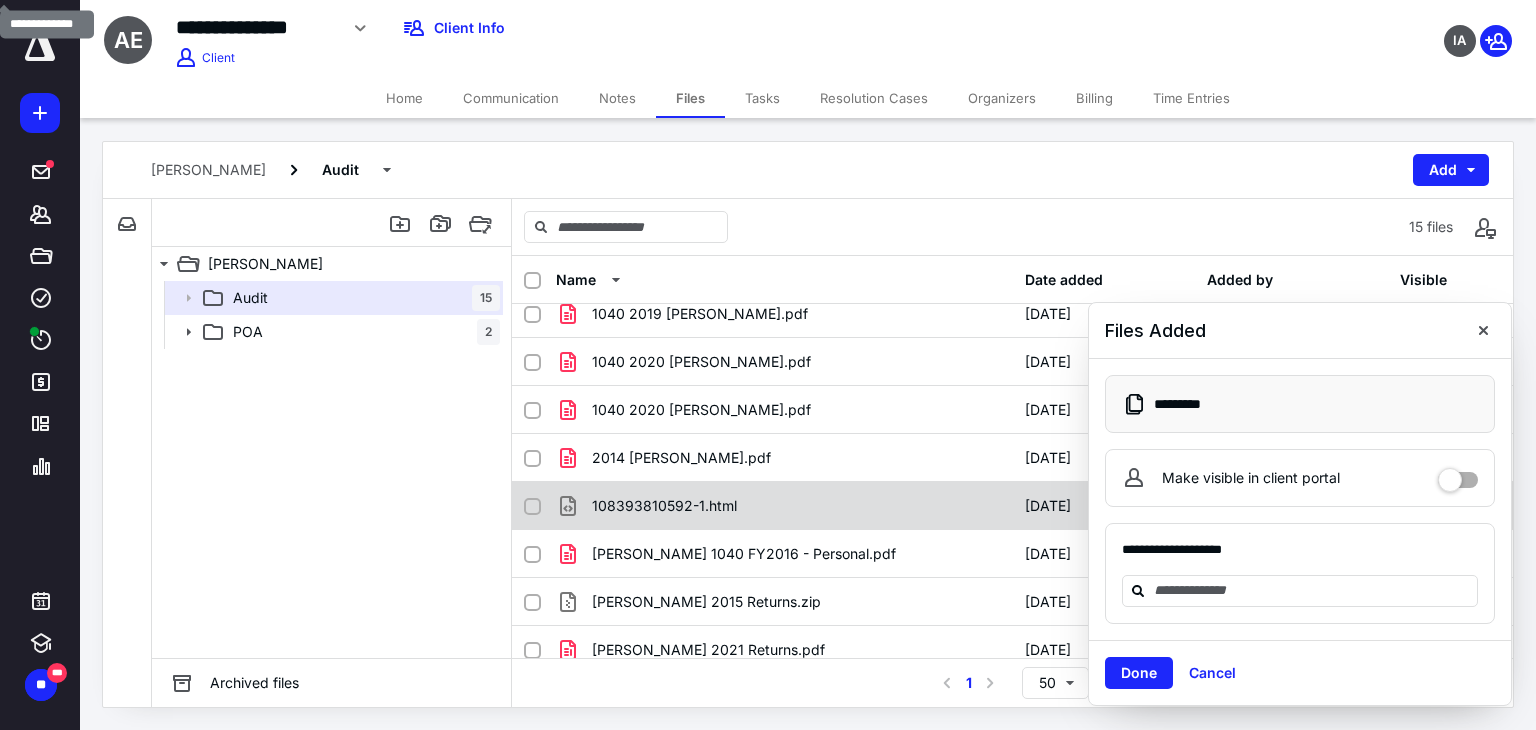 scroll, scrollTop: 63, scrollLeft: 0, axis: vertical 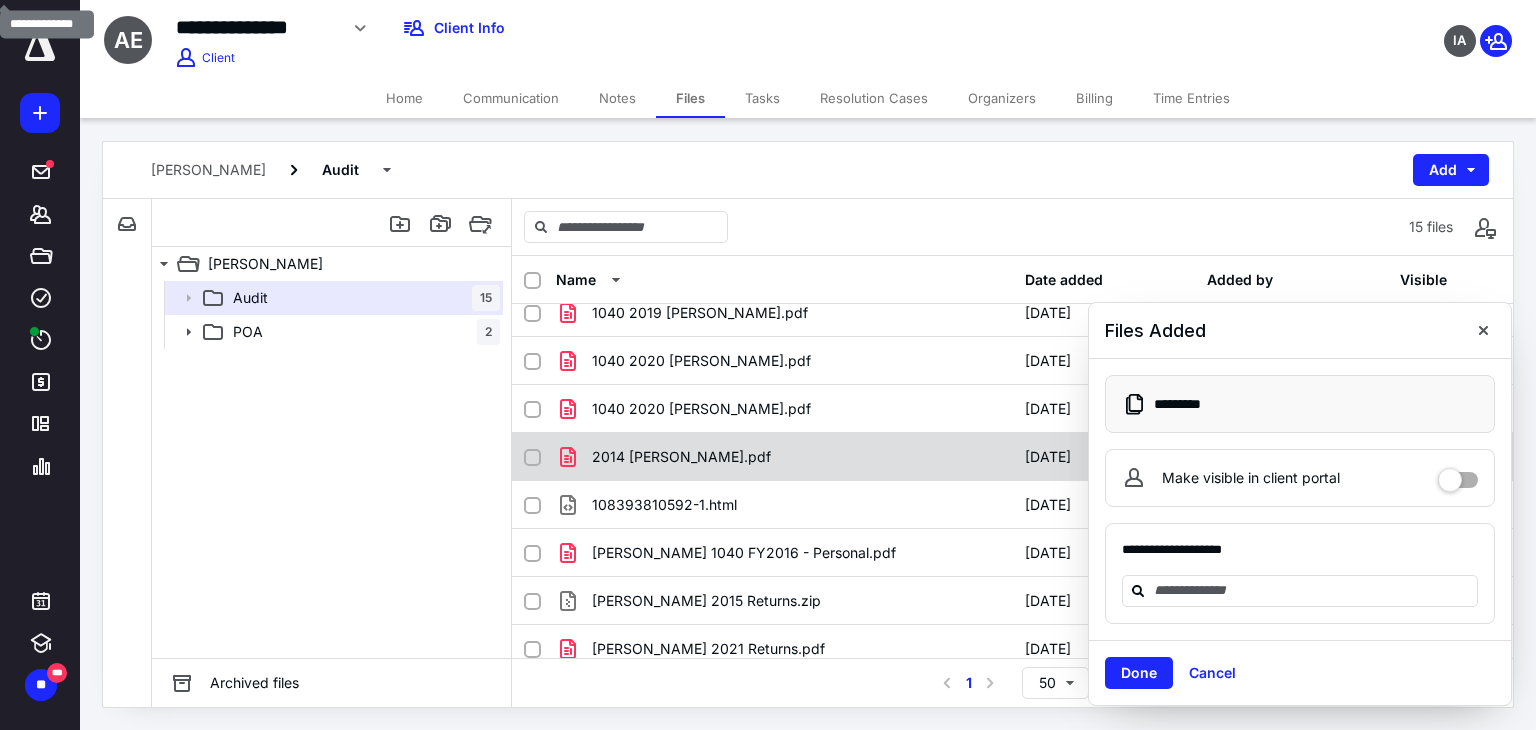 click on "2014 Ahmed.pdf 7/10/2025 Ameer Awad  (me)" at bounding box center [1012, 457] 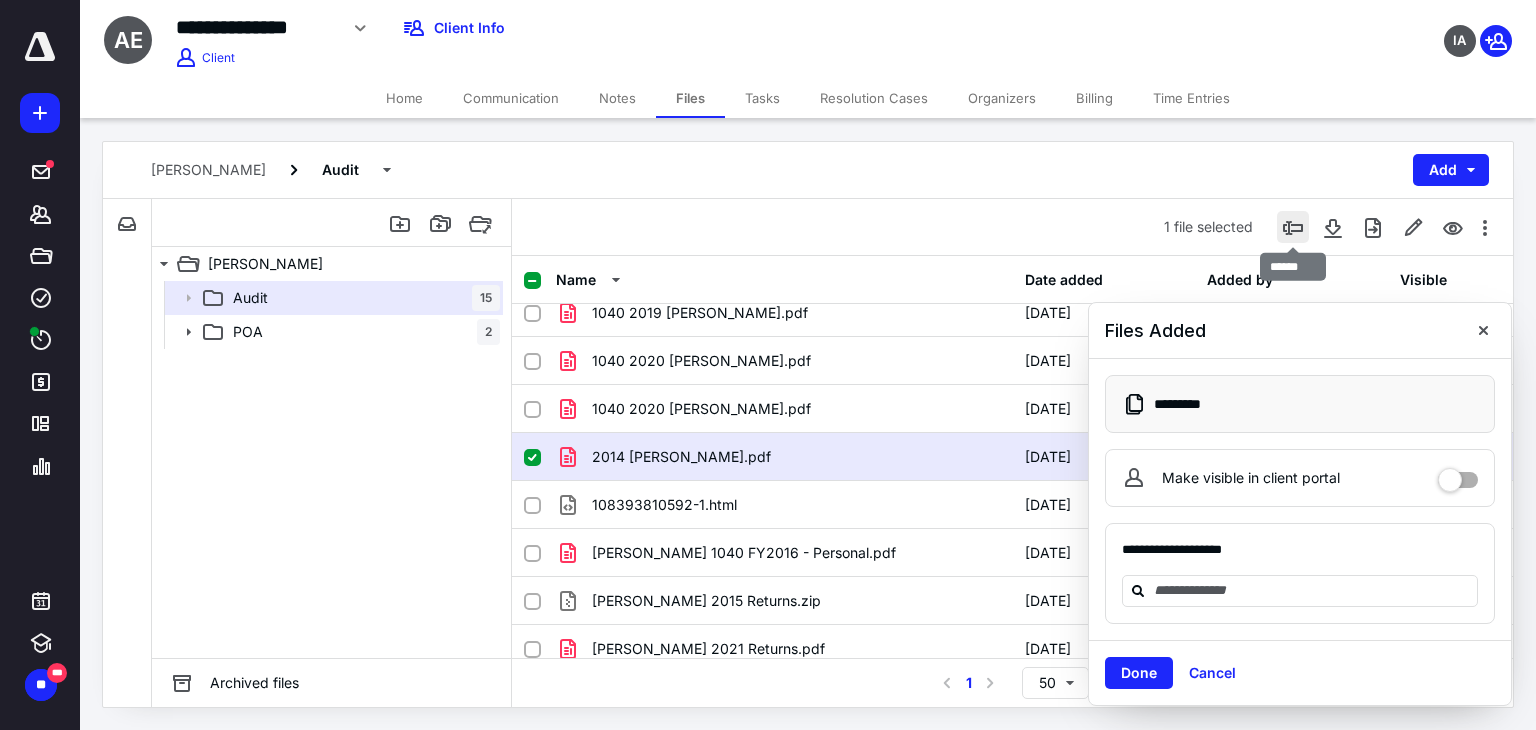 click at bounding box center (1293, 227) 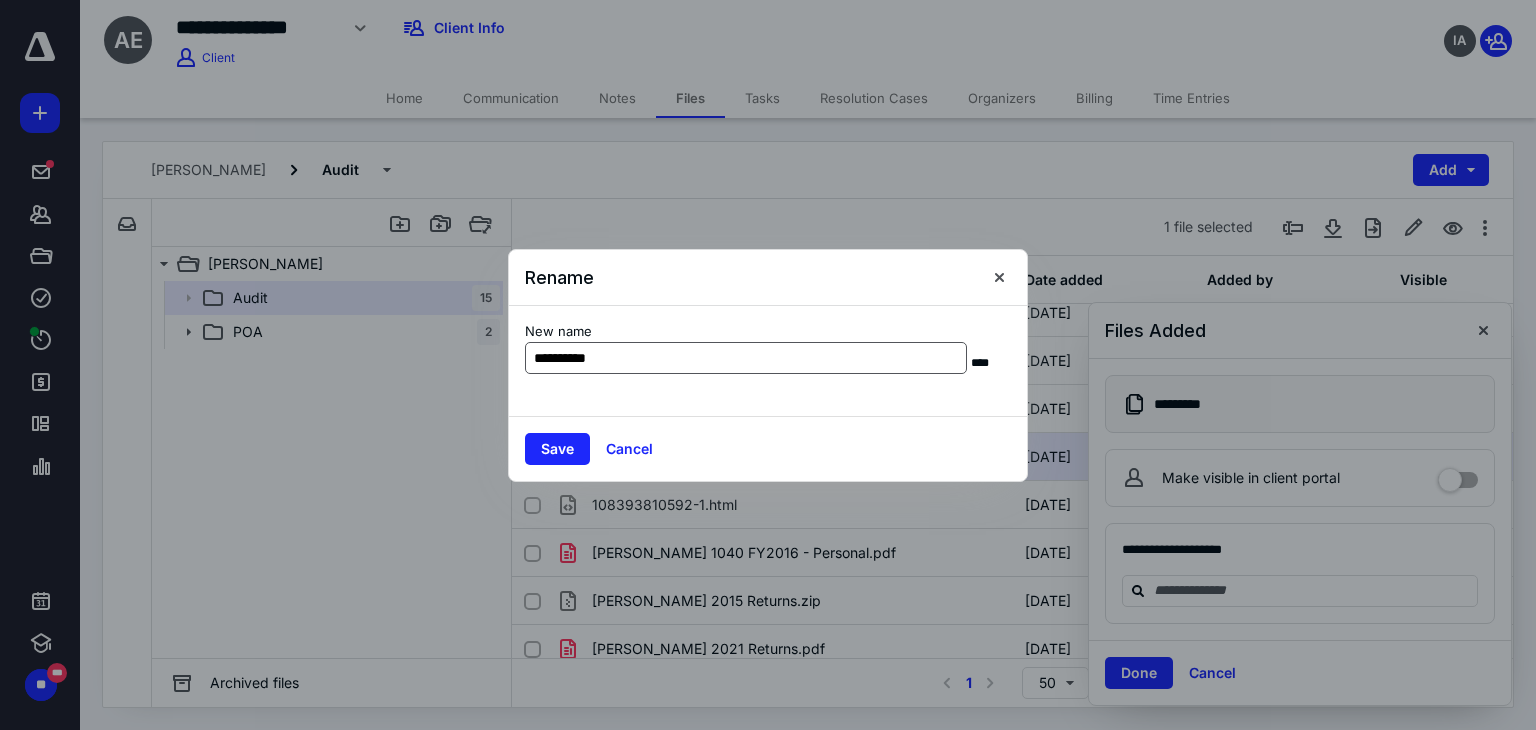 click on "**********" at bounding box center (746, 358) 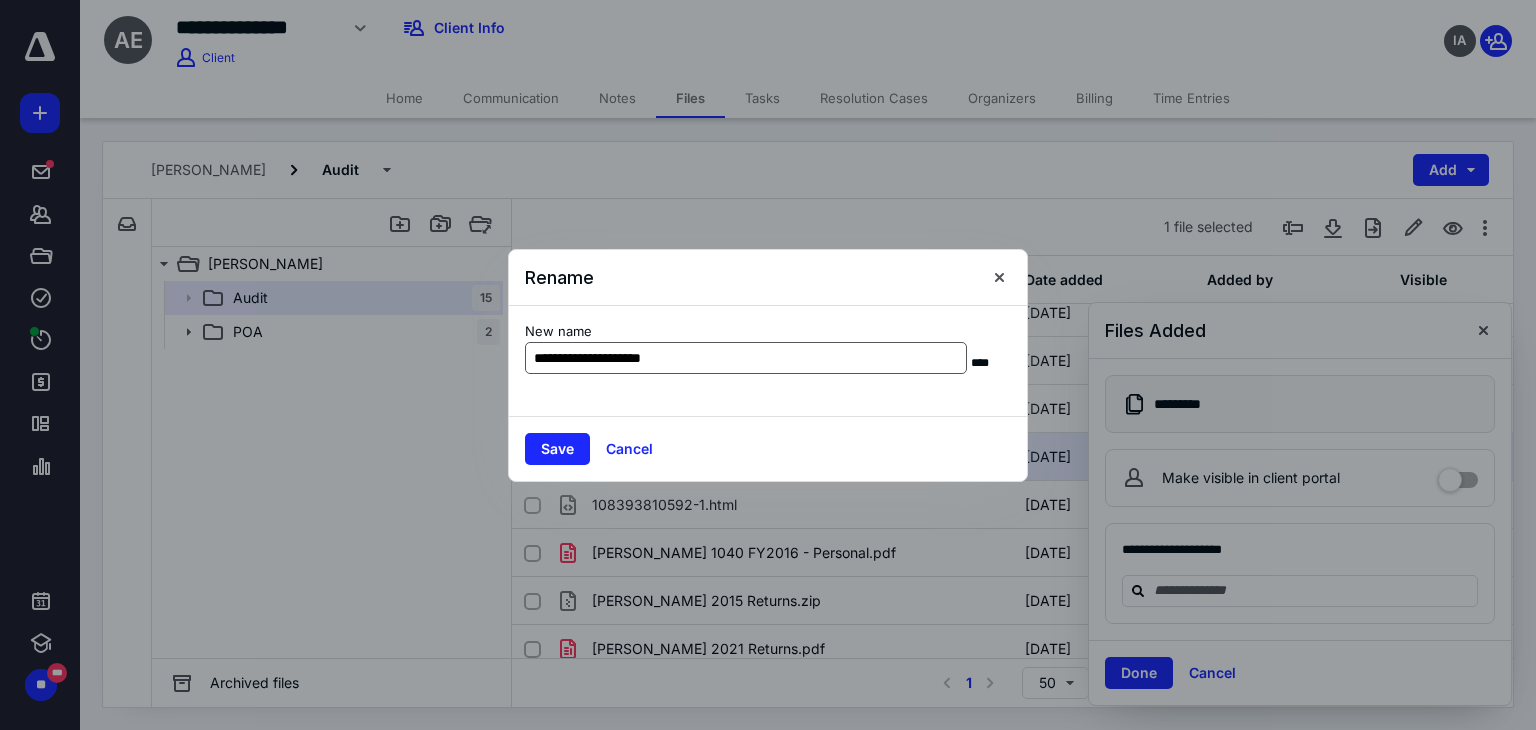 type on "**********" 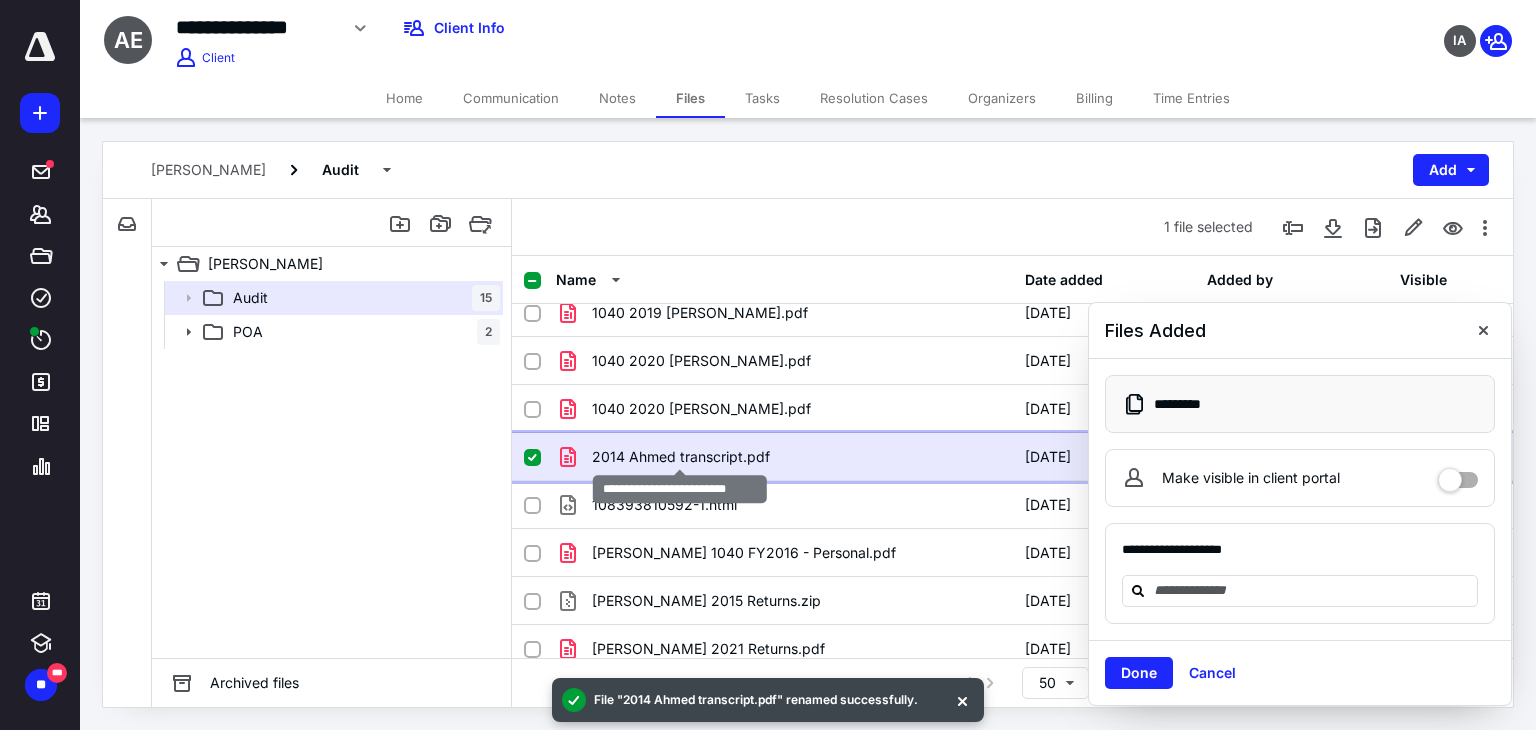click on "2014 Ahmed transcript.pdf" at bounding box center (681, 457) 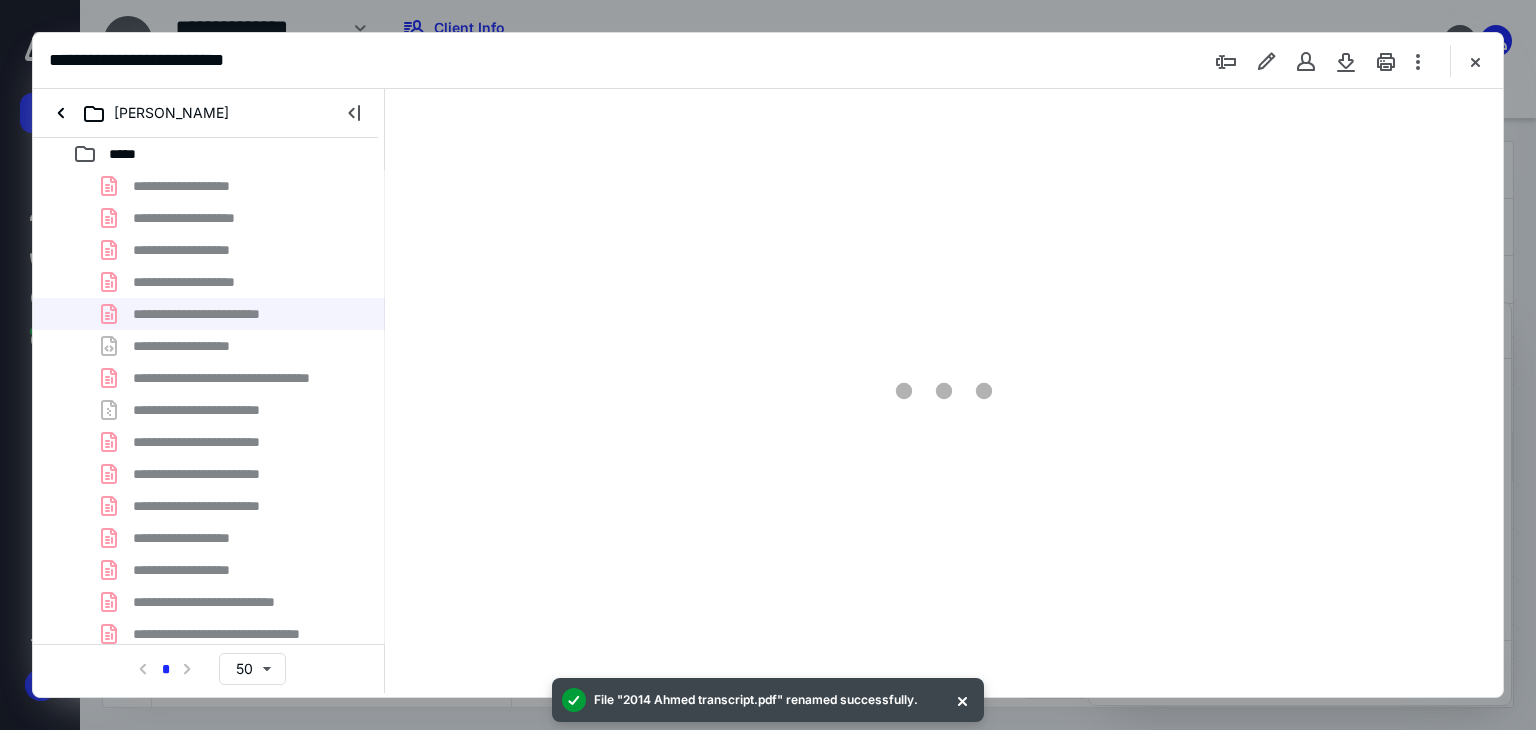 scroll, scrollTop: 0, scrollLeft: 0, axis: both 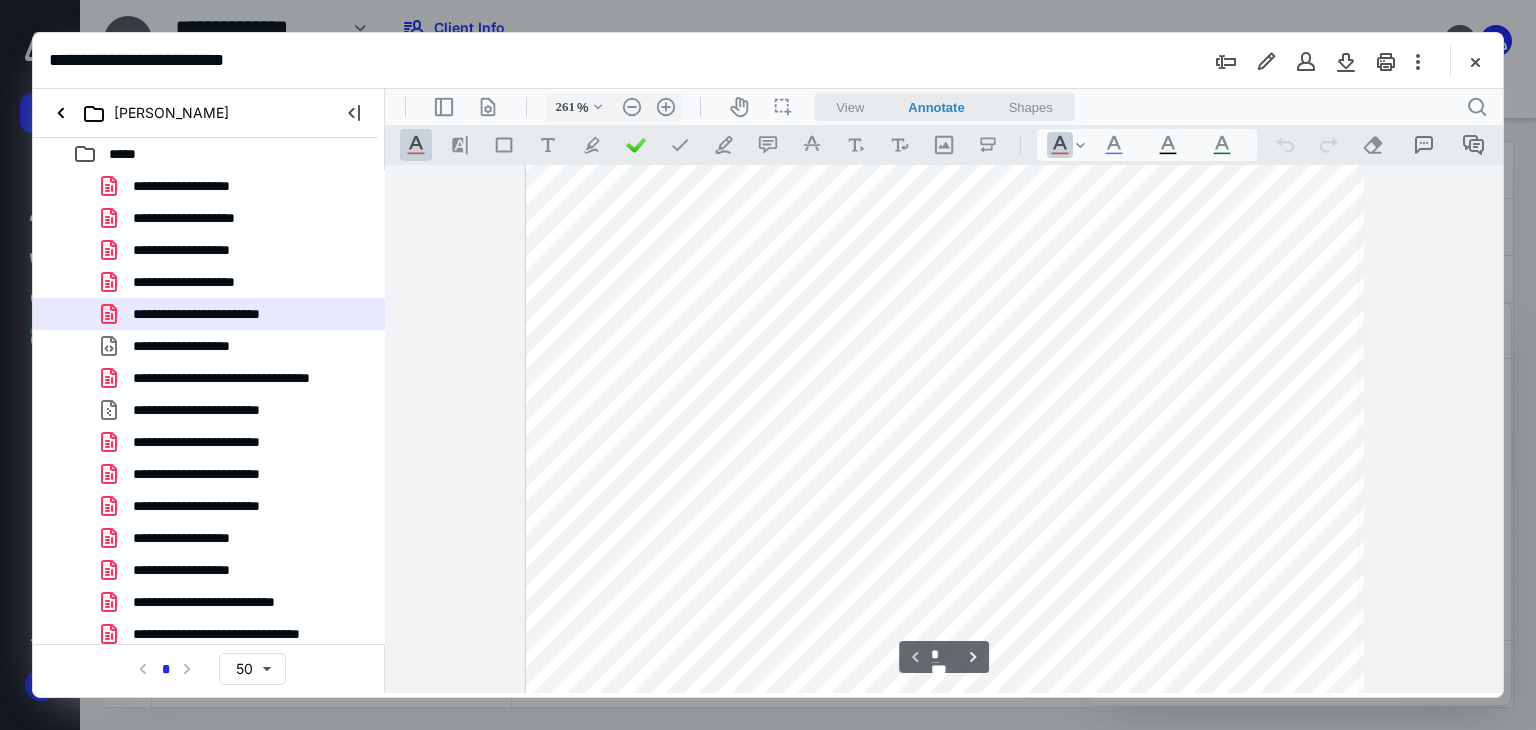 type on "161" 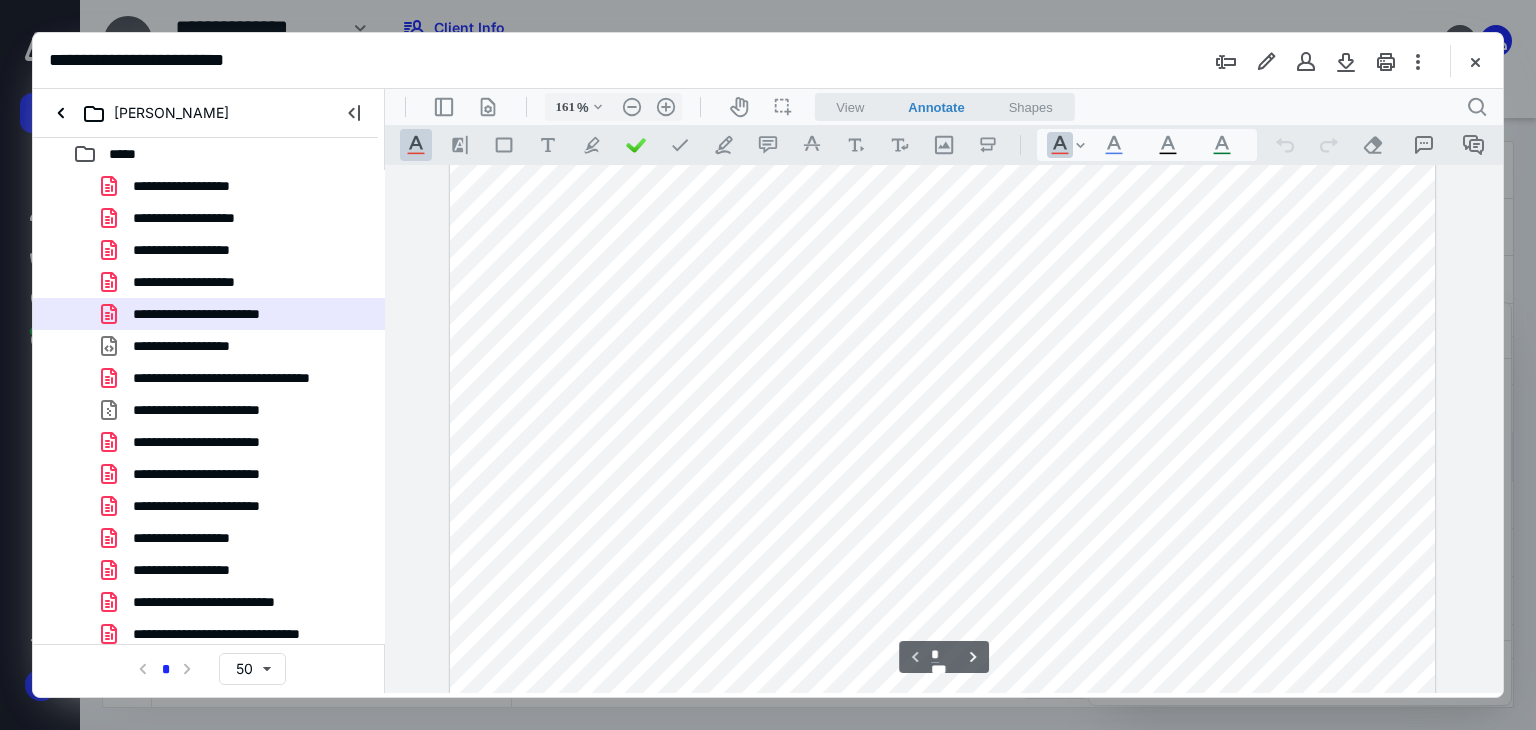 scroll, scrollTop: 689, scrollLeft: 0, axis: vertical 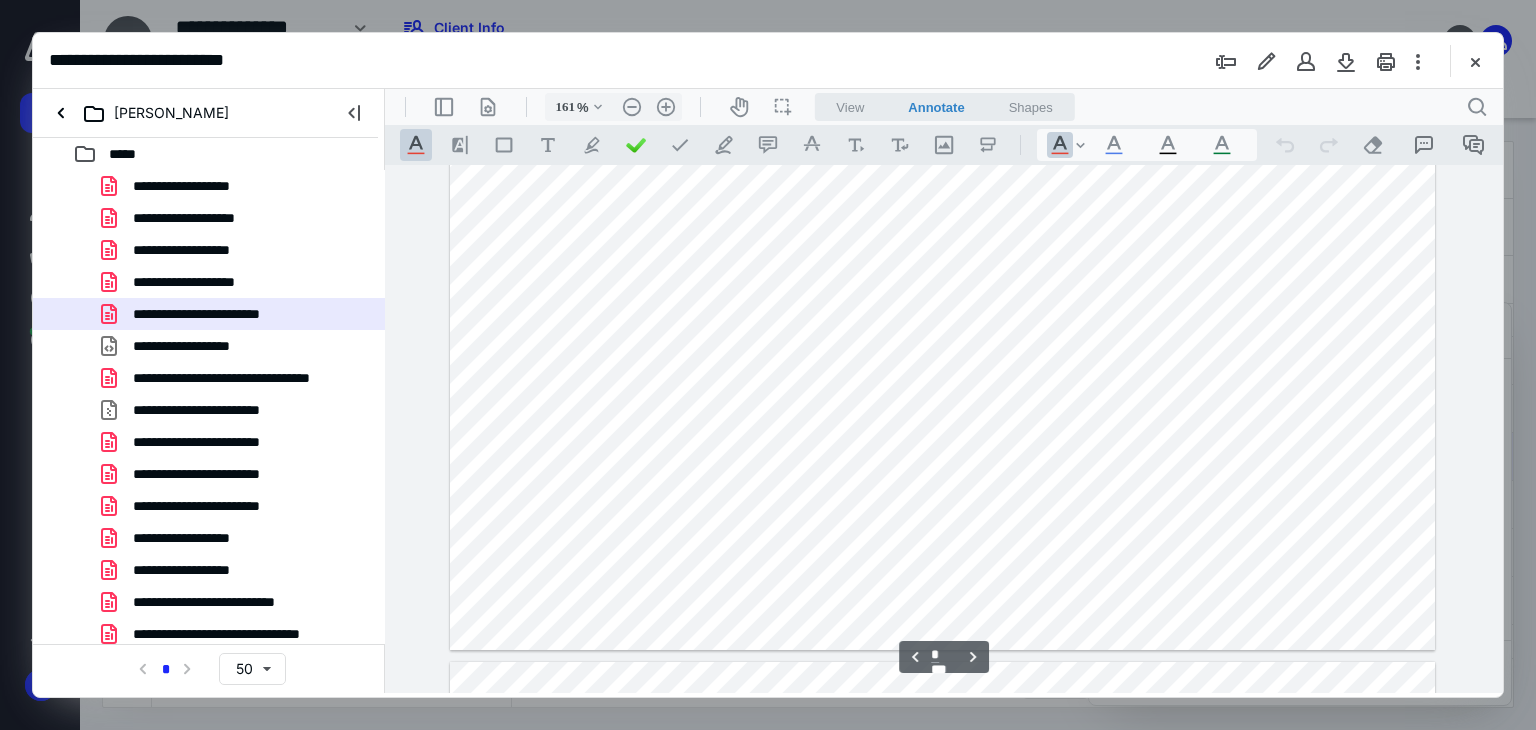 type on "*" 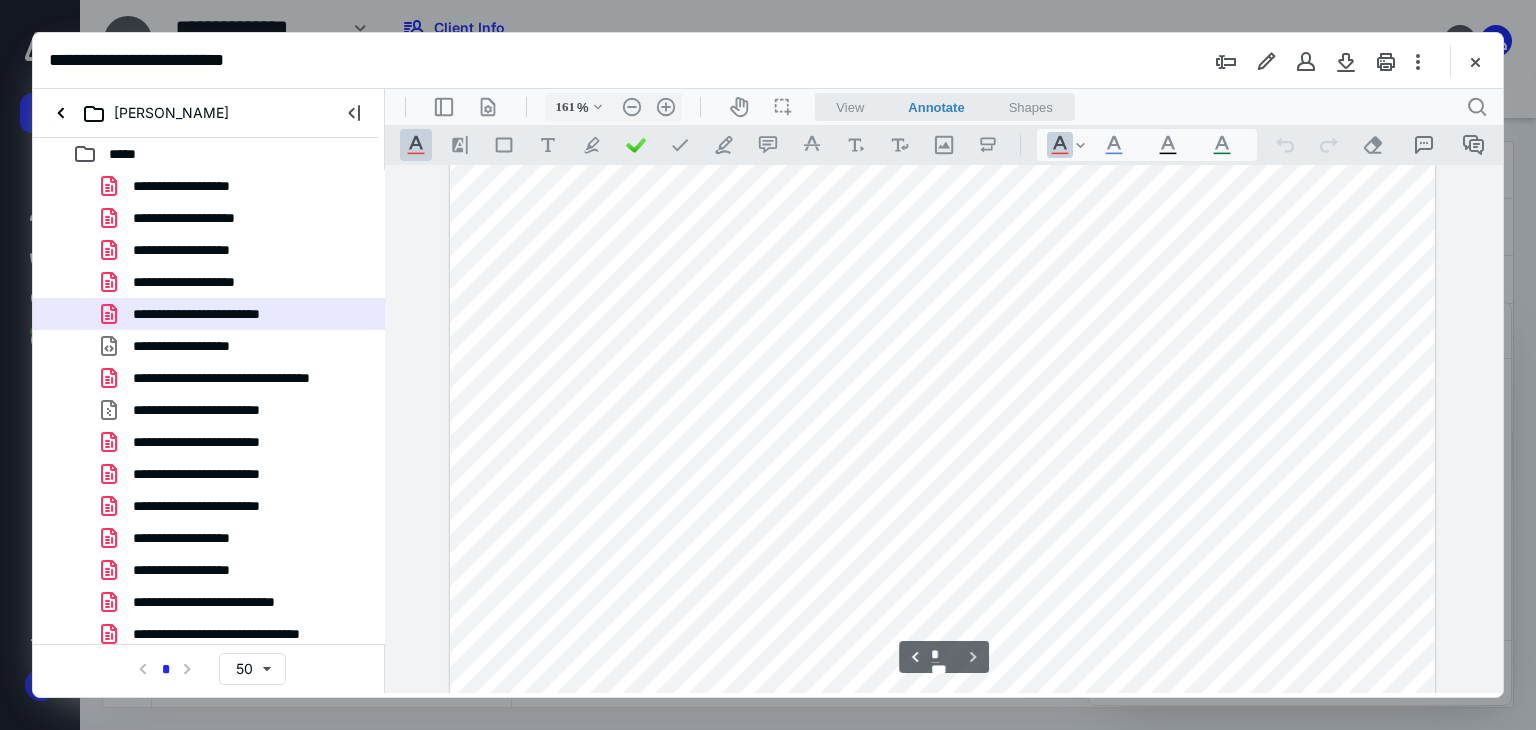 scroll, scrollTop: 3232, scrollLeft: 0, axis: vertical 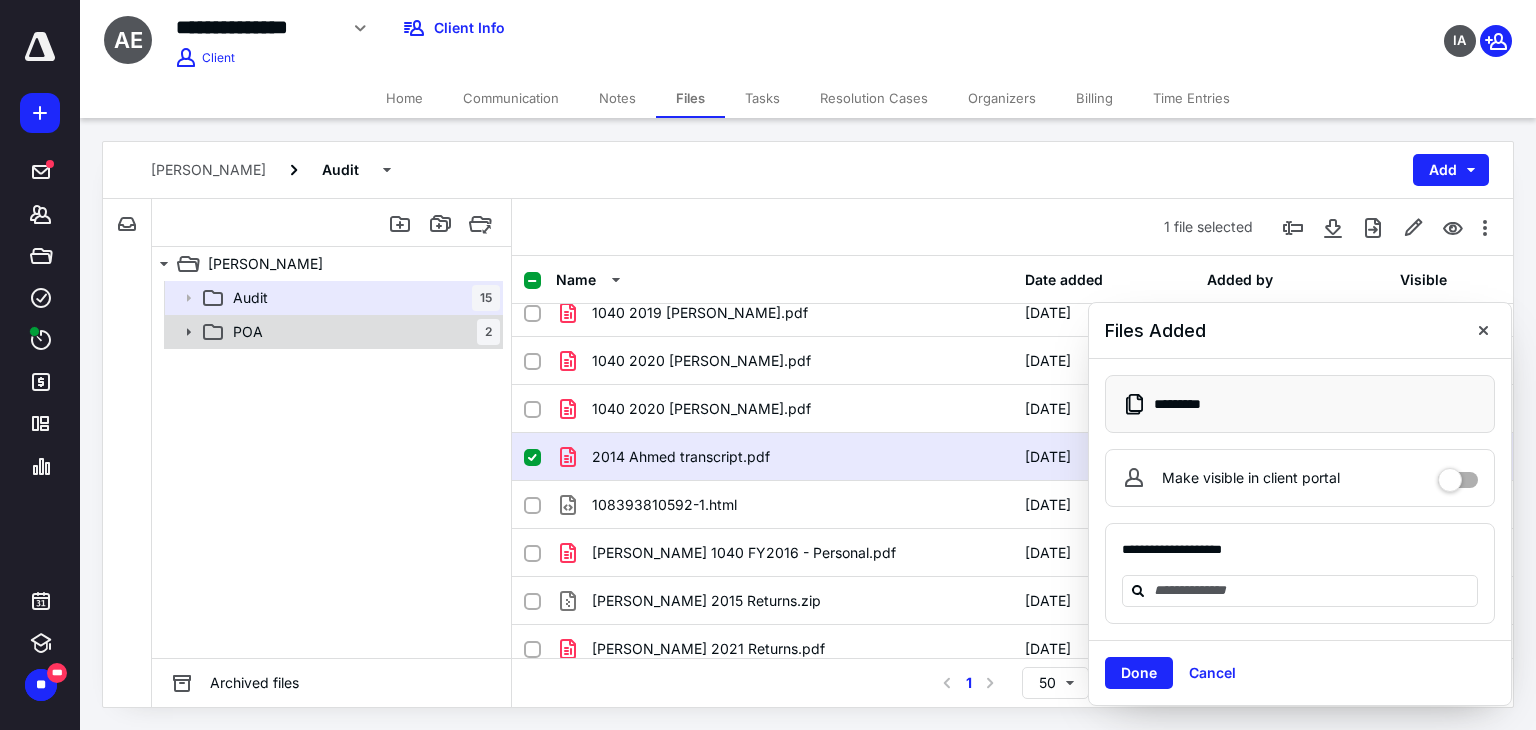 click on "POA 2" at bounding box center (362, 332) 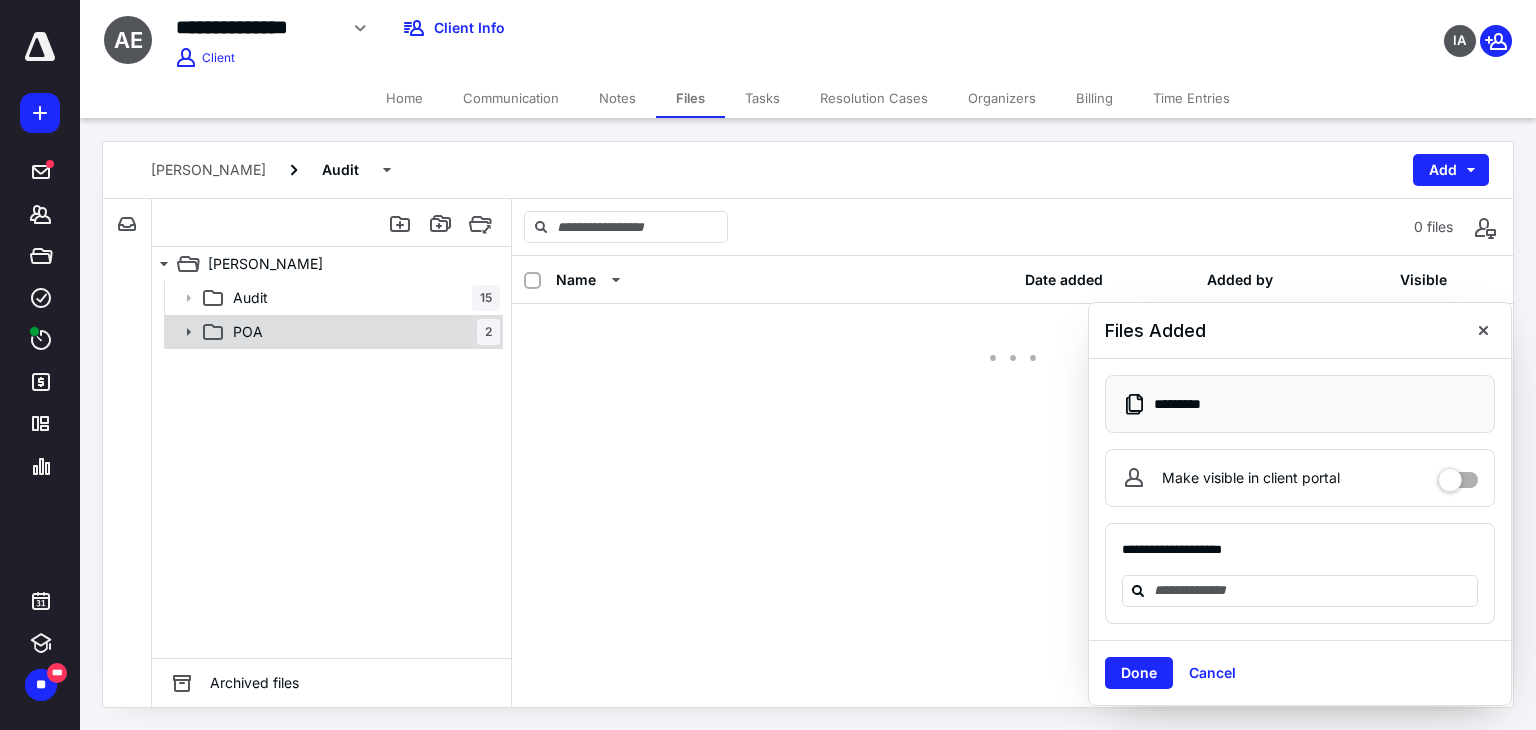 scroll, scrollTop: 0, scrollLeft: 0, axis: both 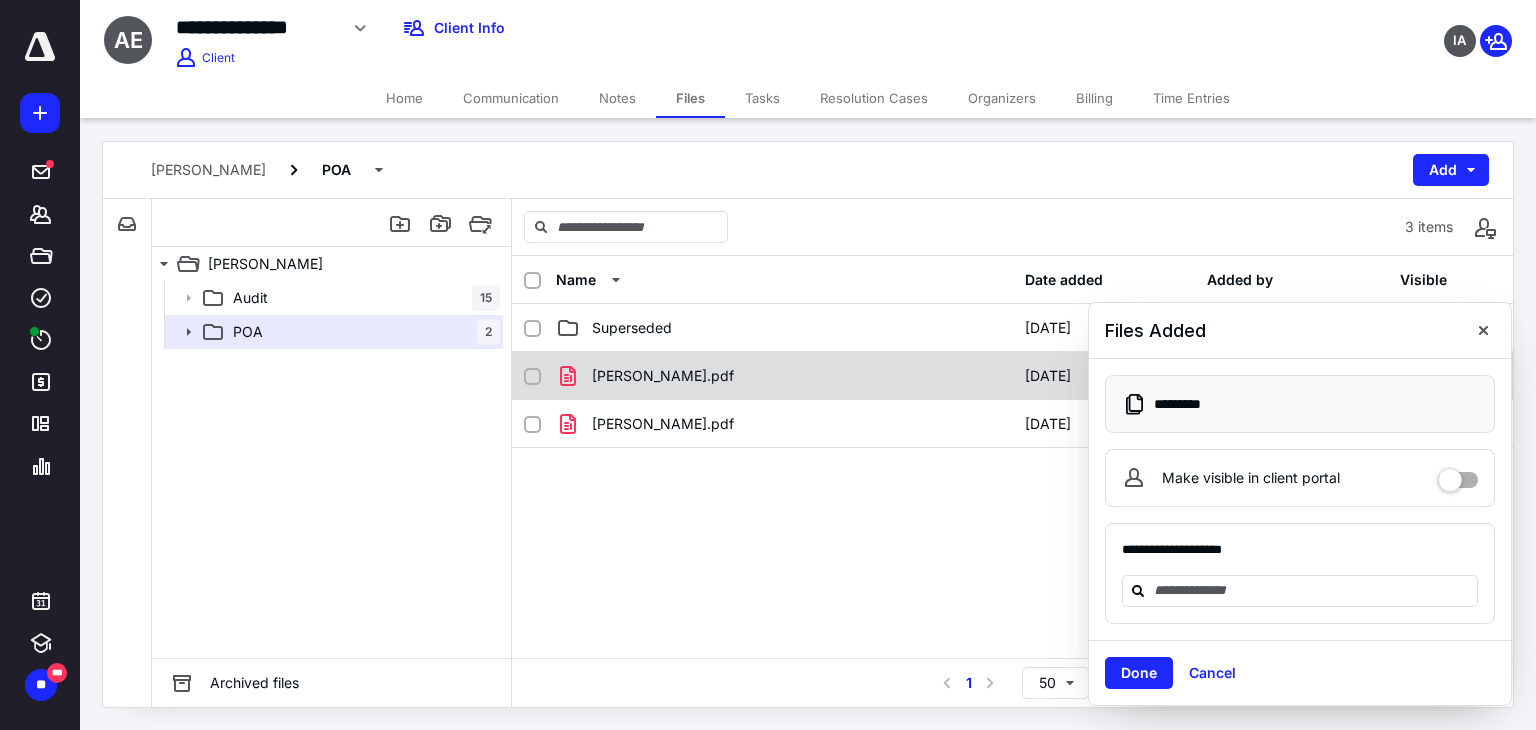 click on "[PERSON_NAME].pdf" at bounding box center (663, 376) 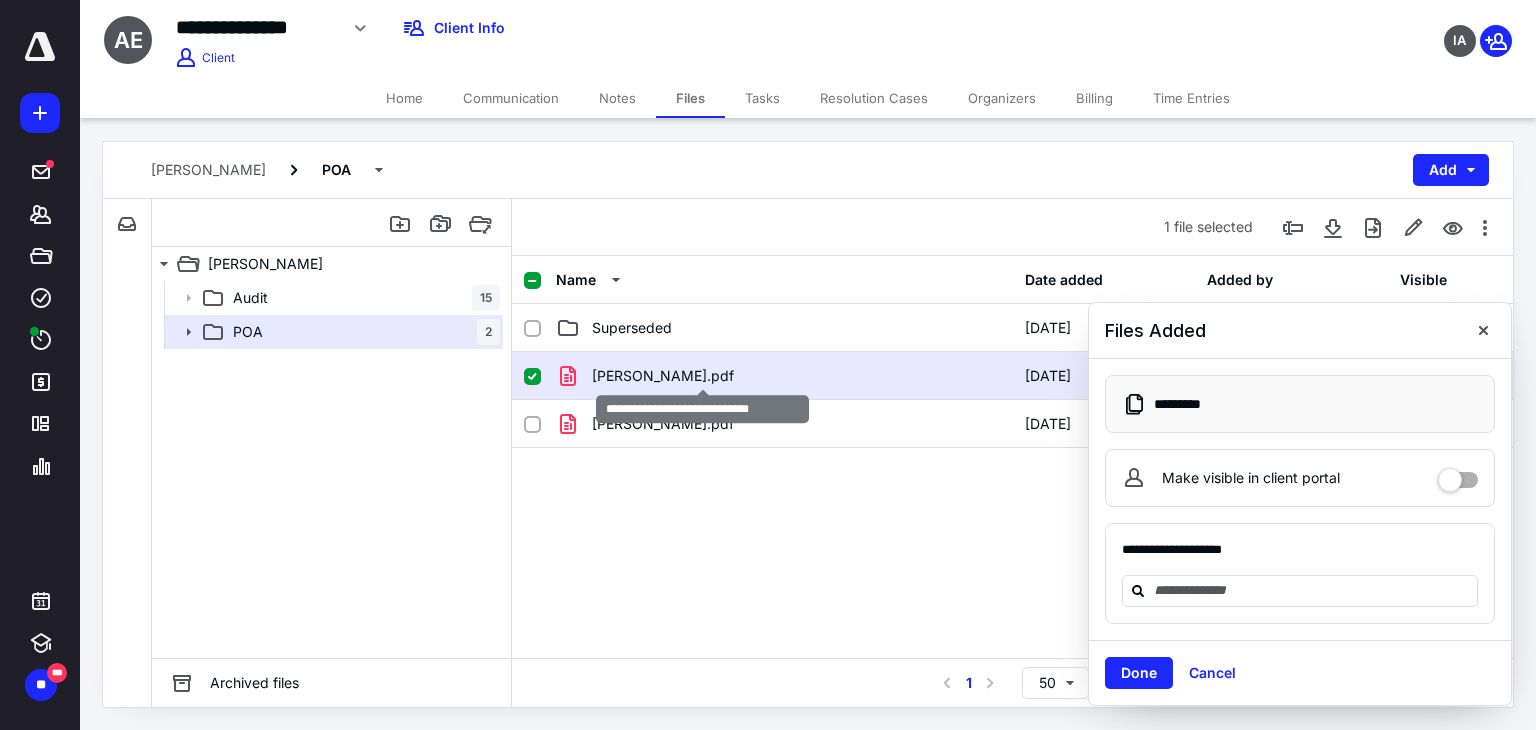 click on "[PERSON_NAME].pdf" at bounding box center [663, 376] 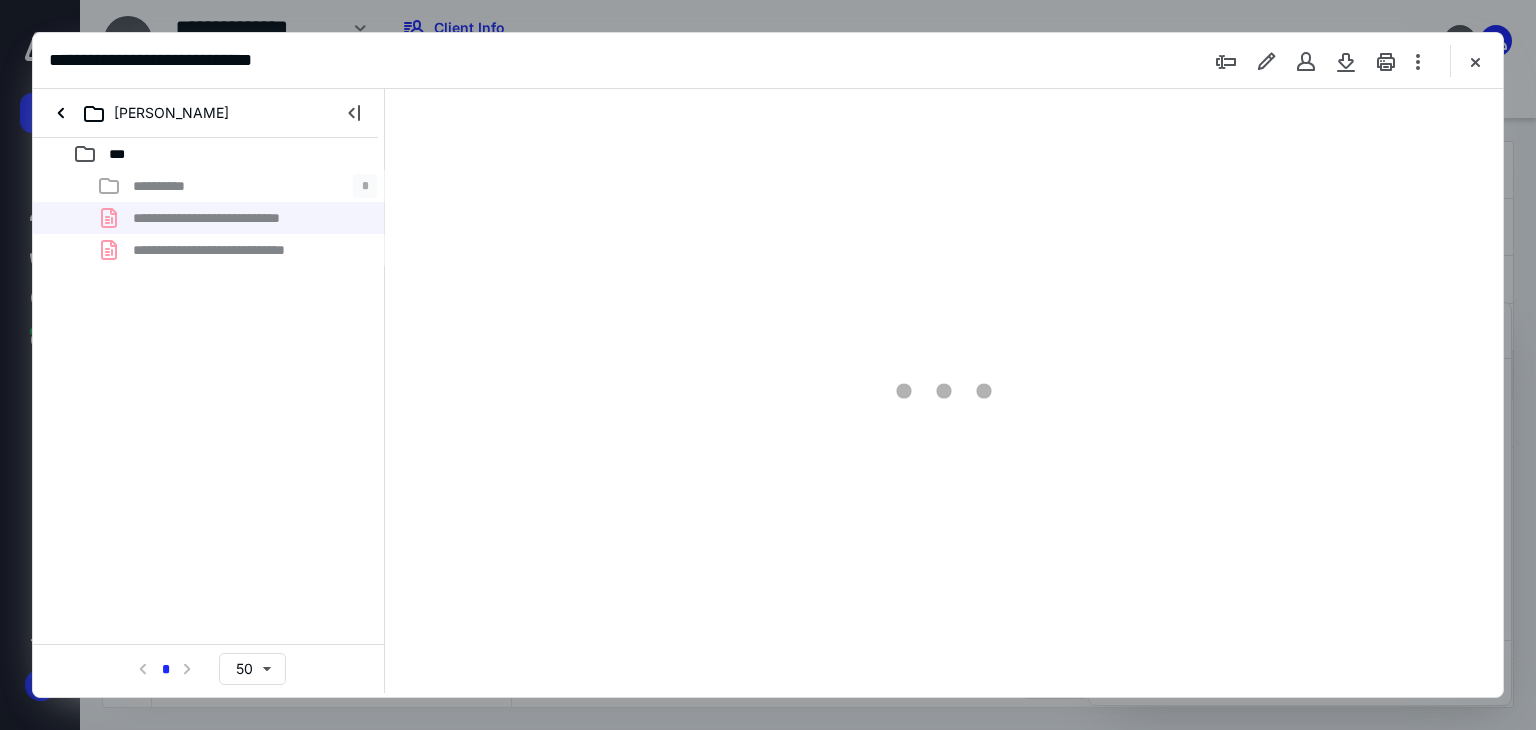 scroll, scrollTop: 0, scrollLeft: 0, axis: both 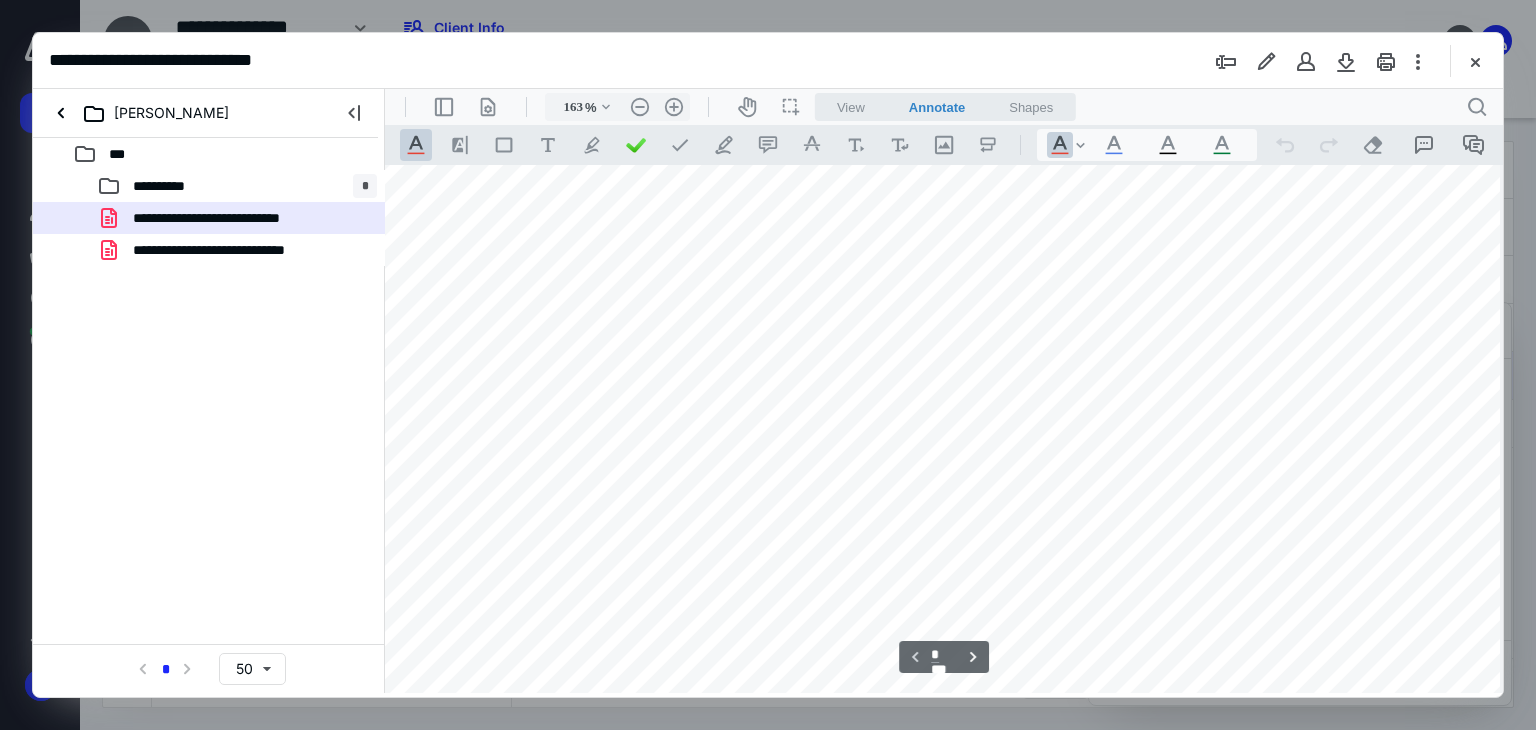 type on "213" 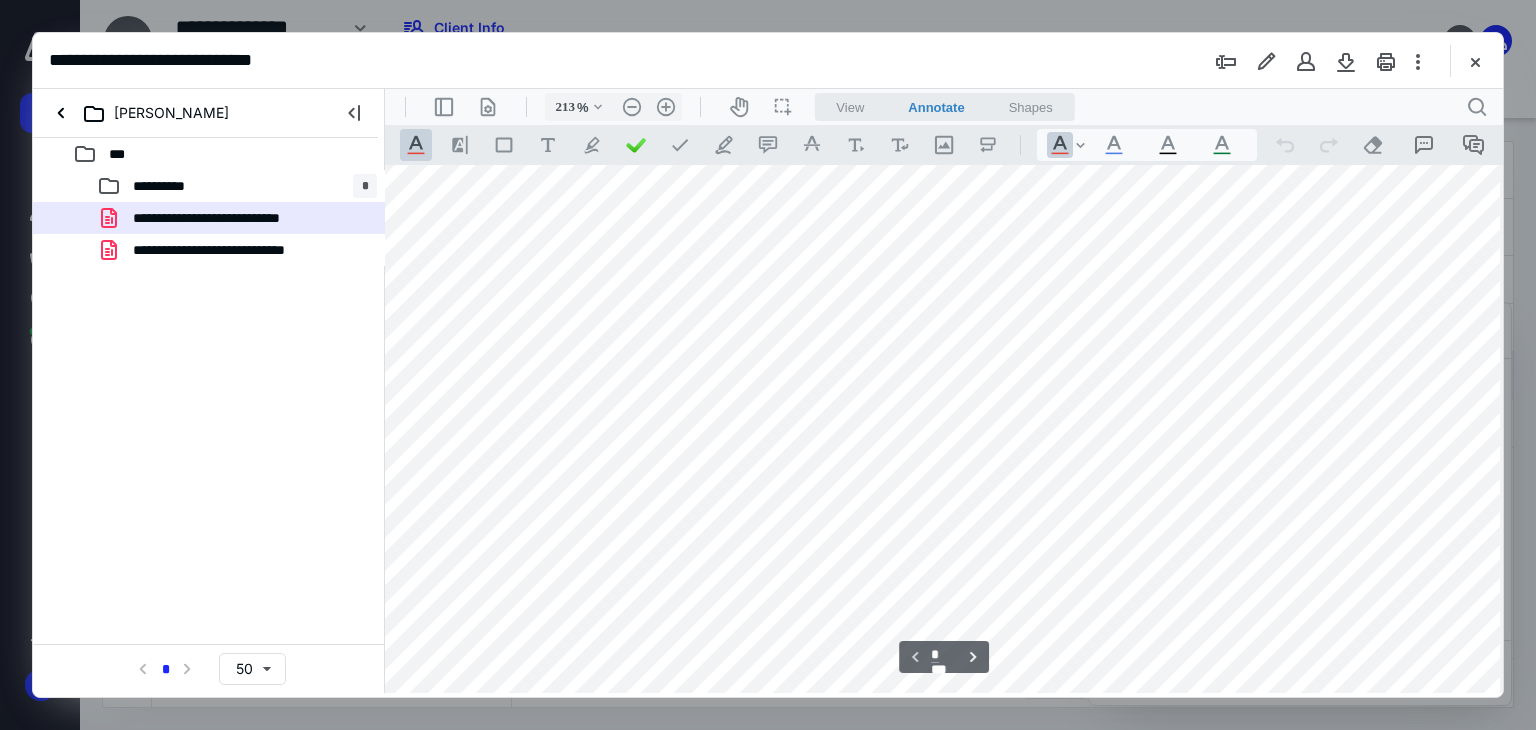 scroll, scrollTop: 1016, scrollLeft: 96, axis: both 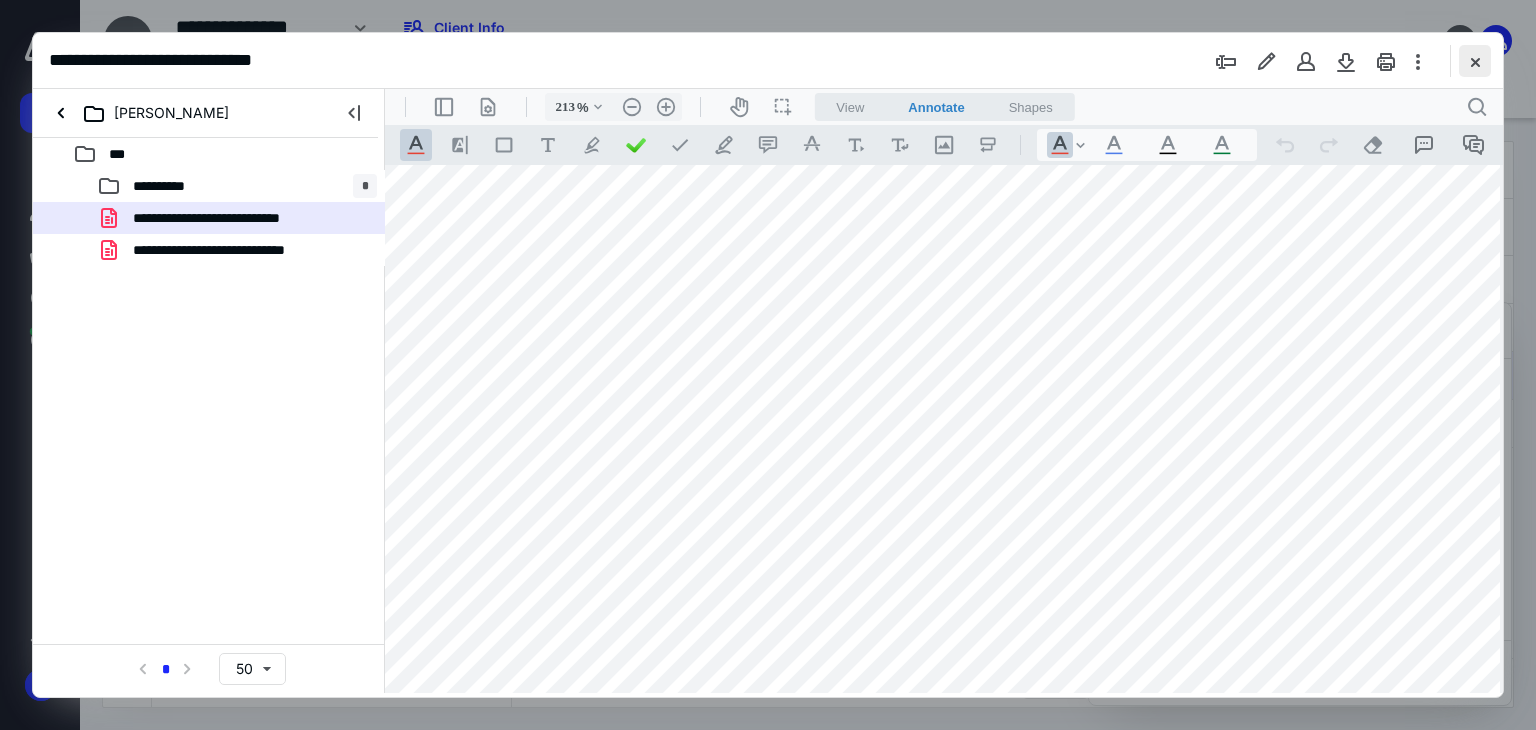 click at bounding box center [1475, 61] 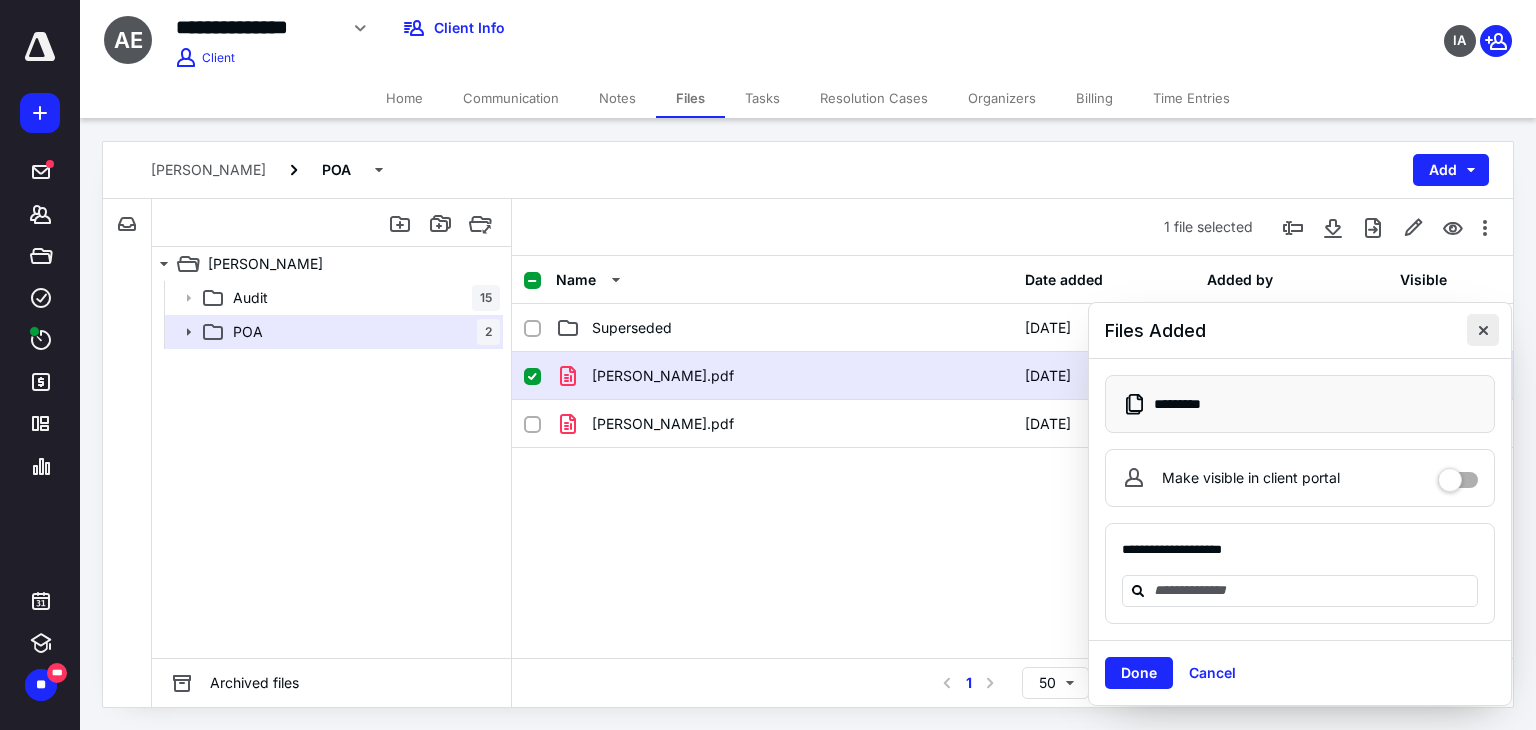 click at bounding box center (1483, 330) 